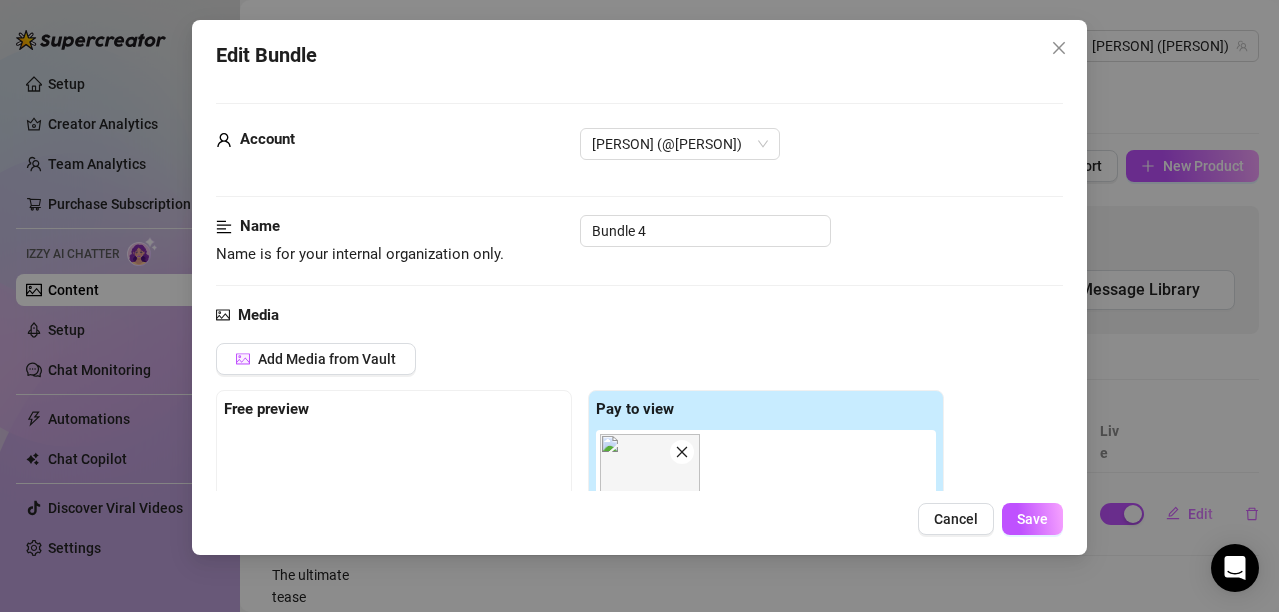 scroll, scrollTop: 0, scrollLeft: 0, axis: both 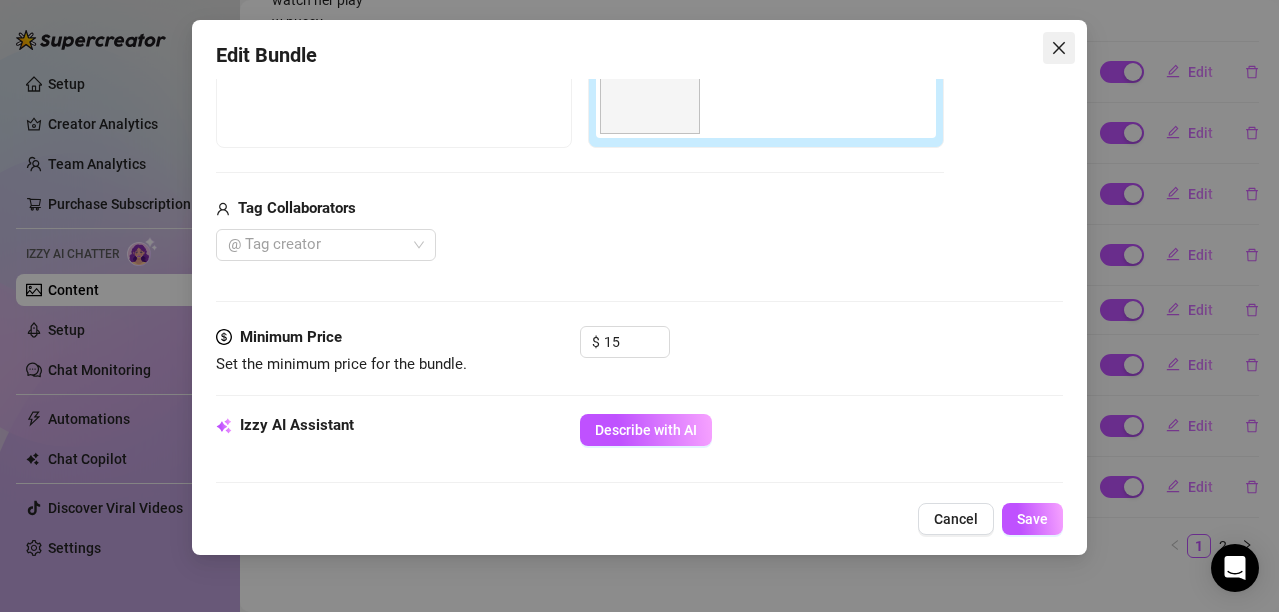 click at bounding box center (1059, 48) 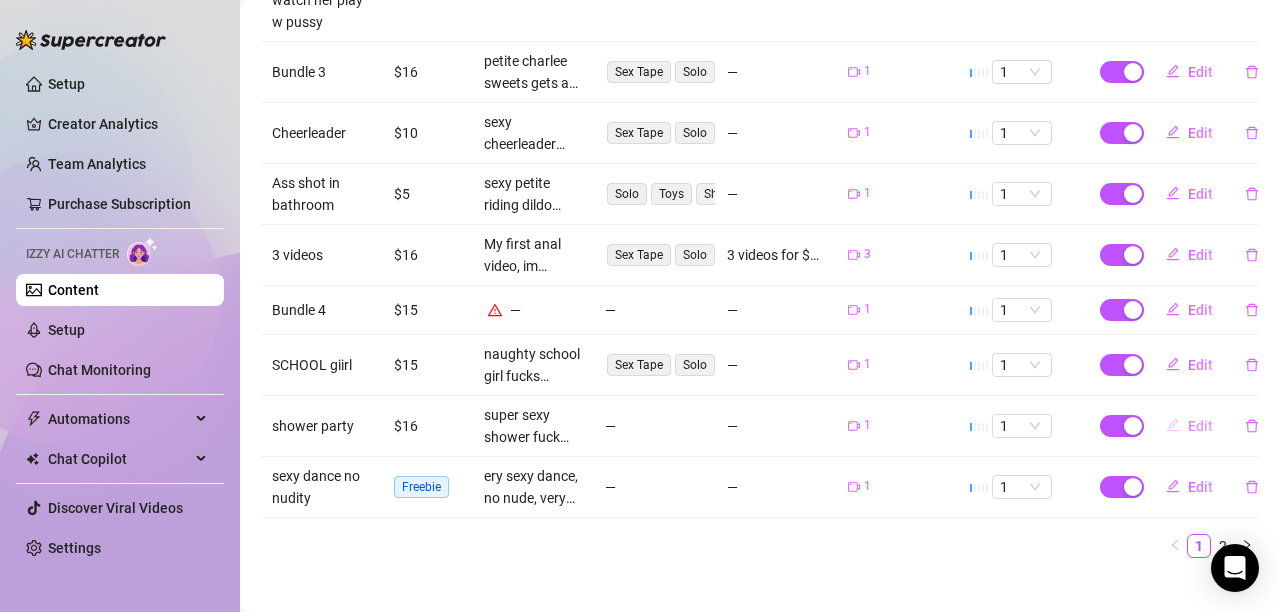 click on "Edit" at bounding box center [1200, 426] 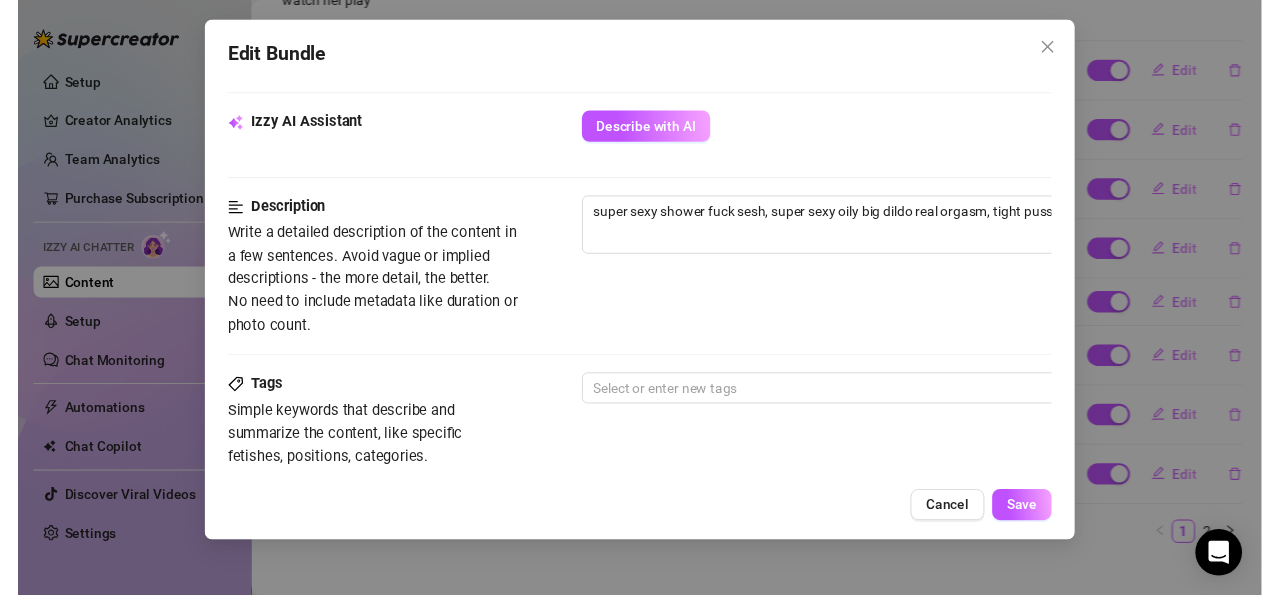 scroll, scrollTop: 800, scrollLeft: 0, axis: vertical 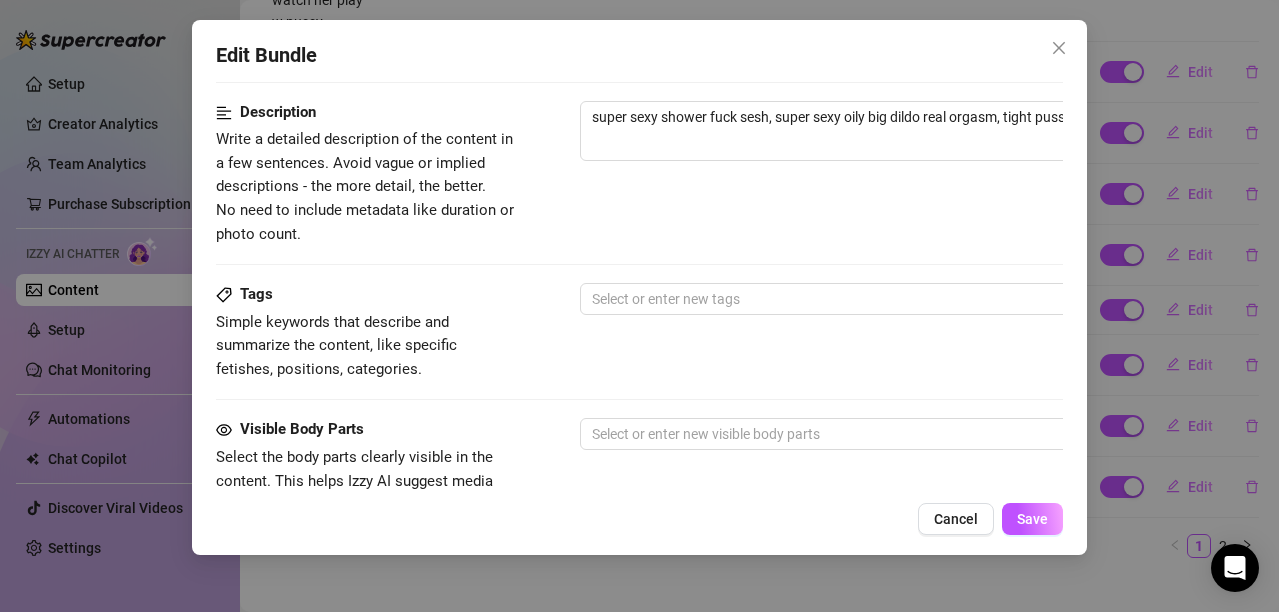 click at bounding box center (919, 299) 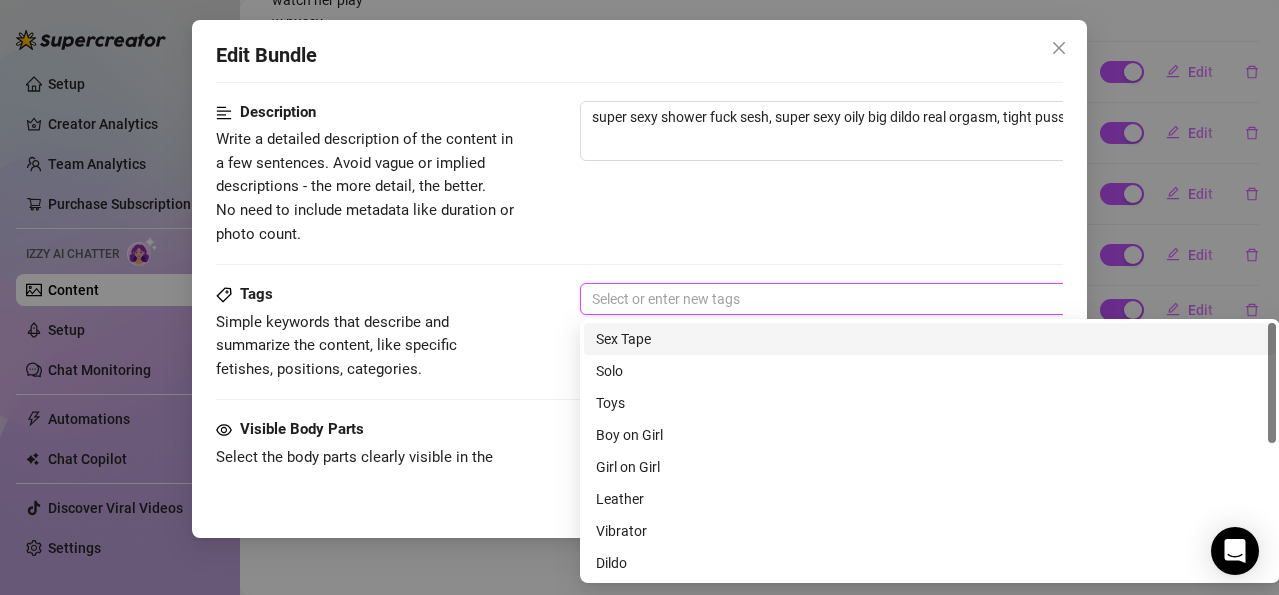 click on "Sex Tape" at bounding box center (930, 339) 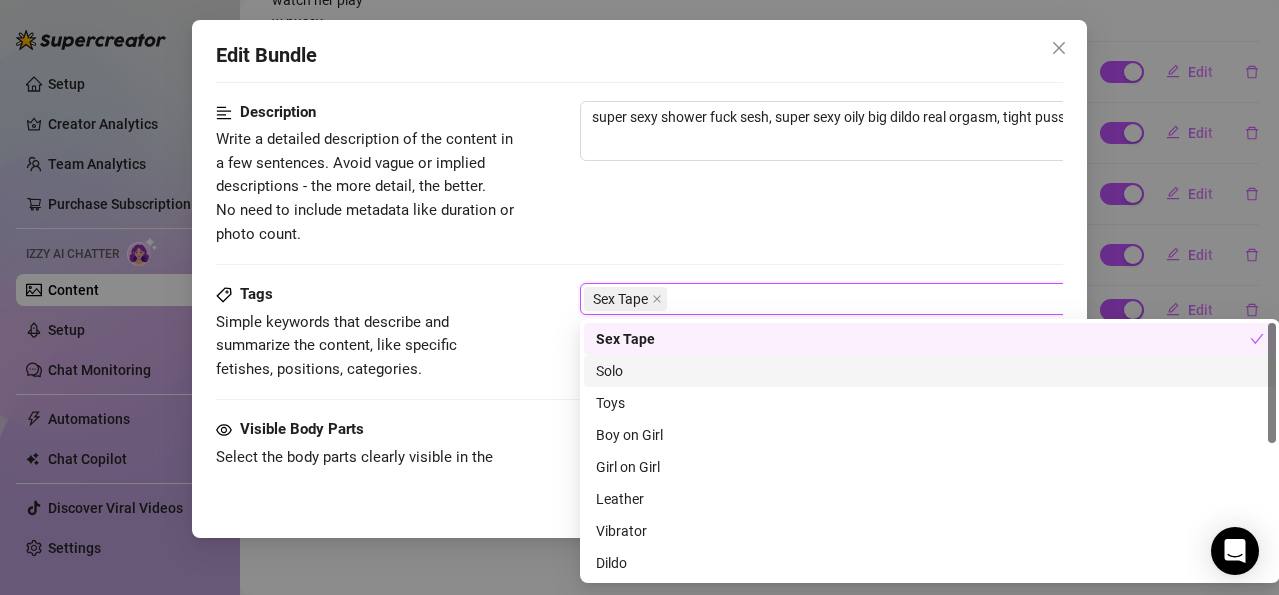 click on "Solo" at bounding box center [930, 371] 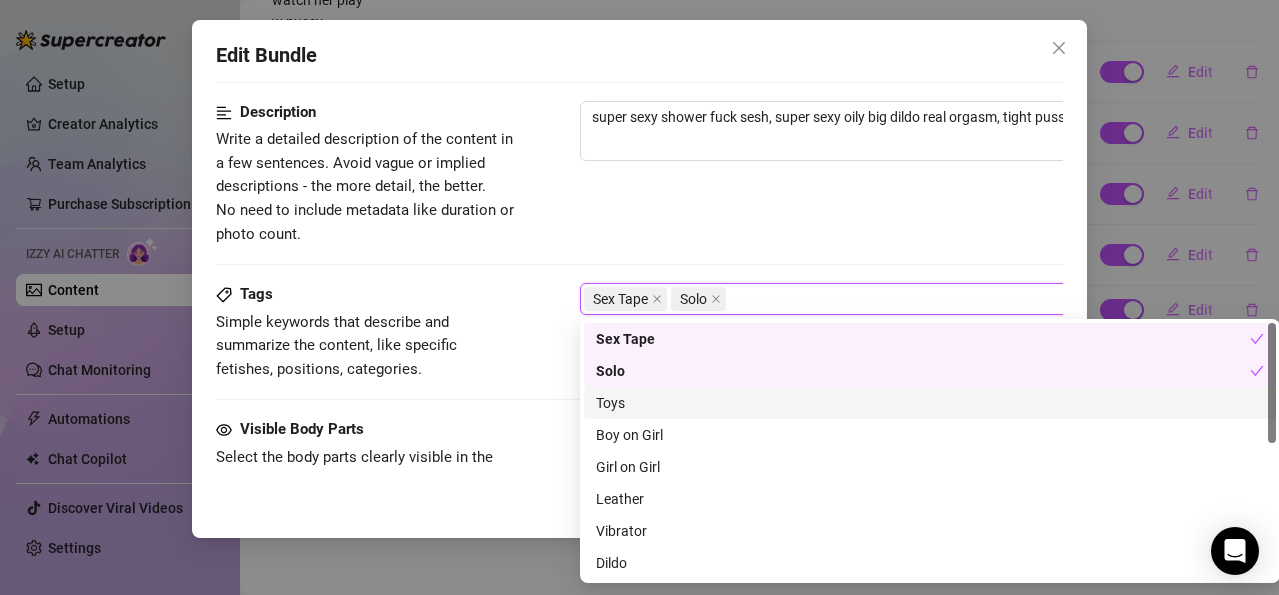 click on "Toys" at bounding box center [930, 403] 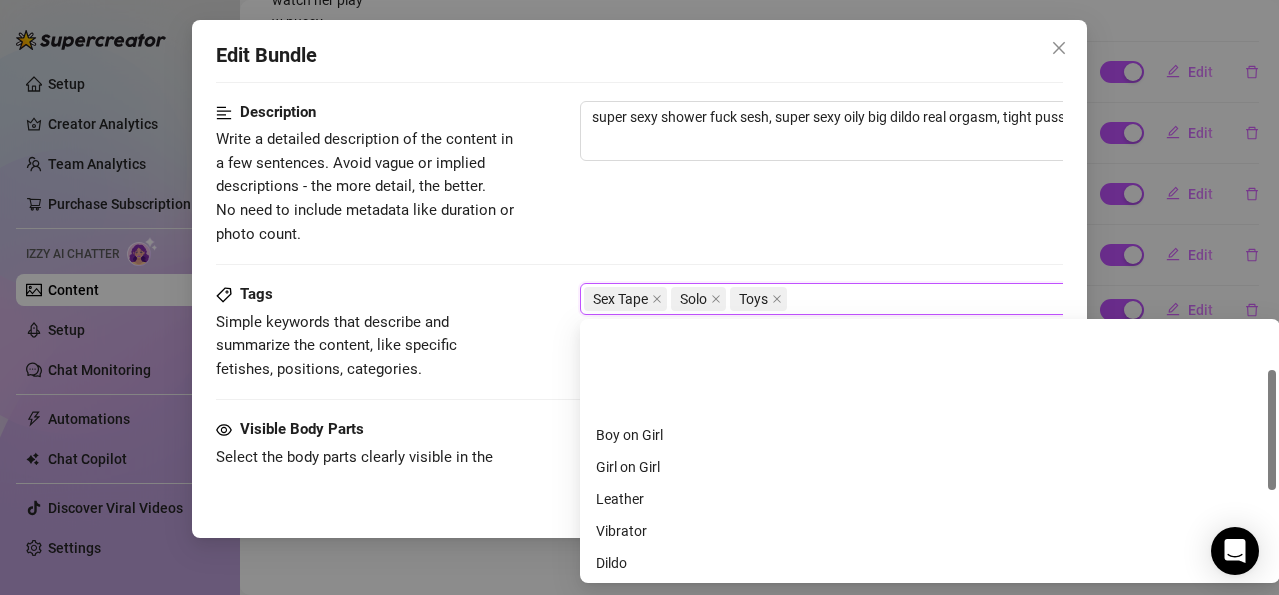 scroll, scrollTop: 100, scrollLeft: 0, axis: vertical 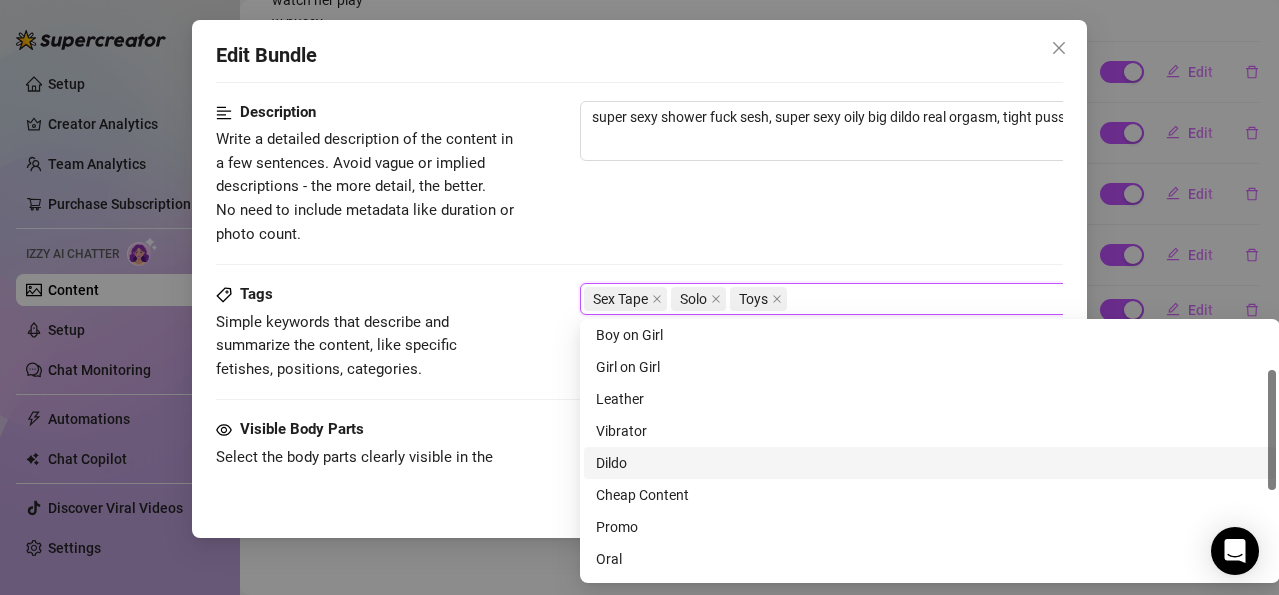 click on "Dildo" at bounding box center [930, 463] 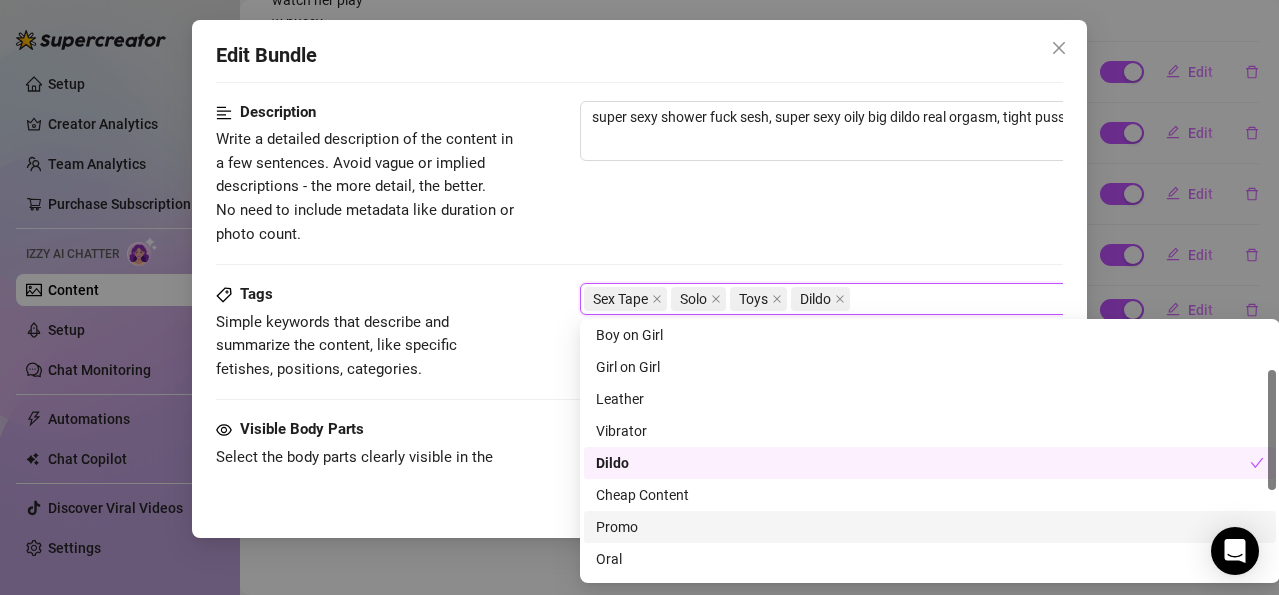 scroll, scrollTop: 200, scrollLeft: 0, axis: vertical 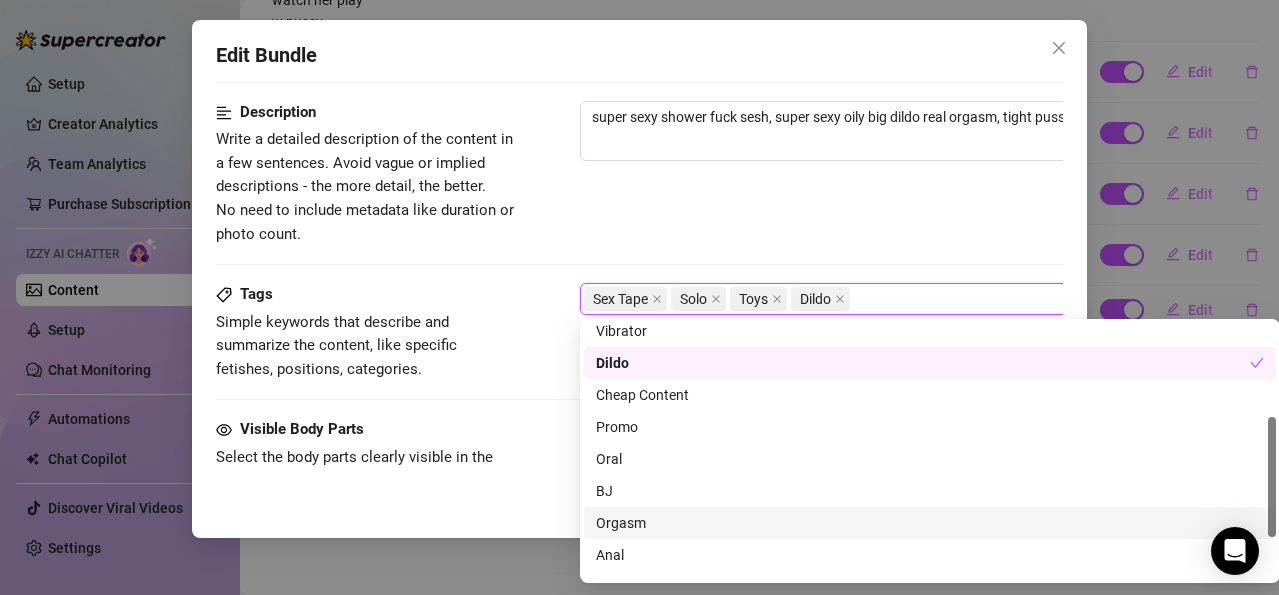 click on "Orgasm" at bounding box center [930, 523] 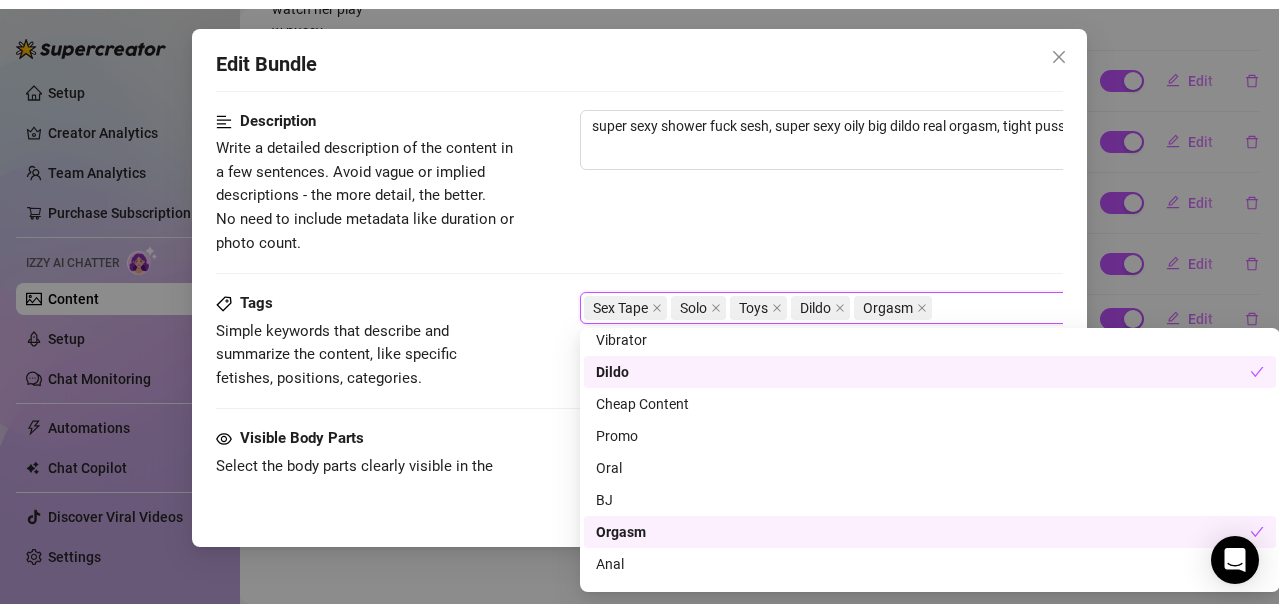 scroll, scrollTop: 288, scrollLeft: 0, axis: vertical 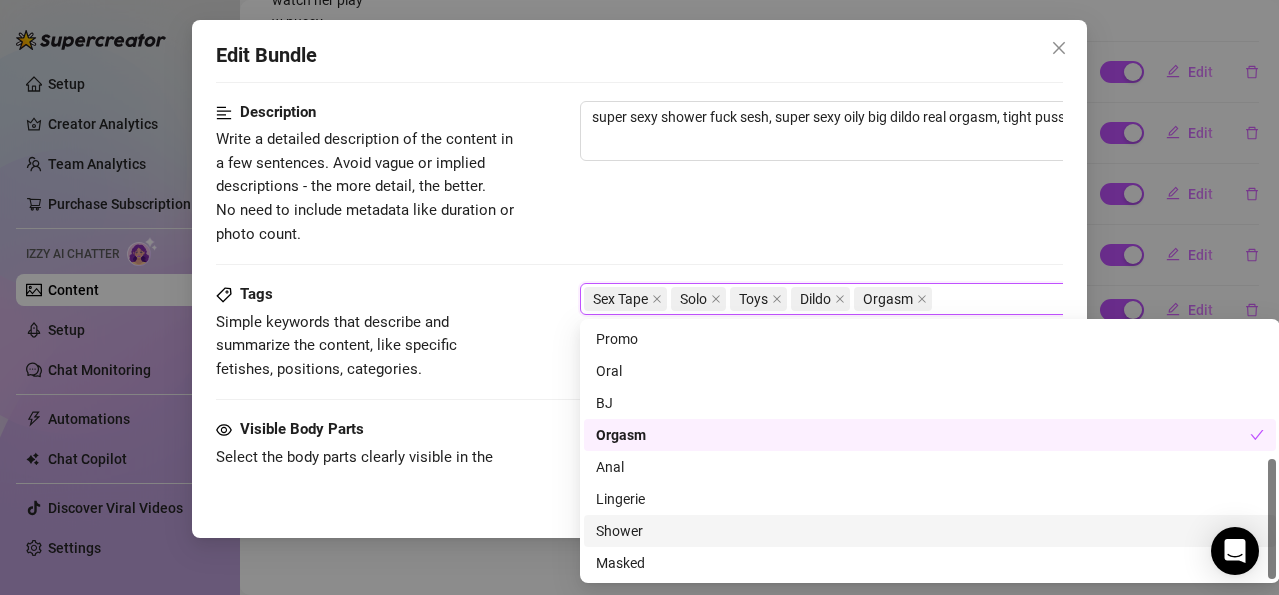 click on "Shower" at bounding box center (930, 531) 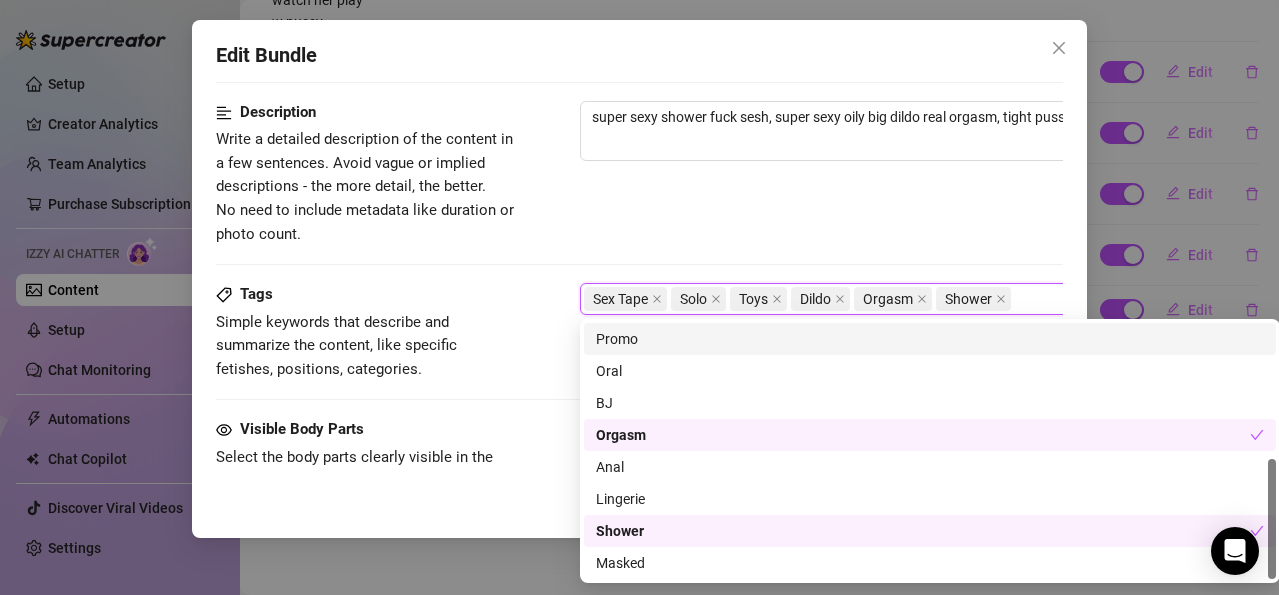 click on "Description Write a detailed description of the content in a few sentences. Avoid vague or implied descriptions - the more detail, the better.  No need to include metadata like duration or photo count. super sexy shower fuck sesh, super sexy oily big dildo real orgasm, tight pussy. I get wet and wild in this video" at bounding box center [639, 173] 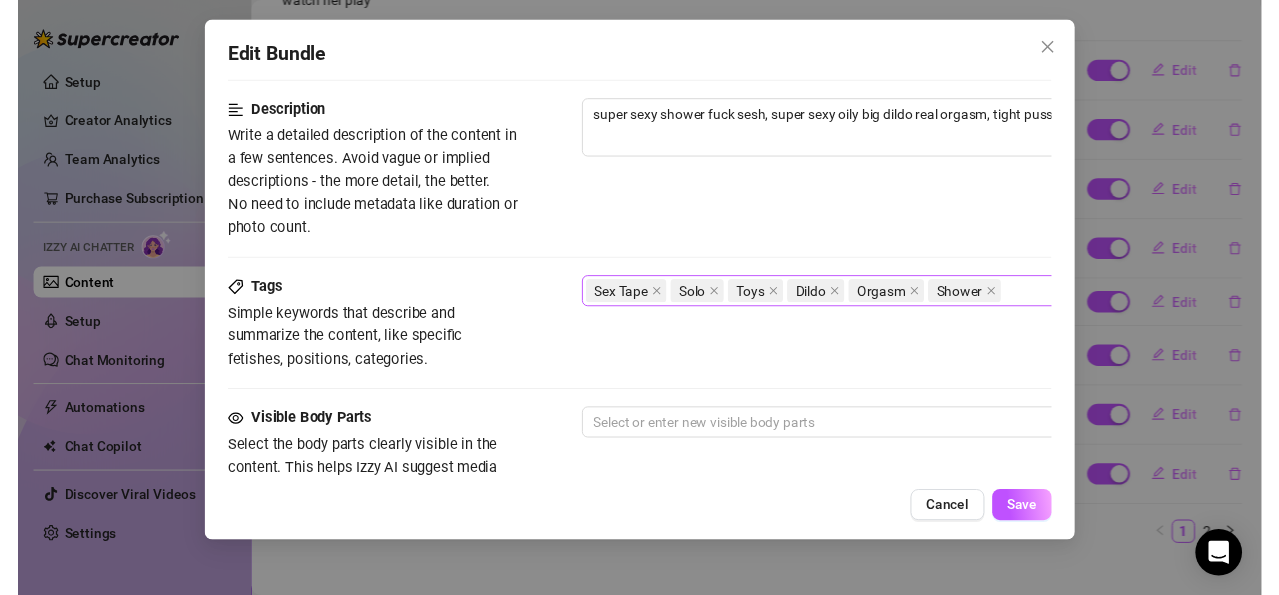 scroll, scrollTop: 900, scrollLeft: 0, axis: vertical 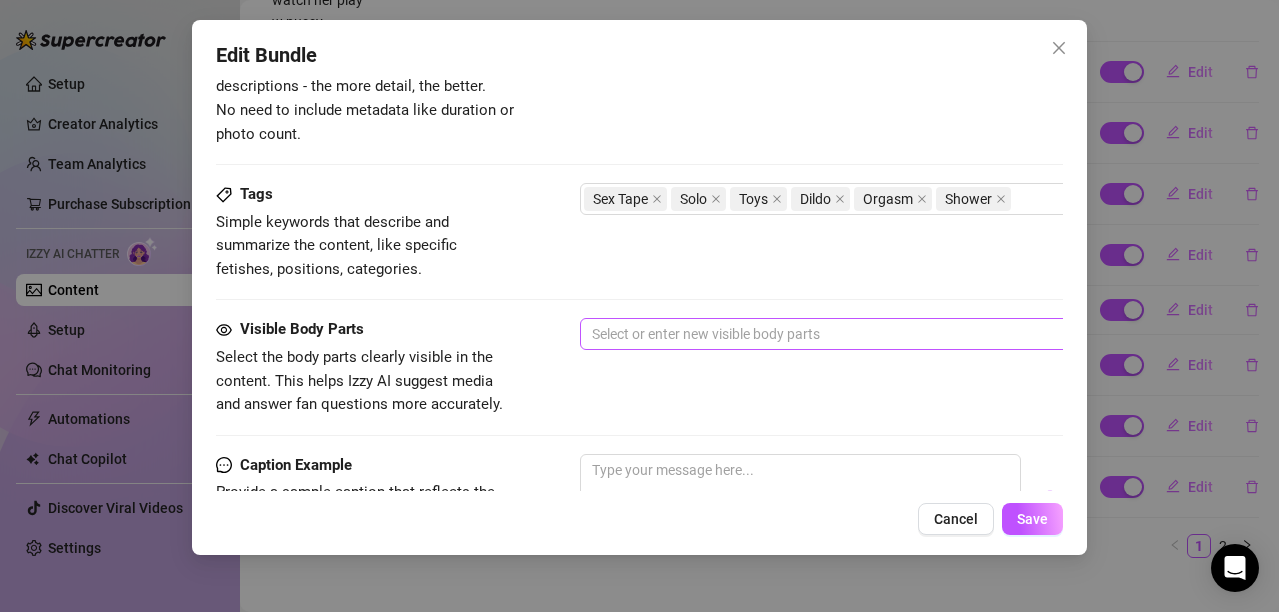 click at bounding box center [919, 334] 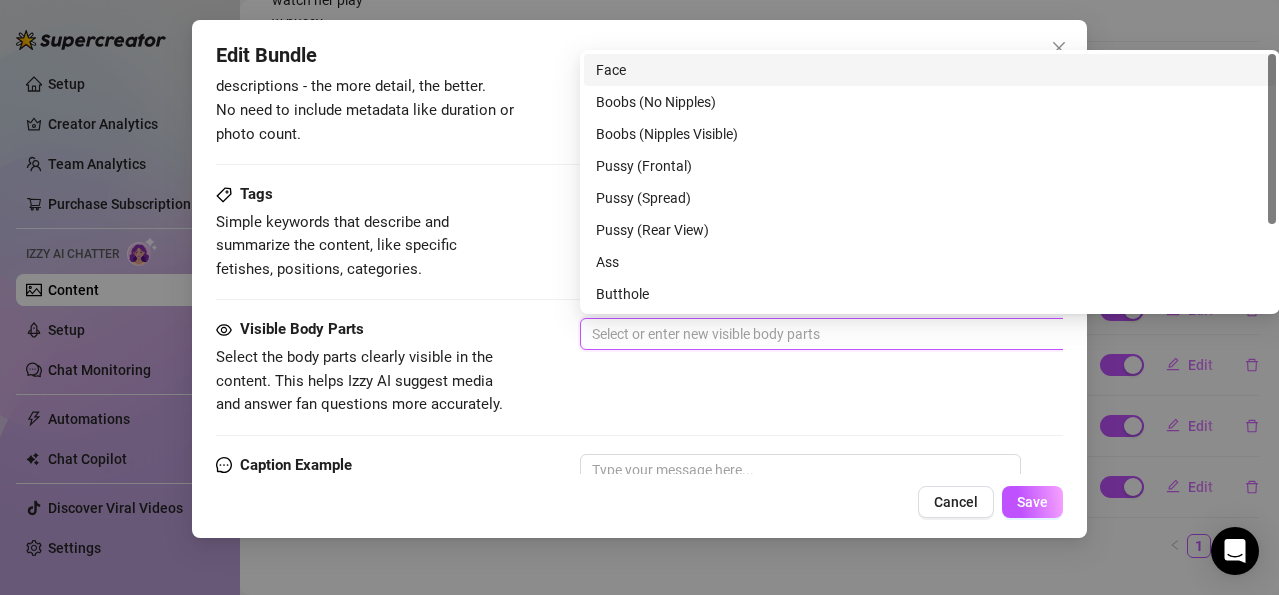 click on "Face" at bounding box center [930, 70] 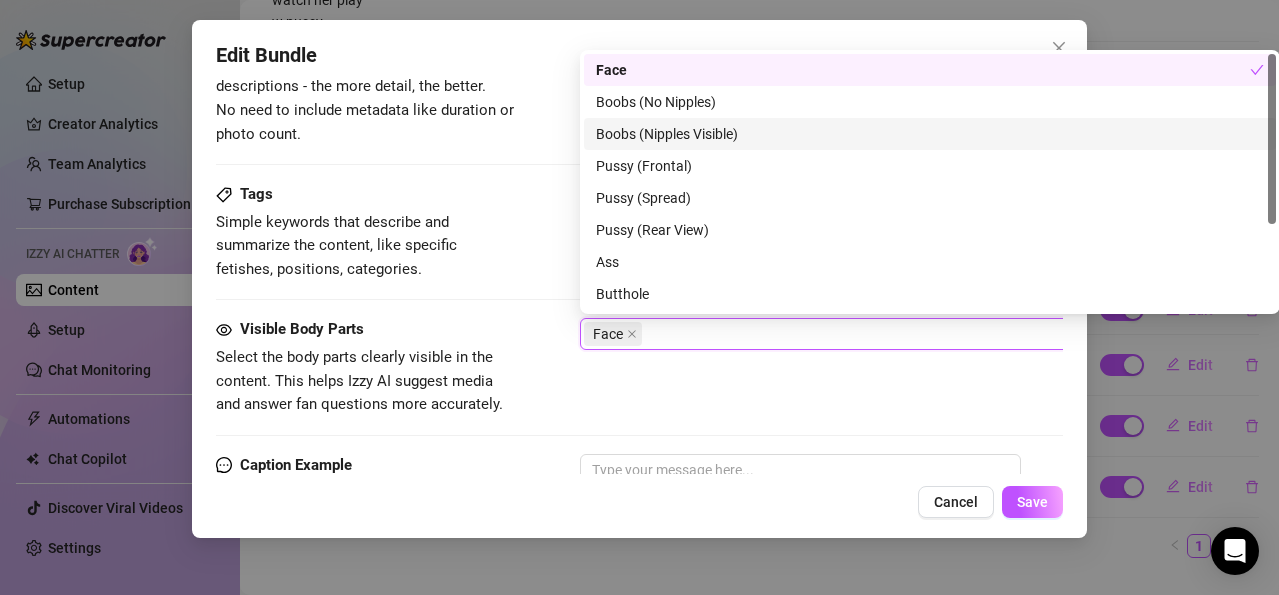 click on "Boobs (Nipples Visible)" at bounding box center [930, 134] 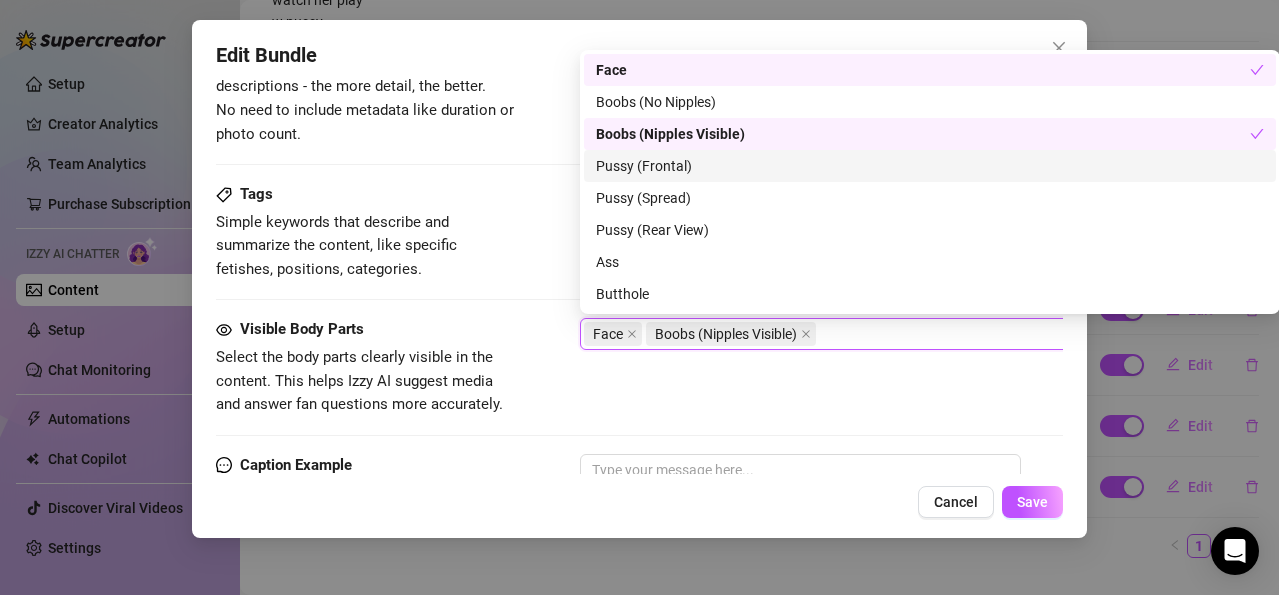 click on "Pussy (Frontal)" at bounding box center (930, 166) 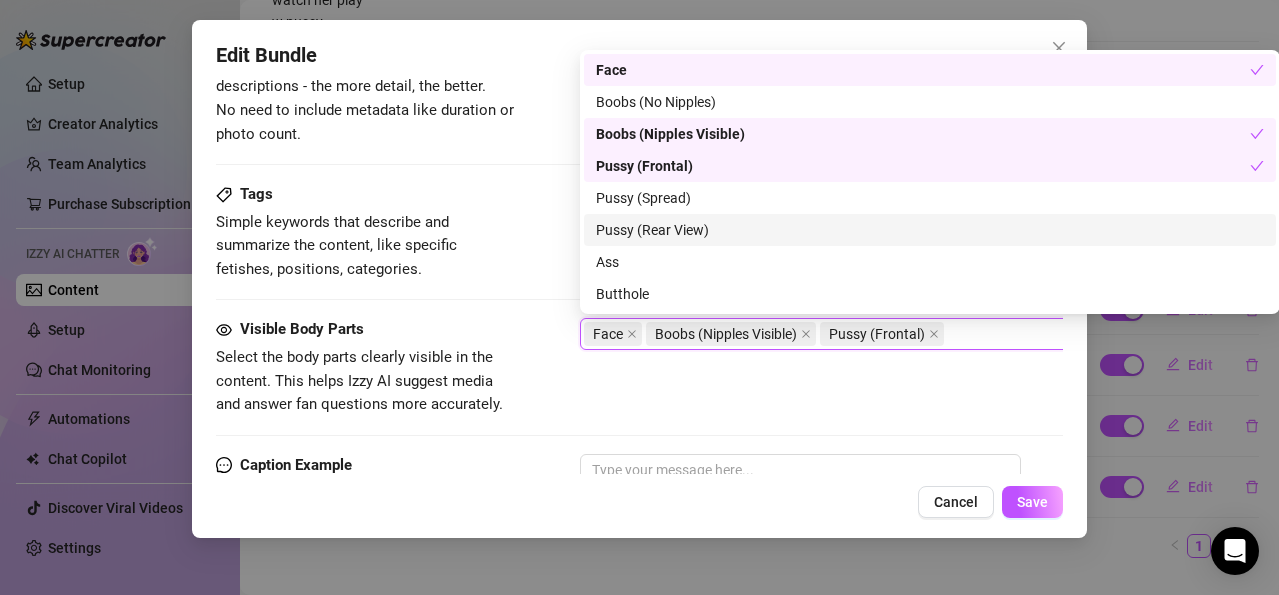 click on "Pussy (Rear View)" at bounding box center (930, 230) 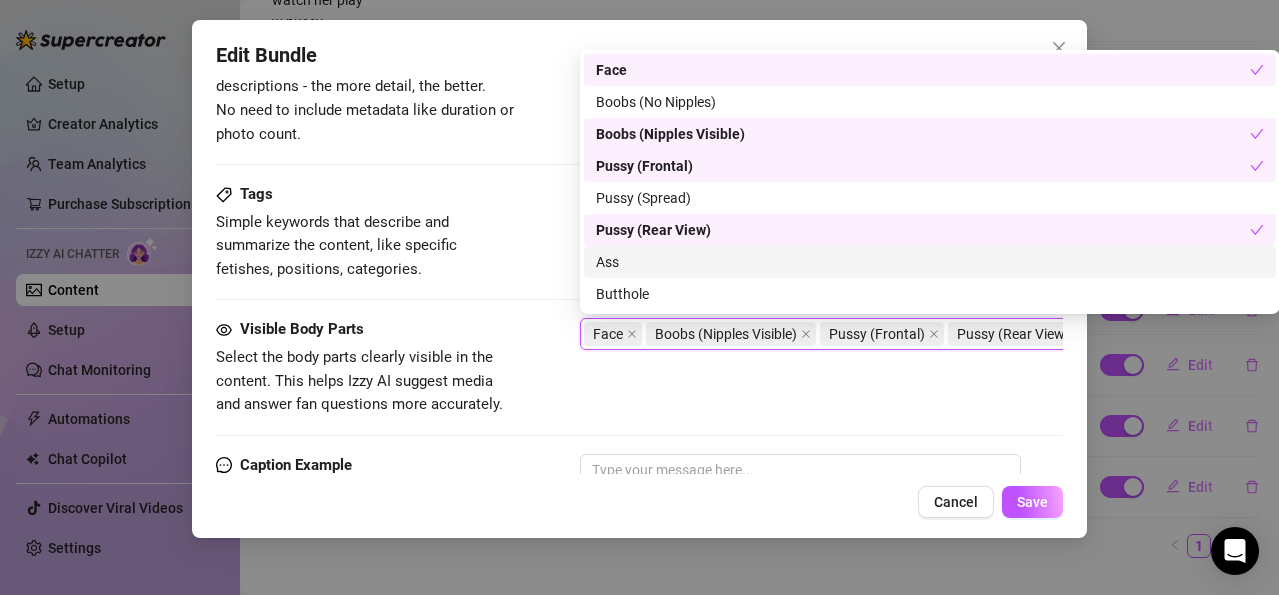 click on "Ass" at bounding box center (930, 262) 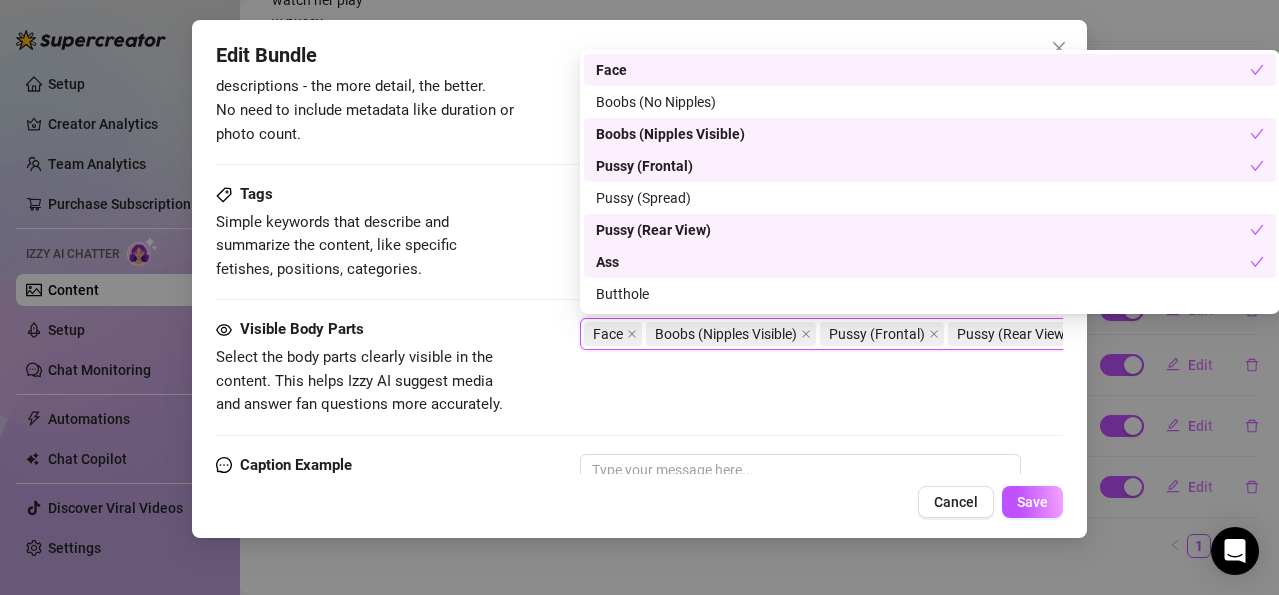 scroll, scrollTop: 100, scrollLeft: 0, axis: vertical 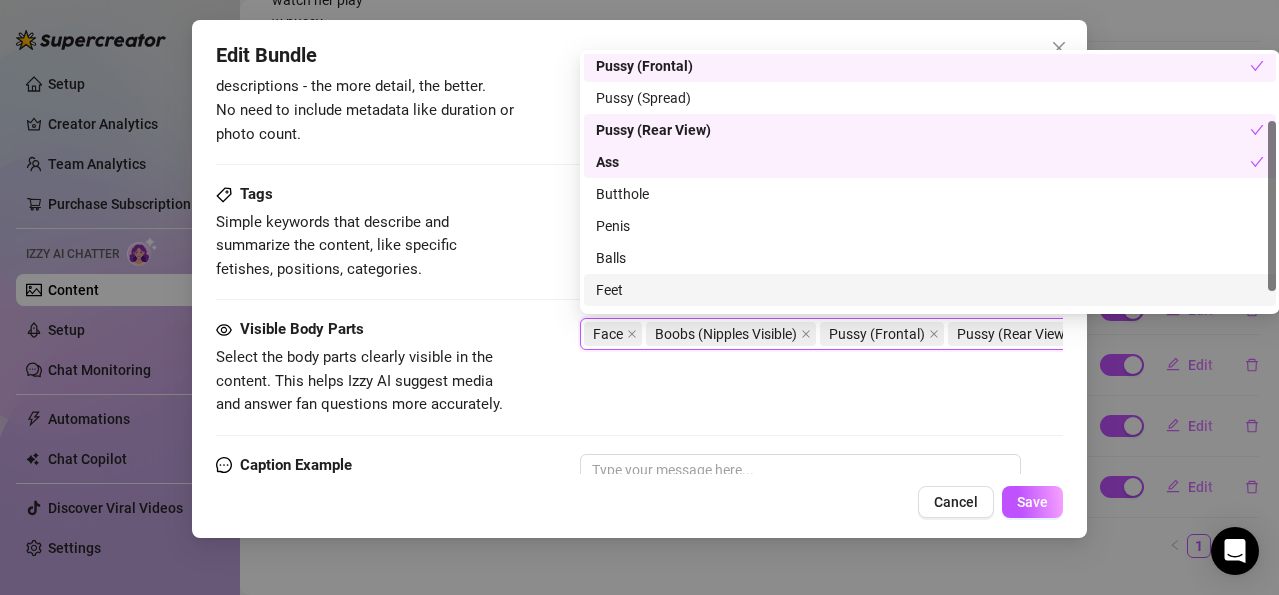 click on "Feet" at bounding box center (930, 290) 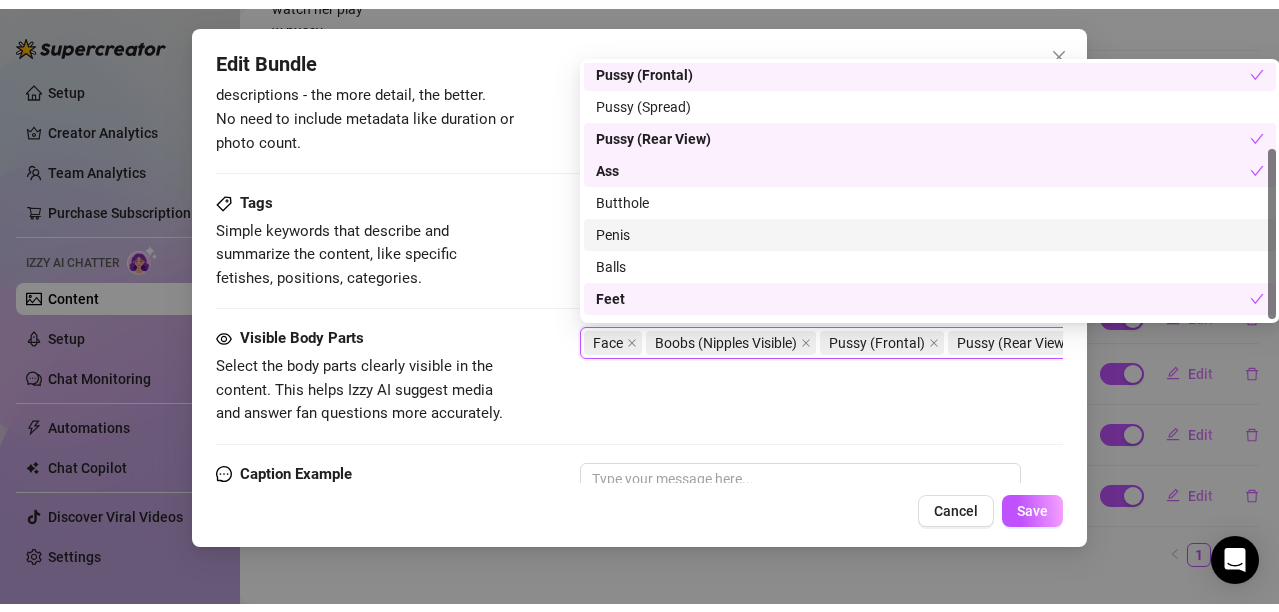 scroll, scrollTop: 128, scrollLeft: 0, axis: vertical 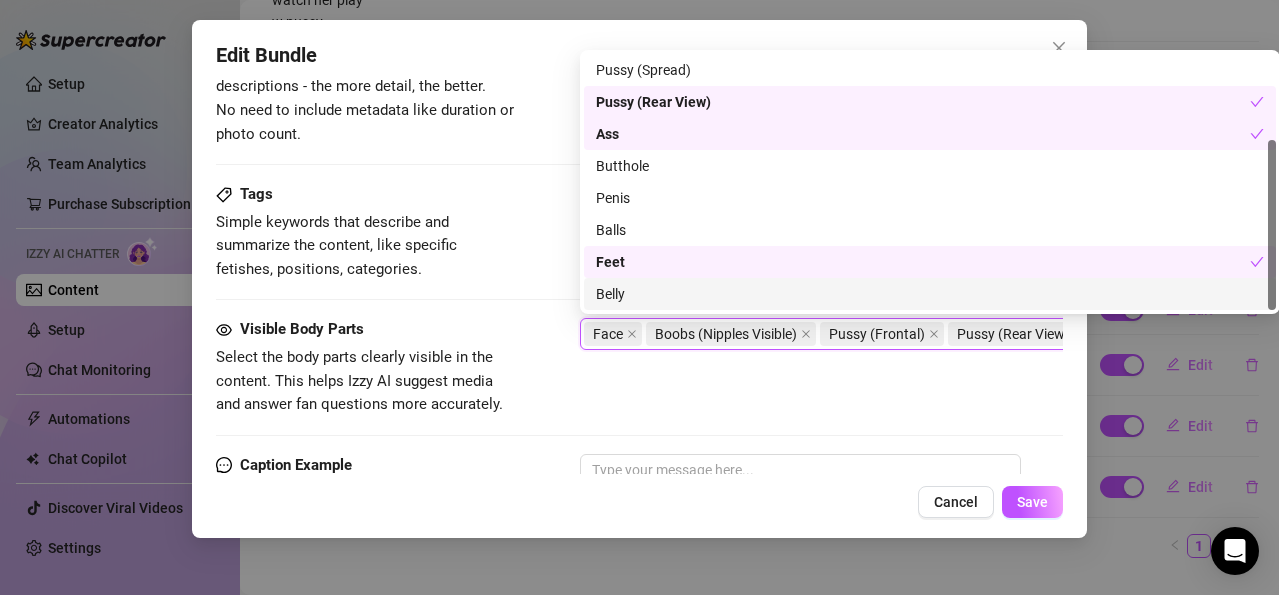 click on "Belly" at bounding box center [930, 294] 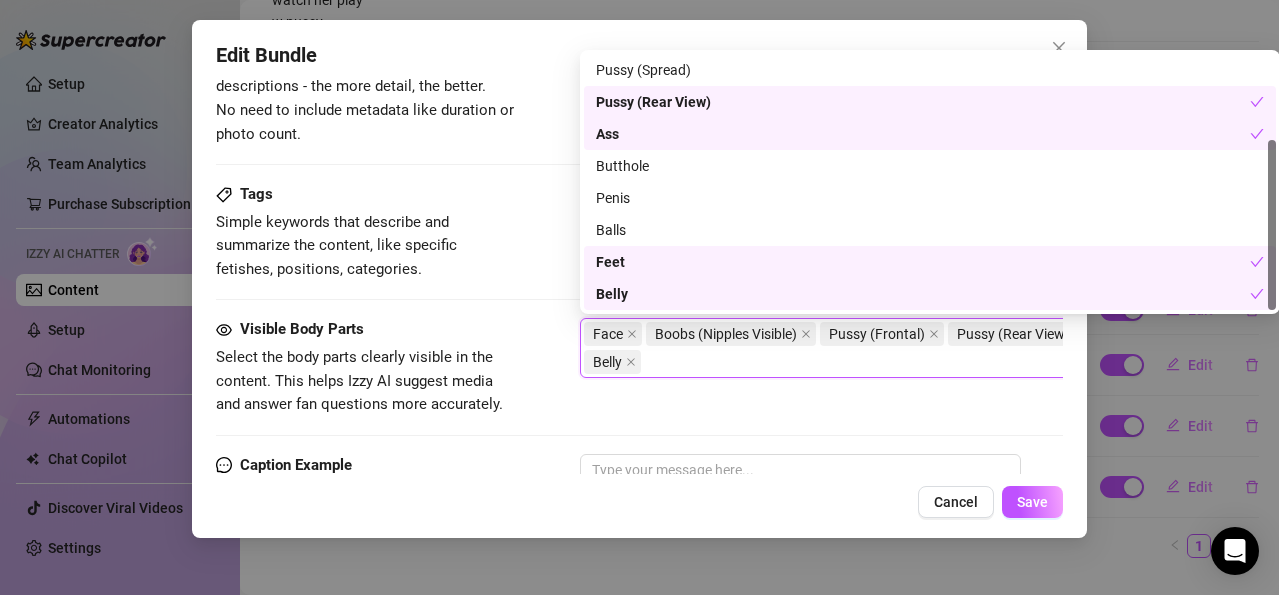 click on "Visible Body Parts Select the body parts clearly visible in the content. This helps Izzy AI suggest media and answer fan questions more accurately. Face Boobs (Nipples Visible) Pussy (Frontal) Pussy (Rear View) Ass Feet Belly" at bounding box center [639, 367] 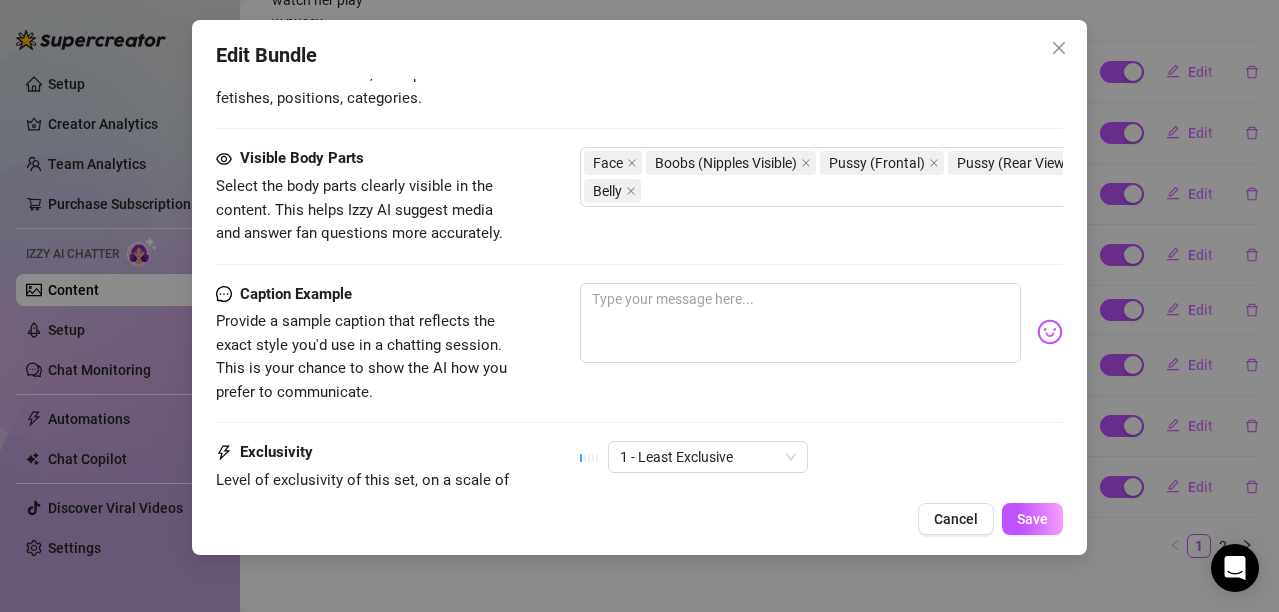 scroll, scrollTop: 1100, scrollLeft: 0, axis: vertical 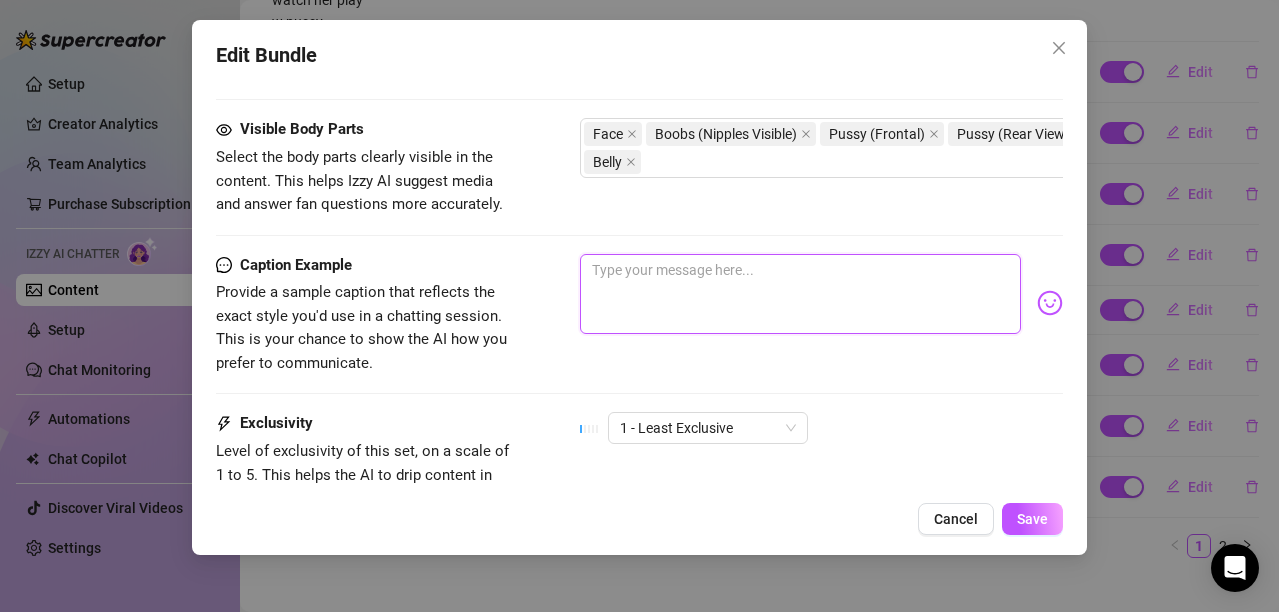 click at bounding box center (800, 294) 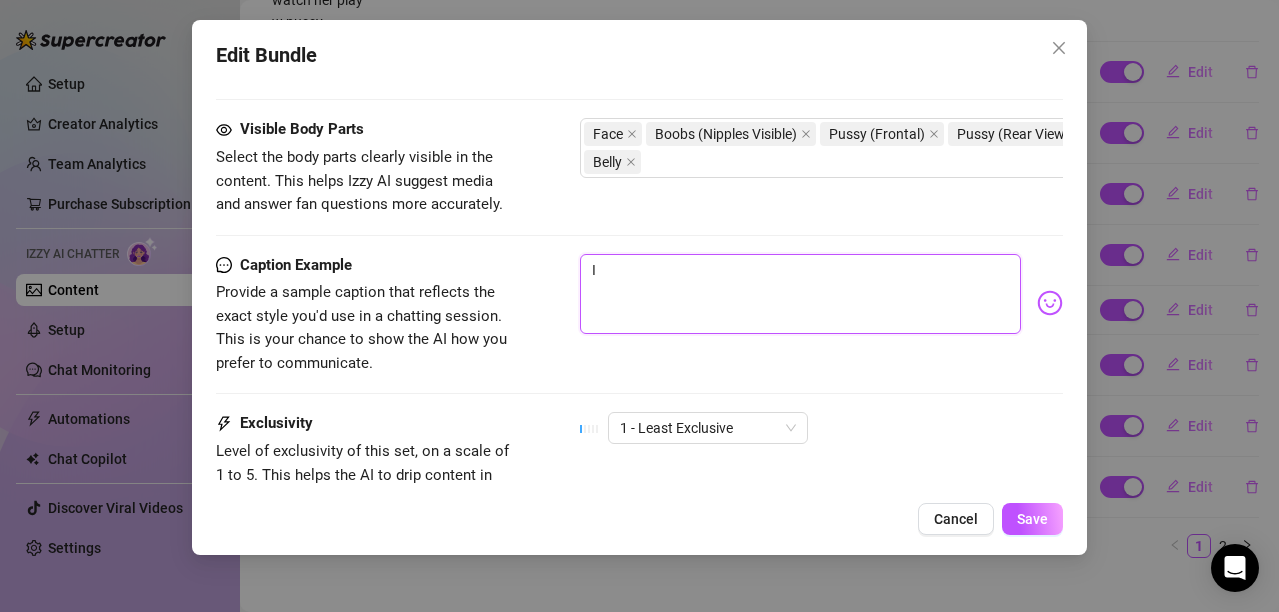 type on "I" 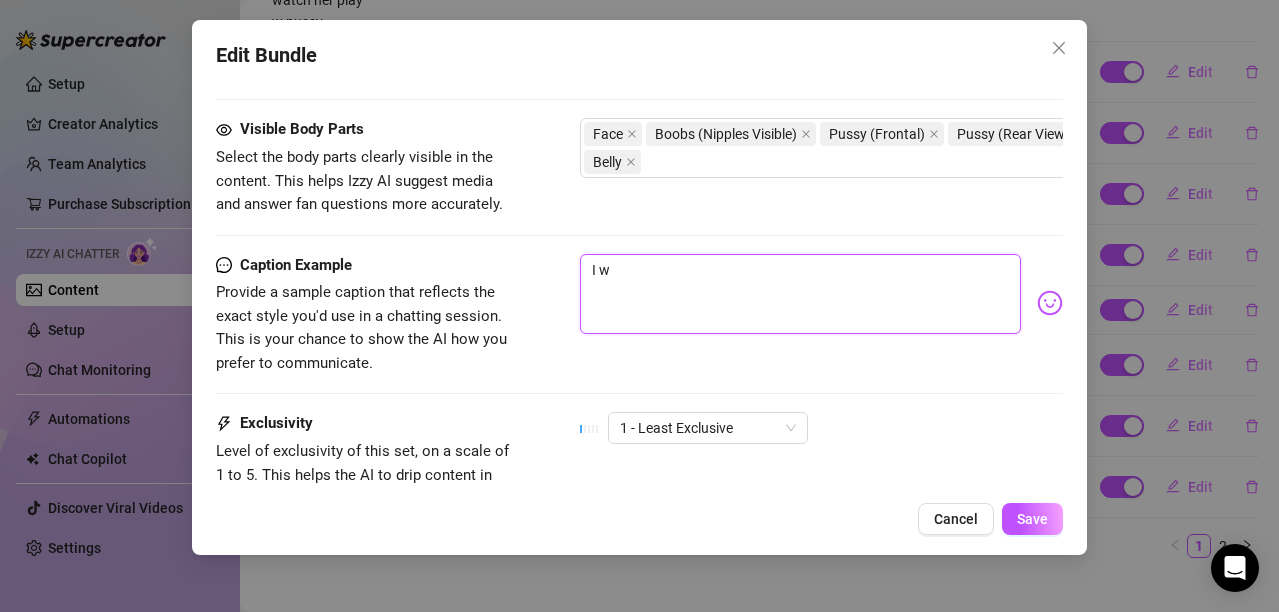 type on "I wa" 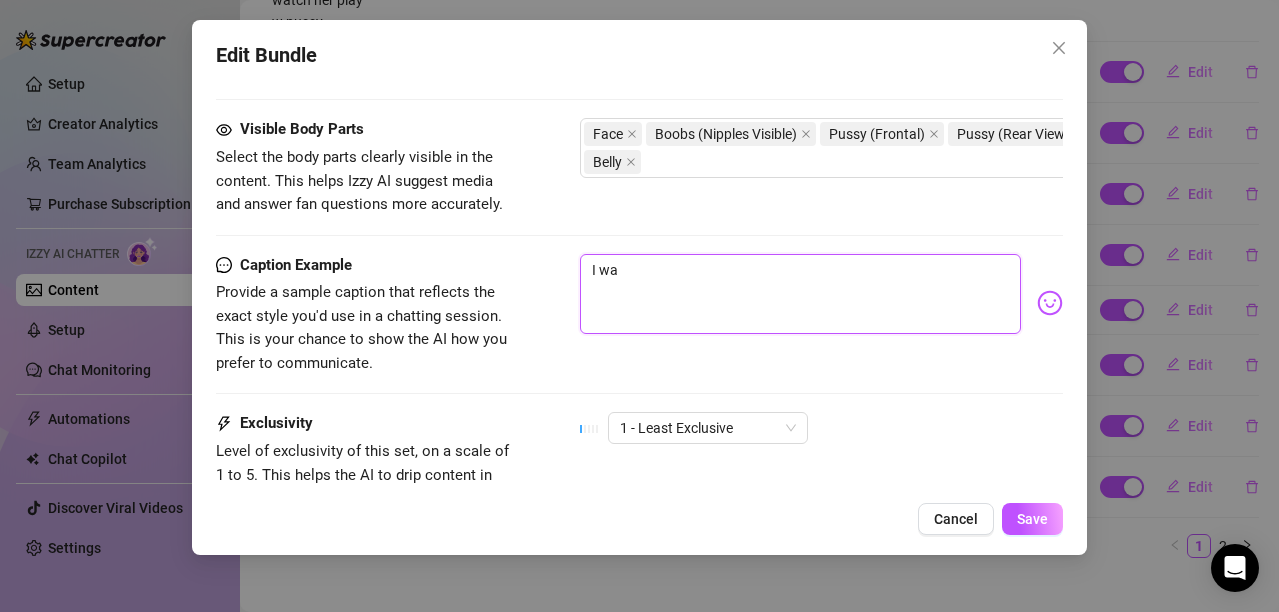 type on "I was" 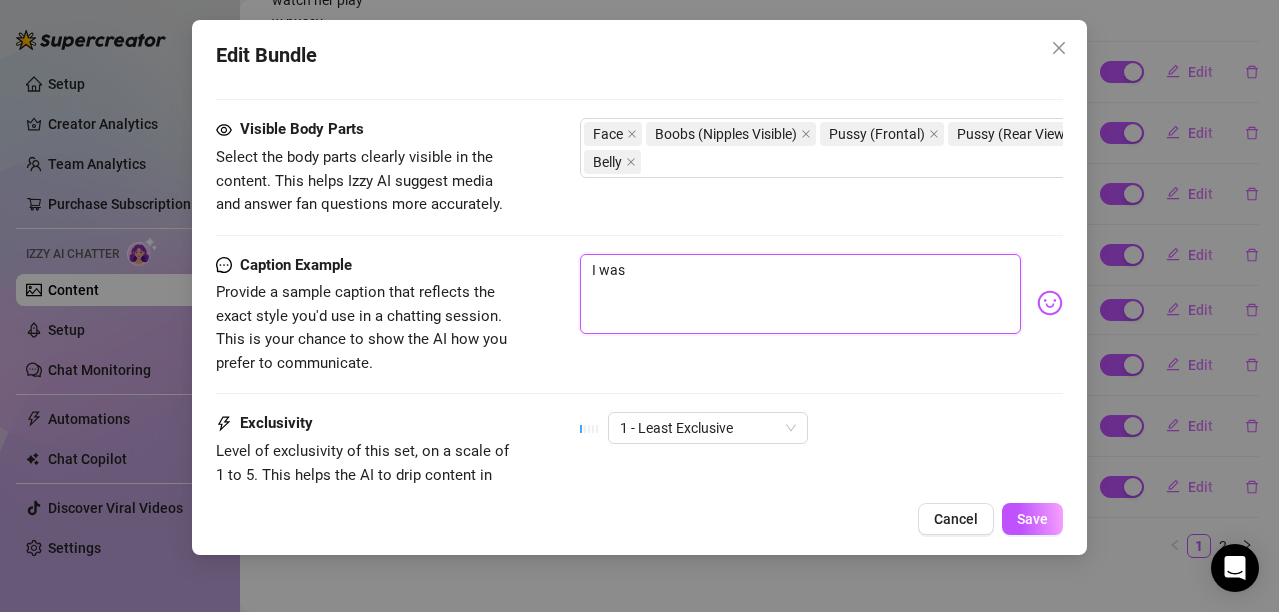 type on "I wasn" 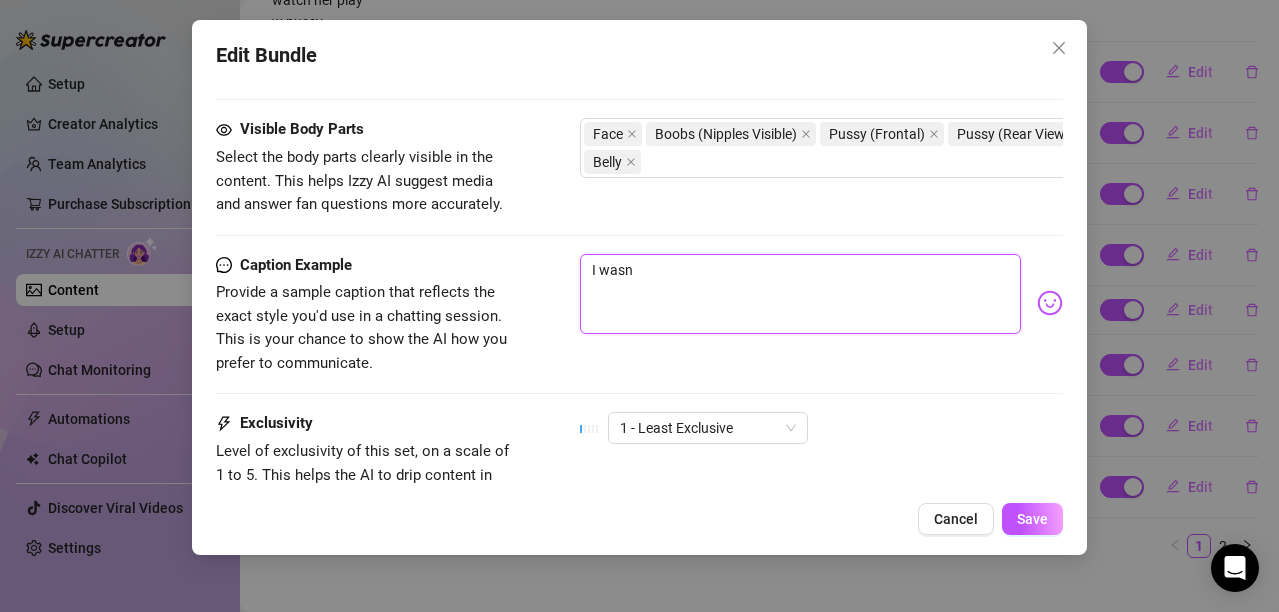 type on "I wasny" 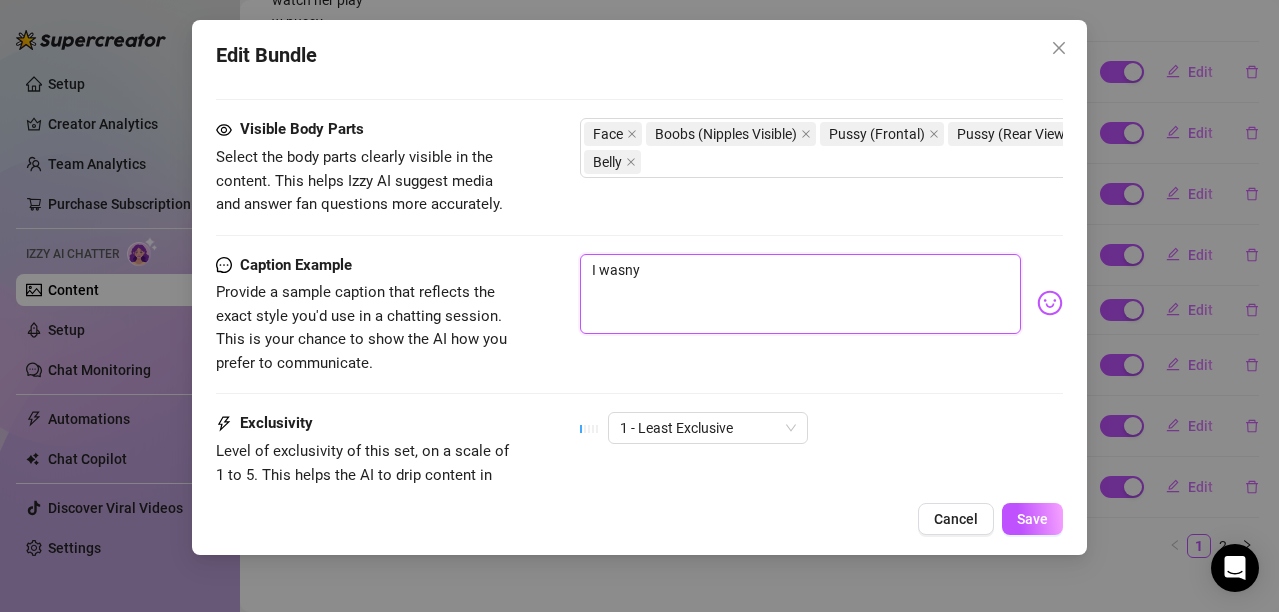 type on "I wasny" 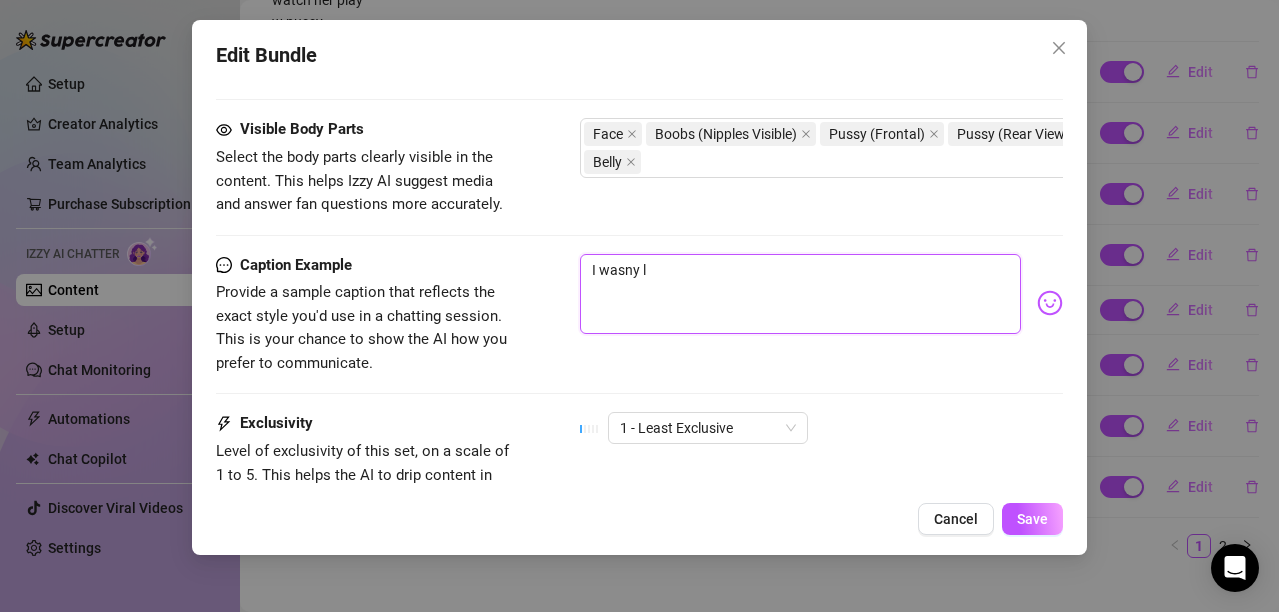 type on "I wasny li" 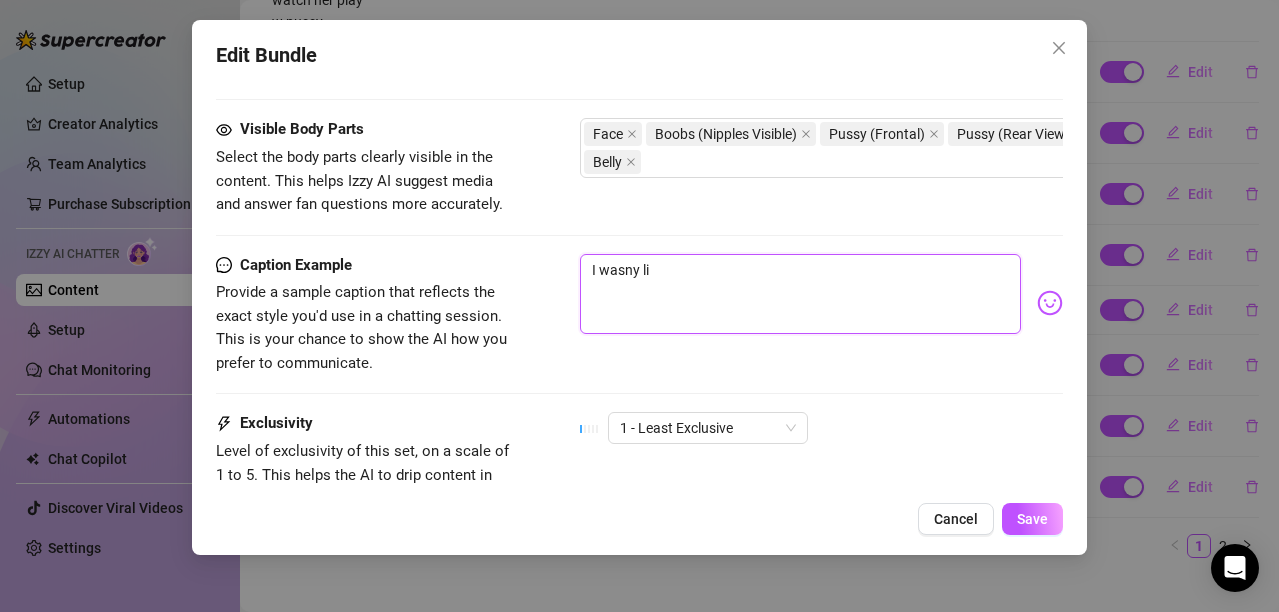 type on "I wasny lie" 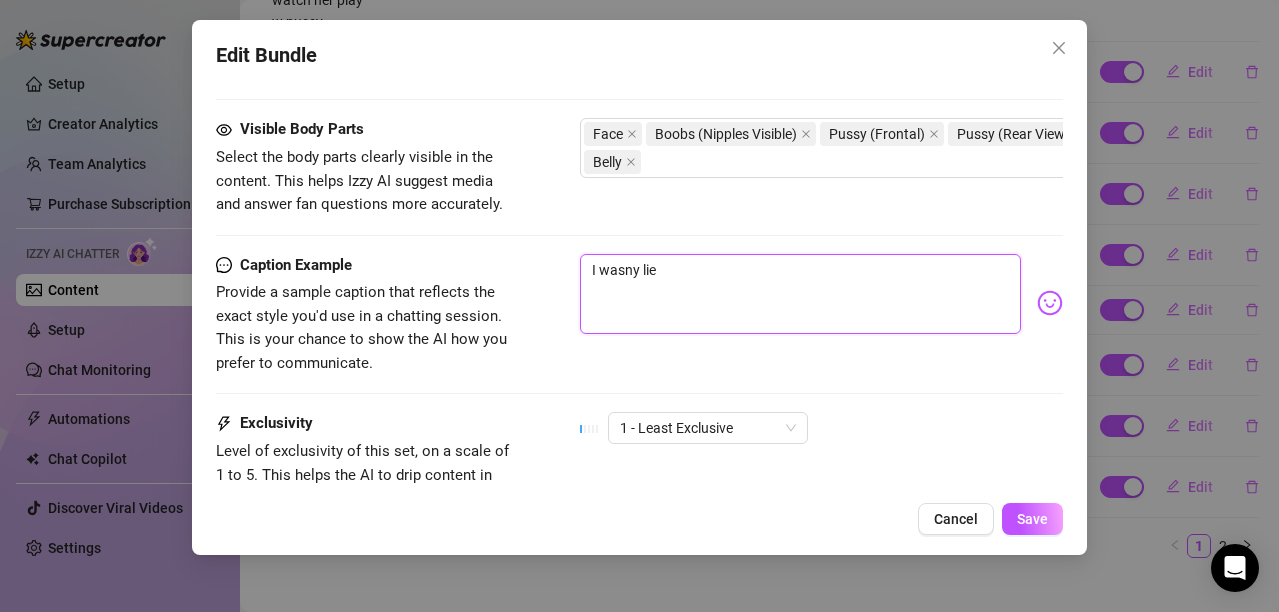 type on "I wasny liei" 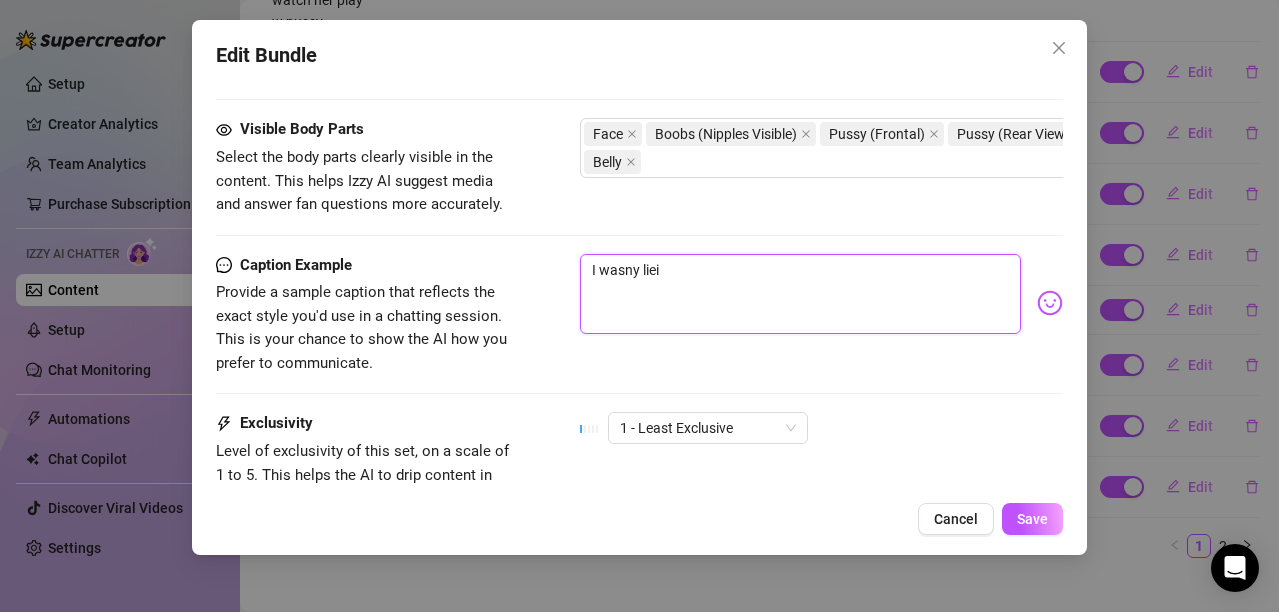 type on "I wasny liein" 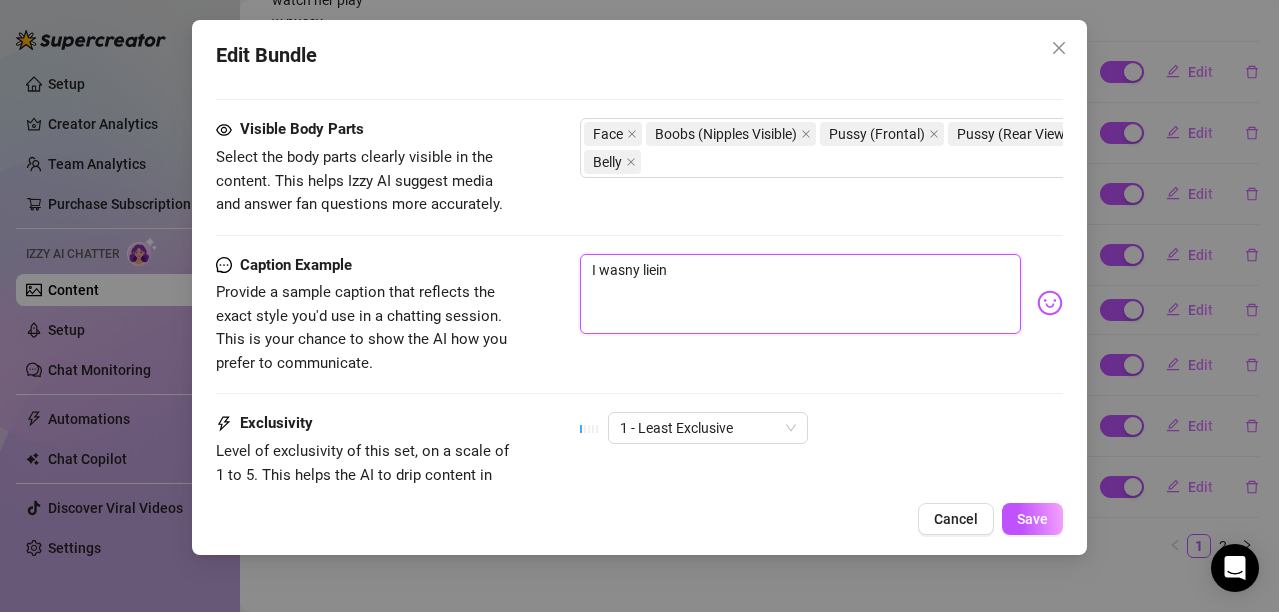 type on "I wasny lieing" 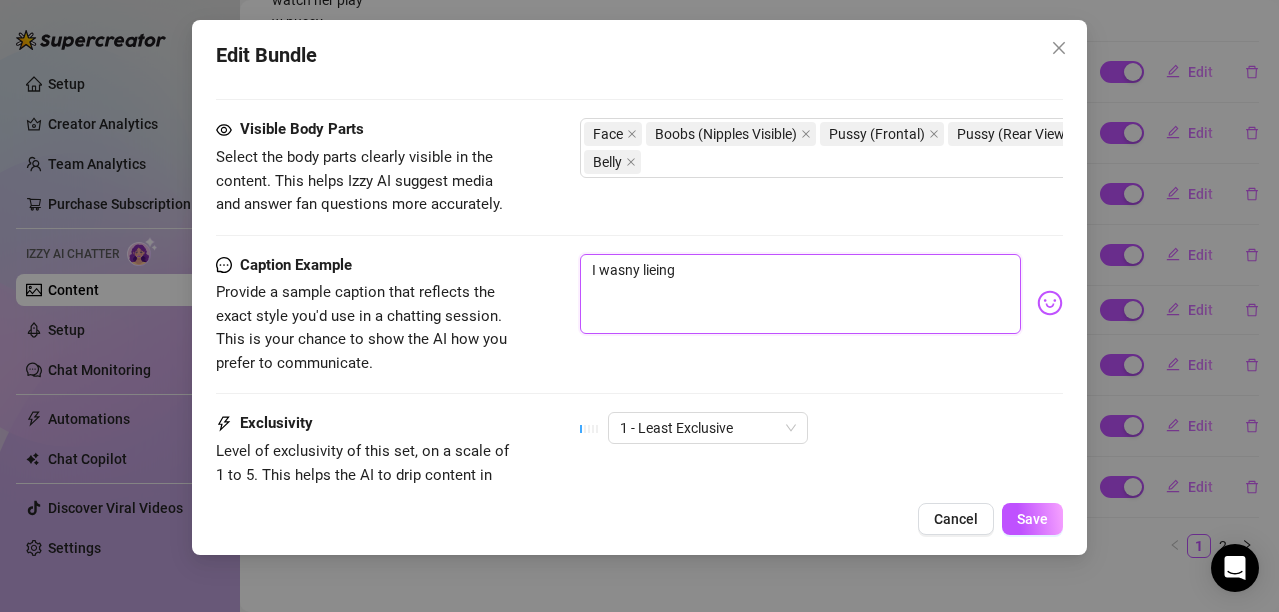 type on "I wasny lieing" 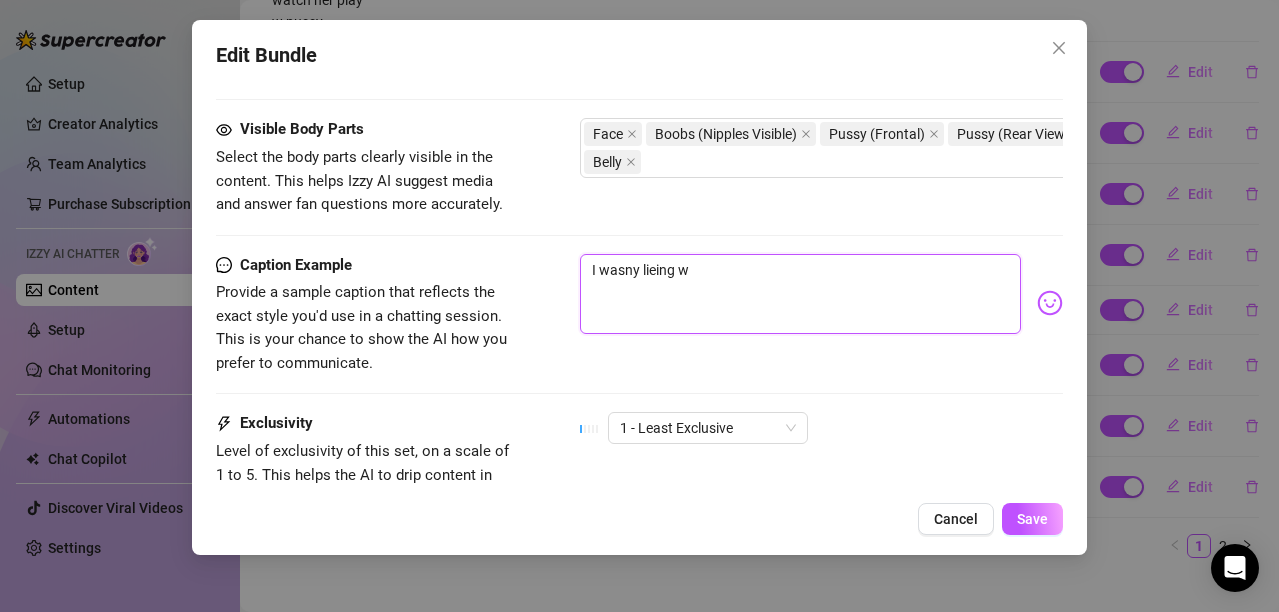 type on "I wasny lieing wh" 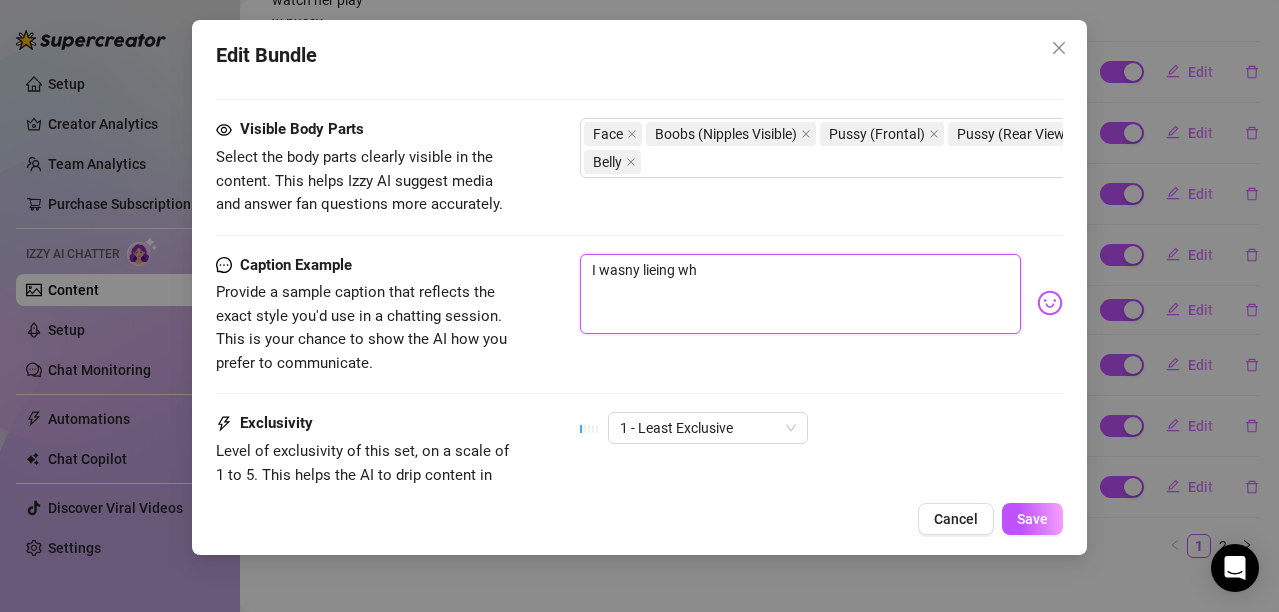 type on "I wasny lieing whe" 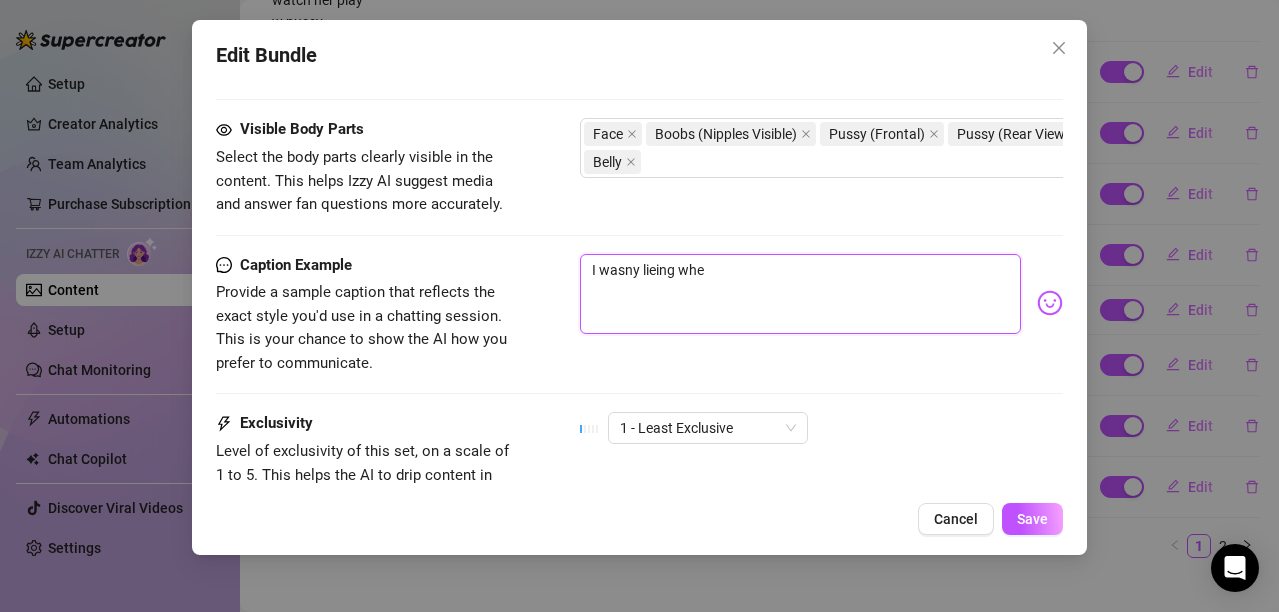 type on "I wasny lieing when" 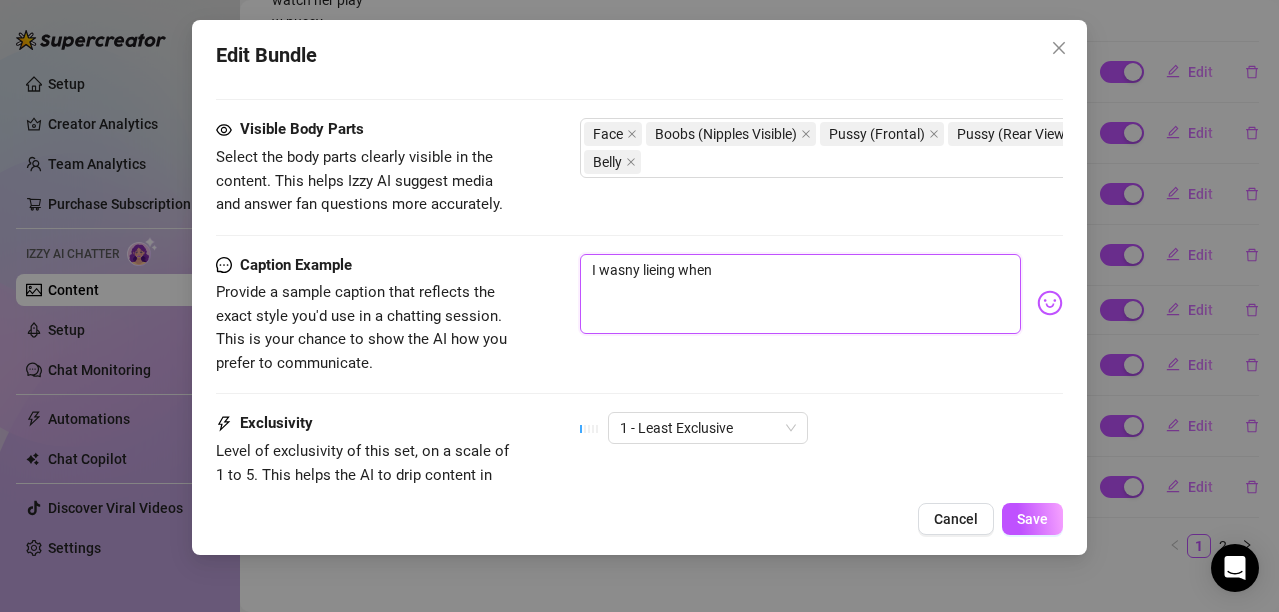 type on "I wasny lieing when" 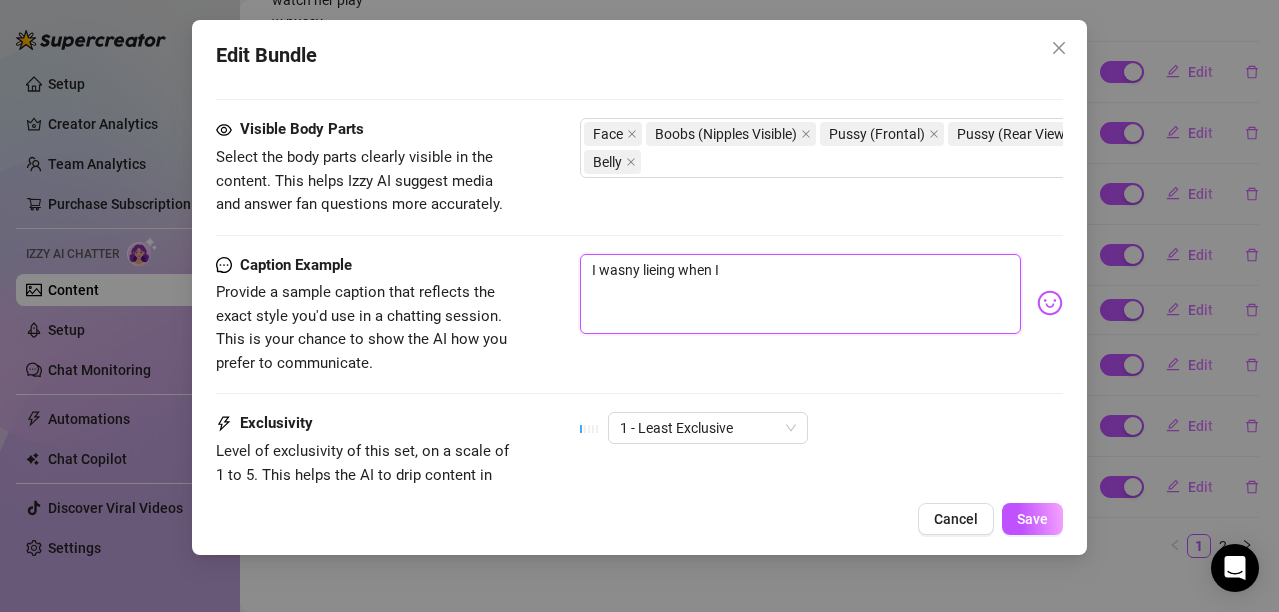 type on "I wasny lieing when I" 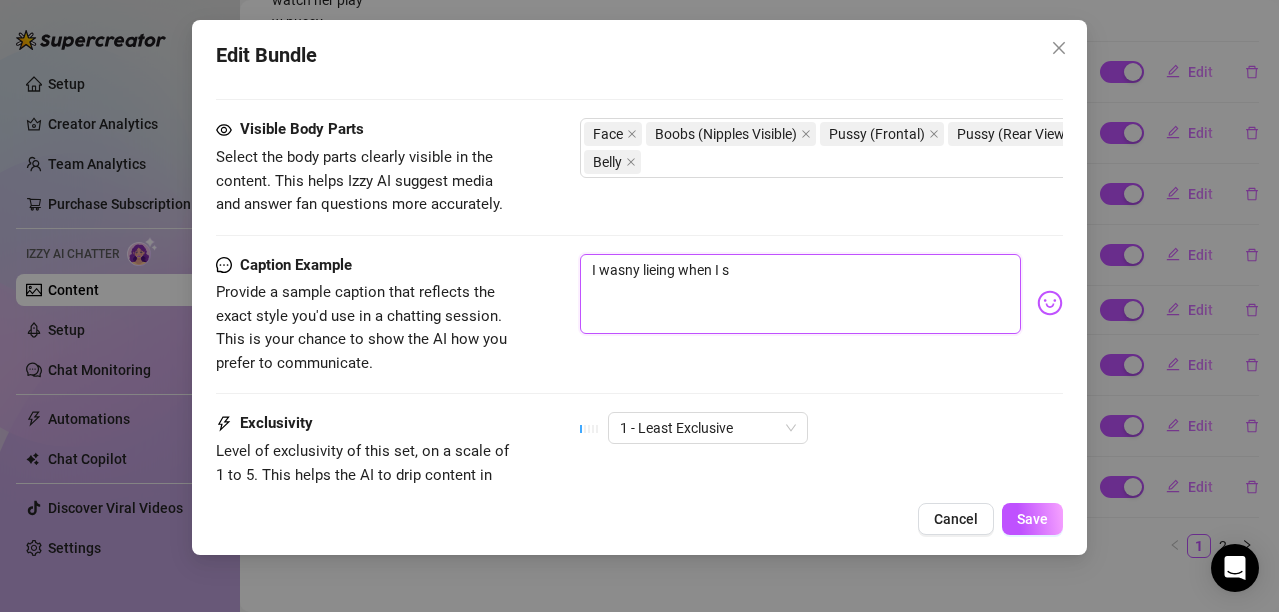 type on "I wasny lieing when I sa" 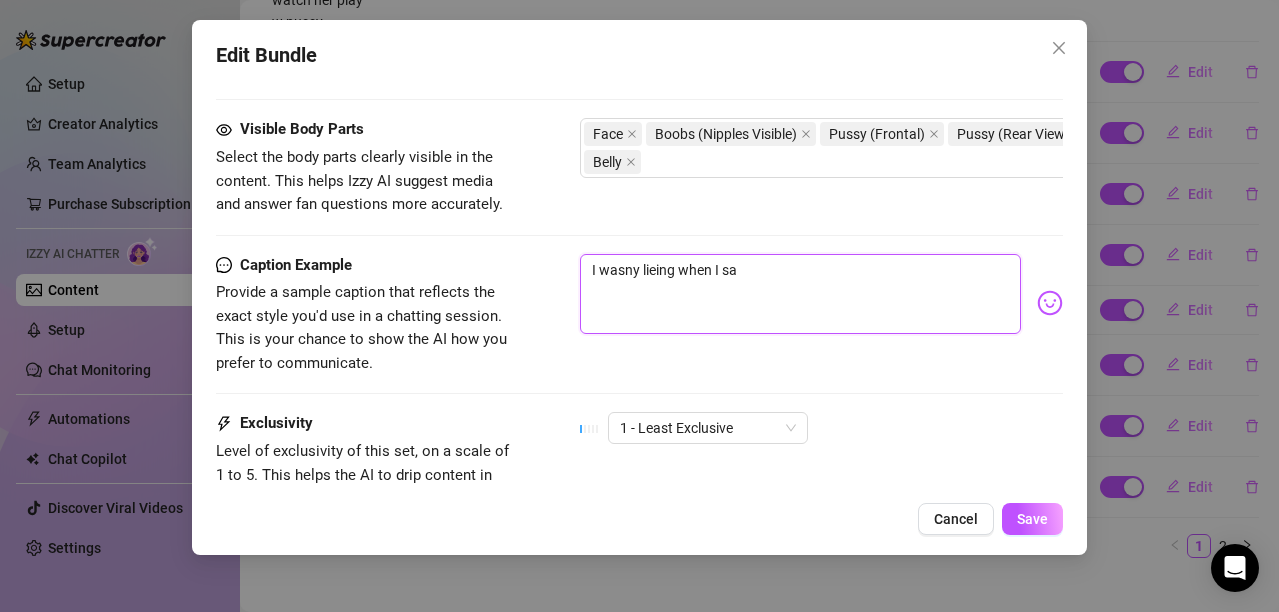 type on "I wasny lieing when I sai" 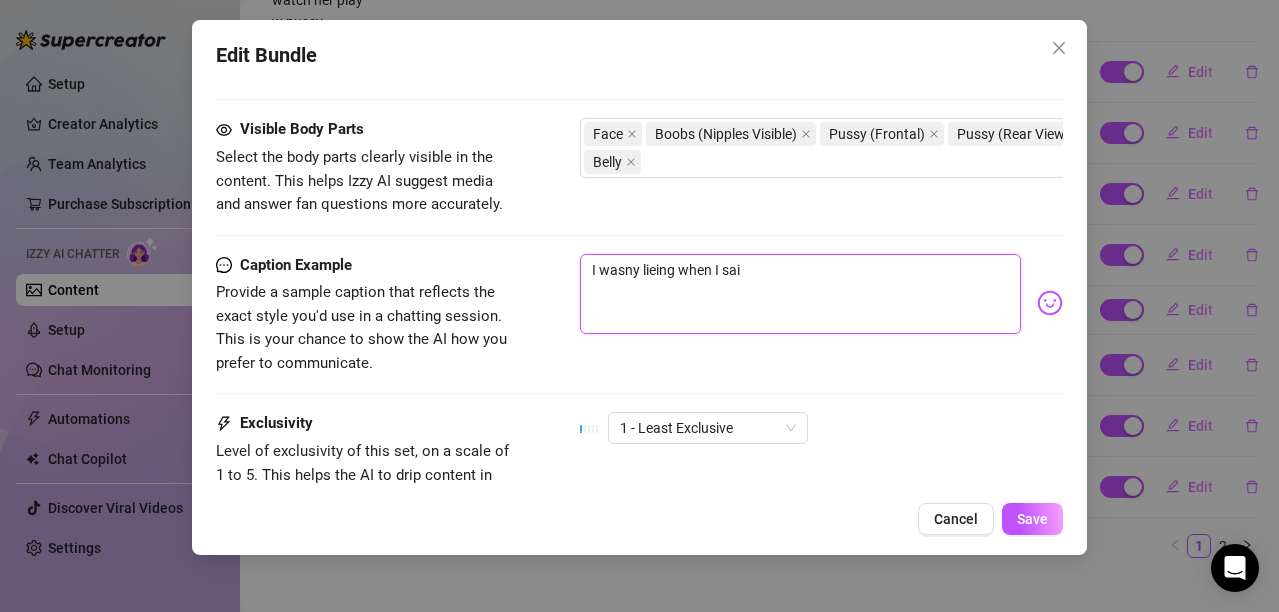 type on "I wasny lieing when I said" 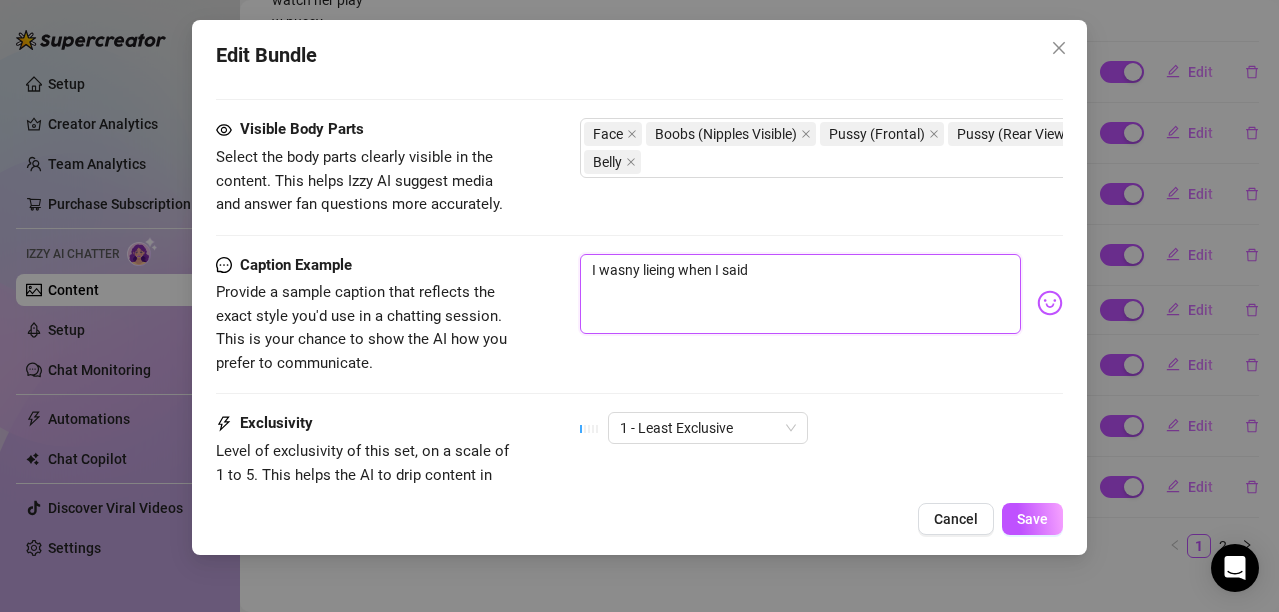 type on "I wasny lieing when I said" 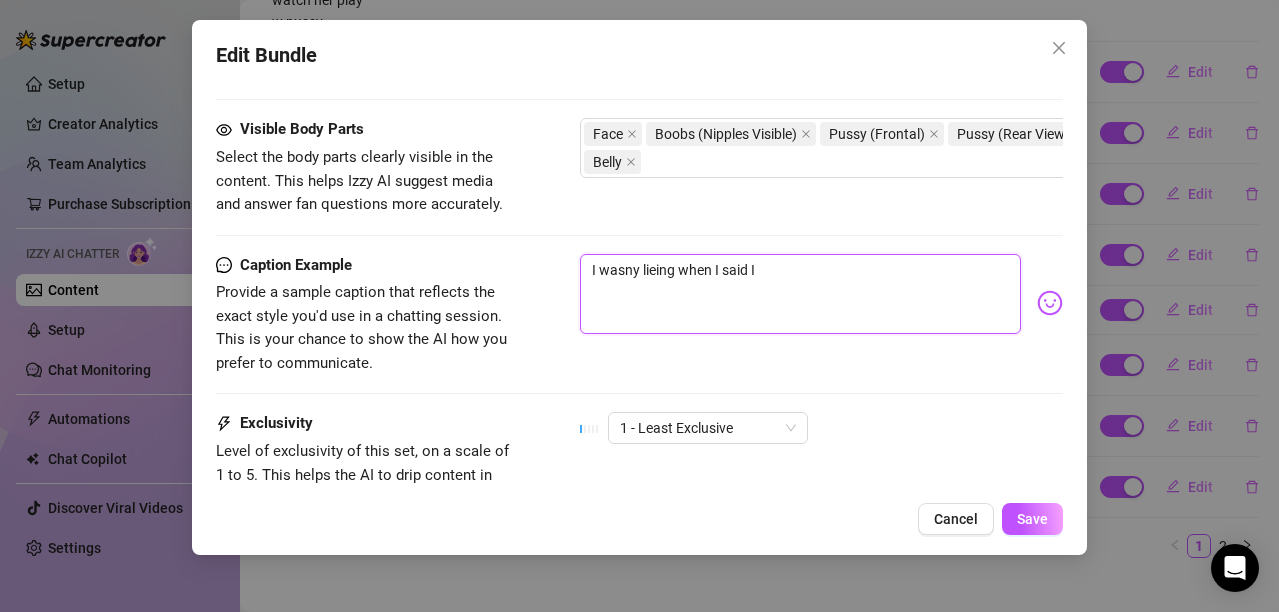 type on "I wasny lieing when I said" 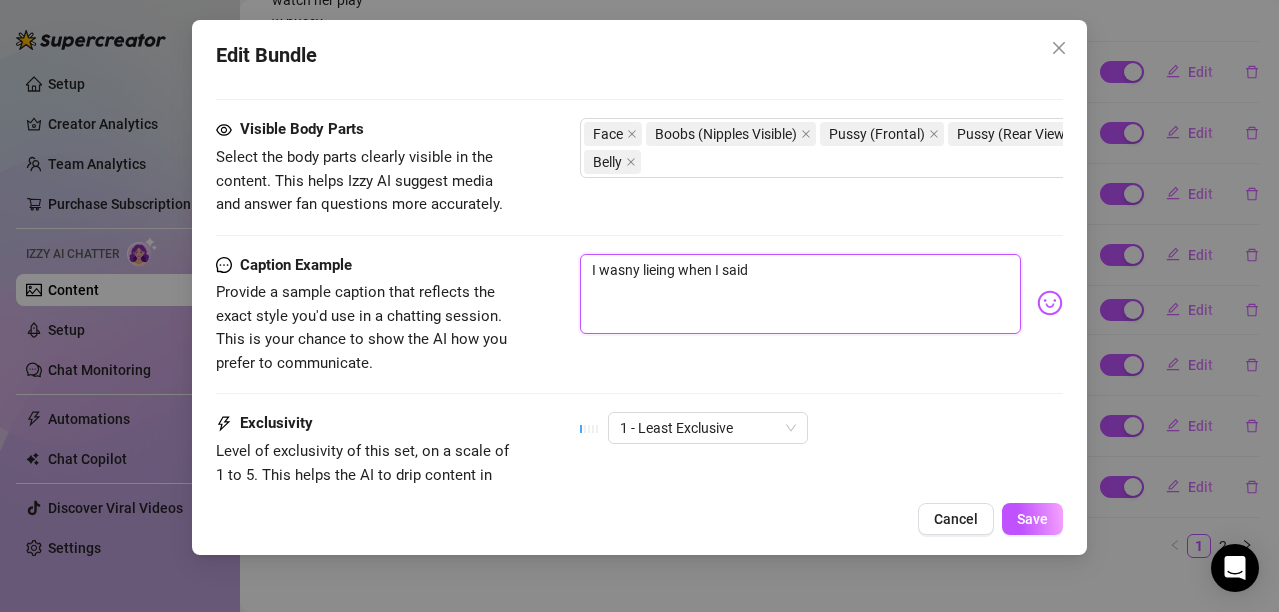 type on "I wasny lieing when I said M" 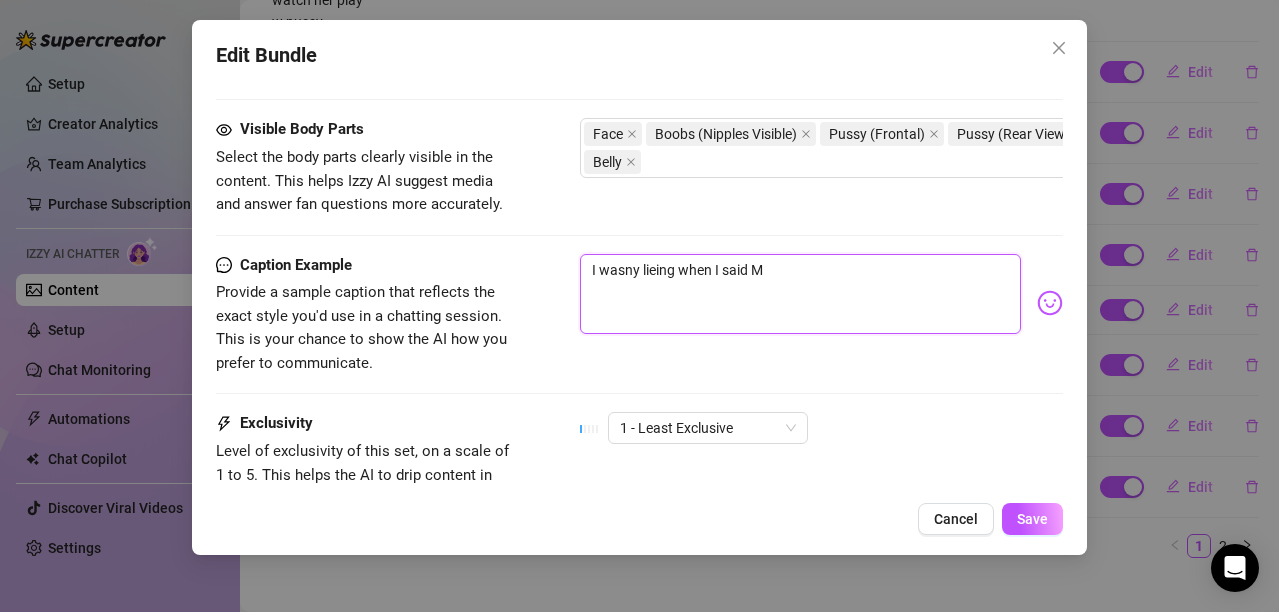 type on "I wasny lieing when I said MY" 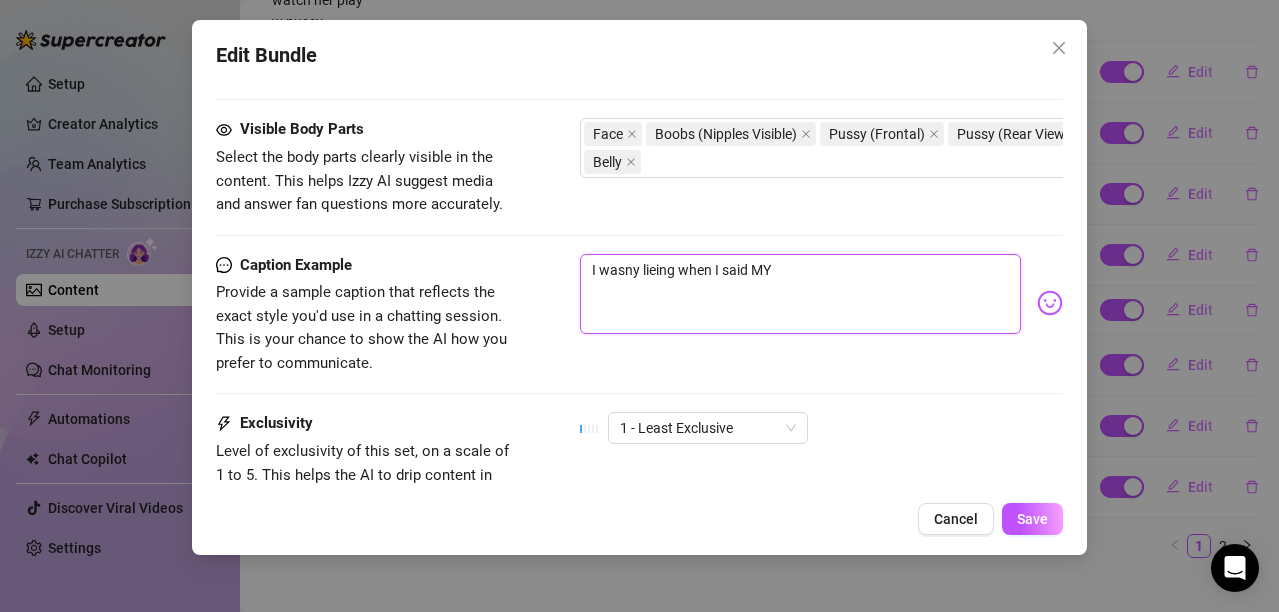 type on "I wasny lieing when I said MY" 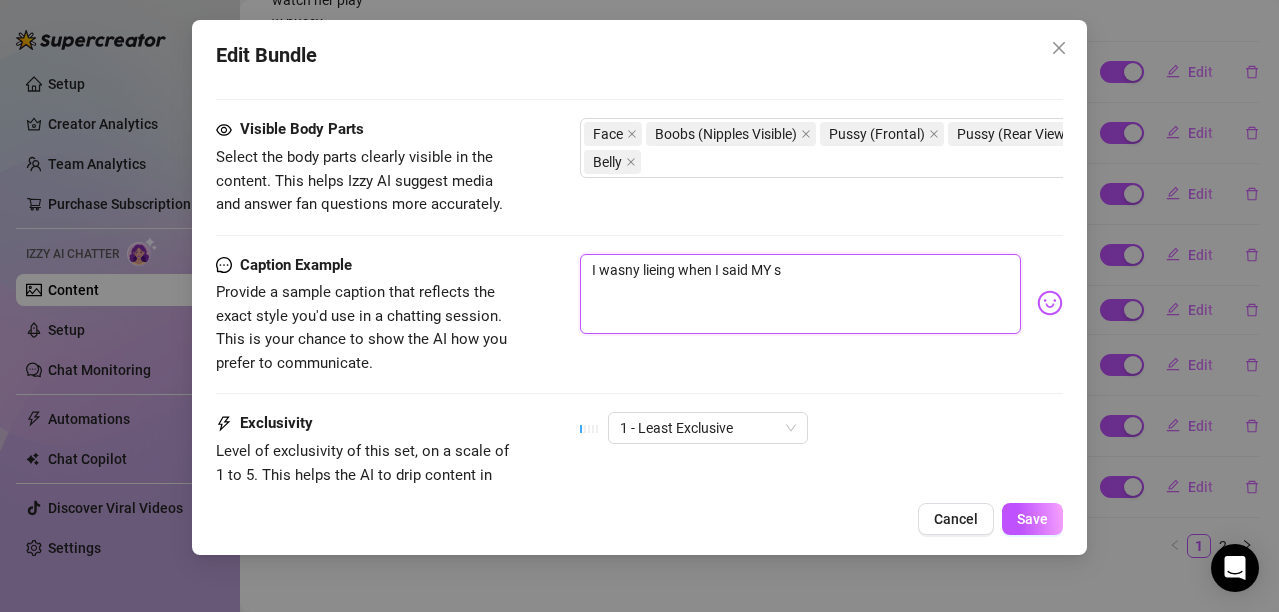 type on "I wasny lieing when I said my sH" 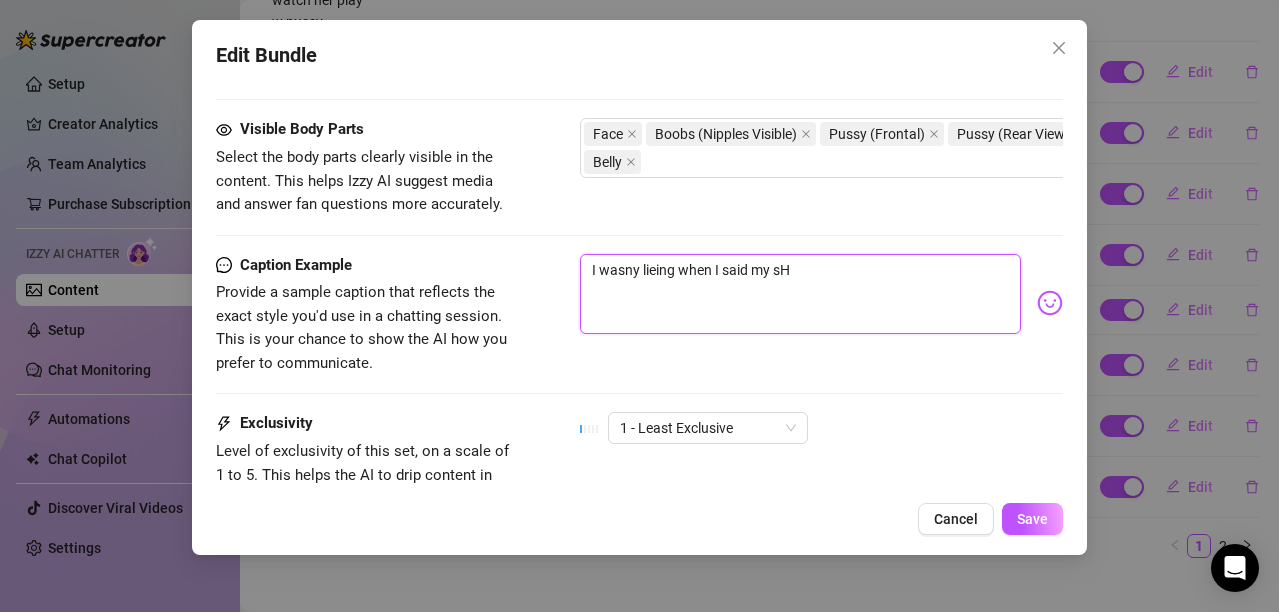 type on "I wasny lieing when I said MY s" 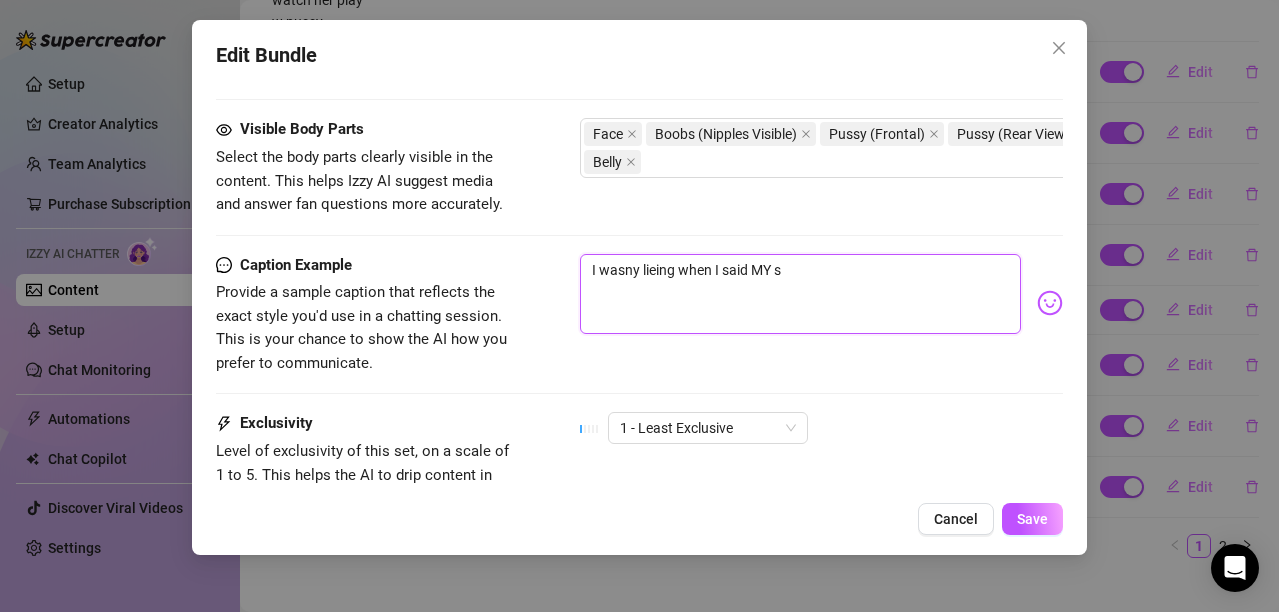 type on "I wasny lieing when I said MY" 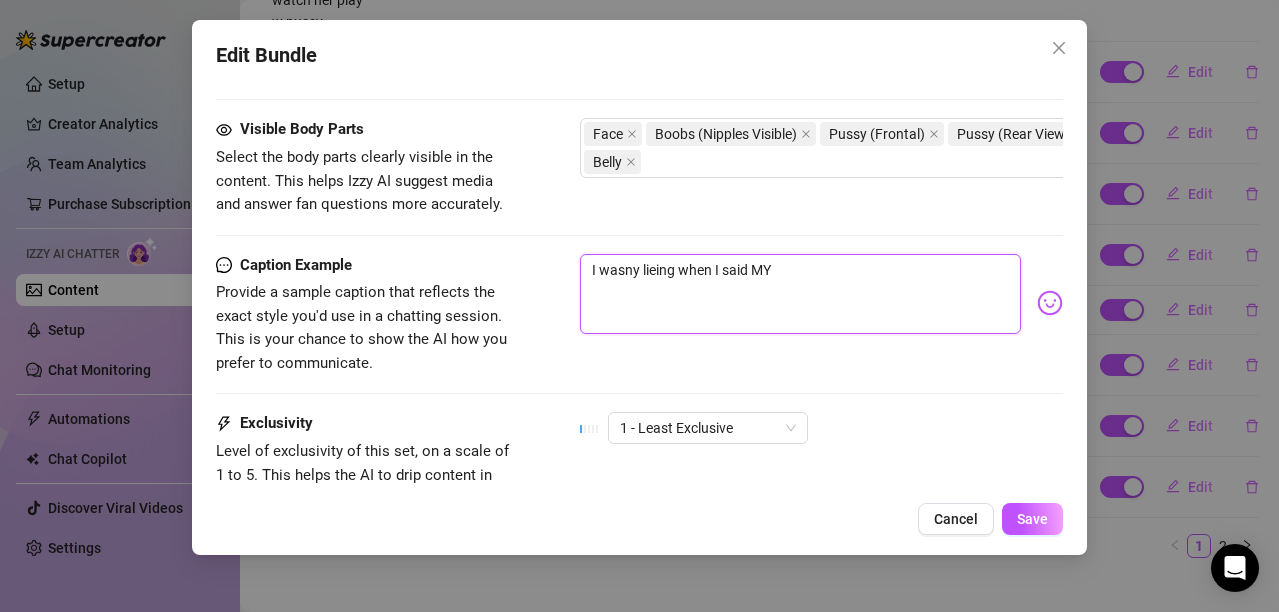 type on "I wasny lieing when I said MY" 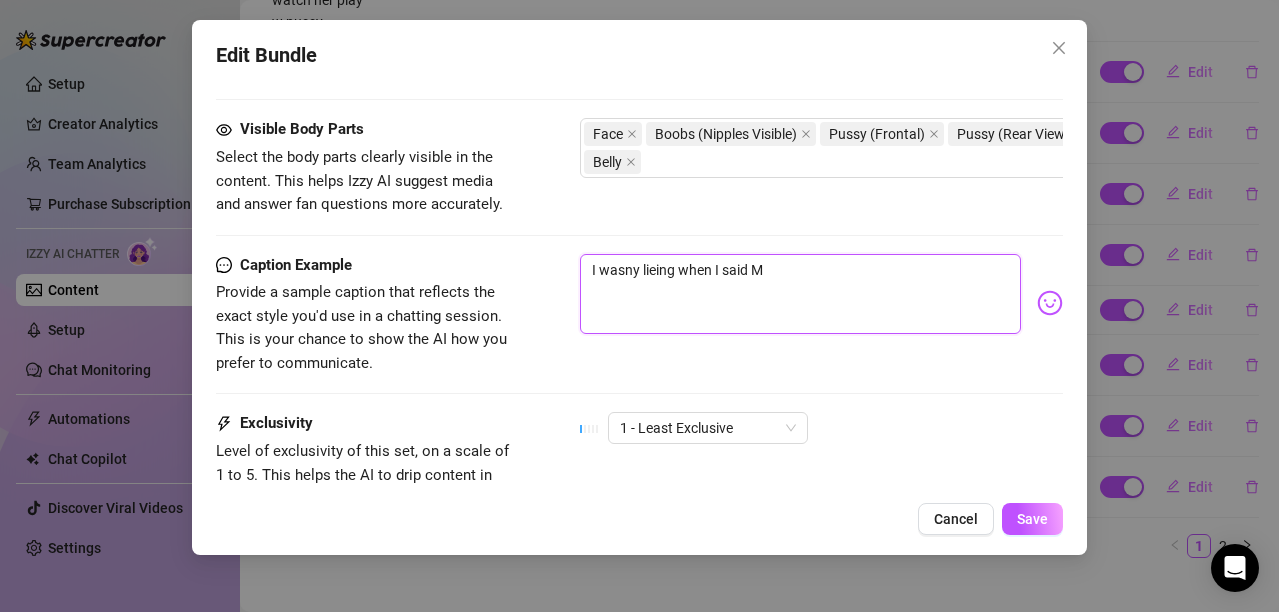 type on "I wasny lieing when I said" 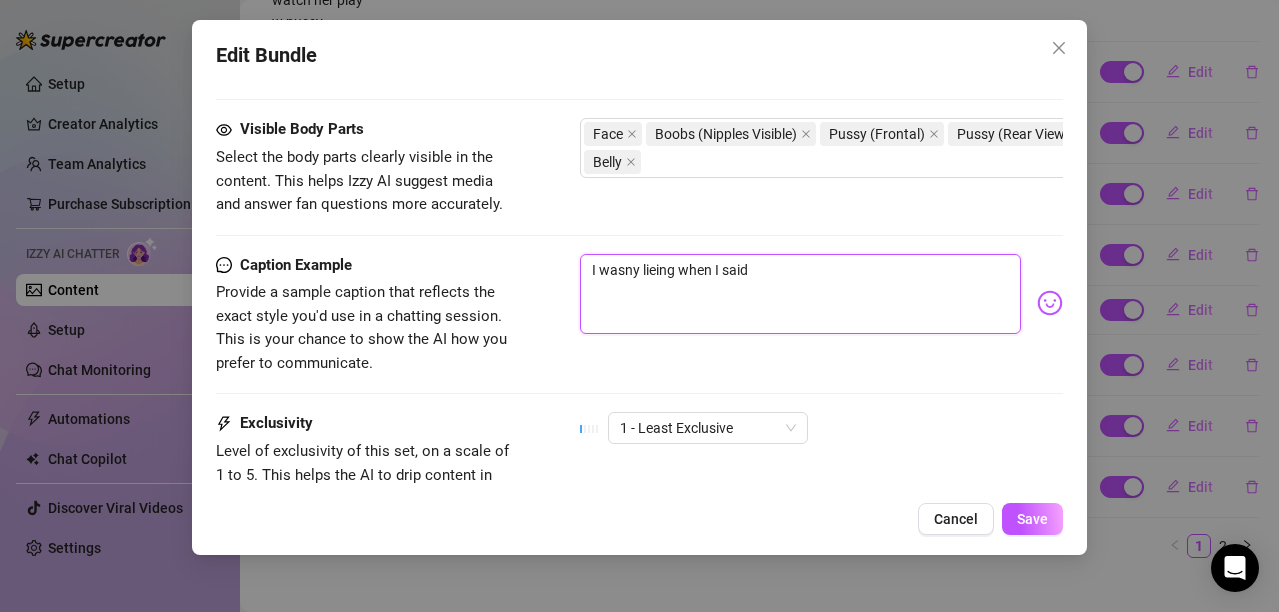 type on "I wasny lieing when I said M" 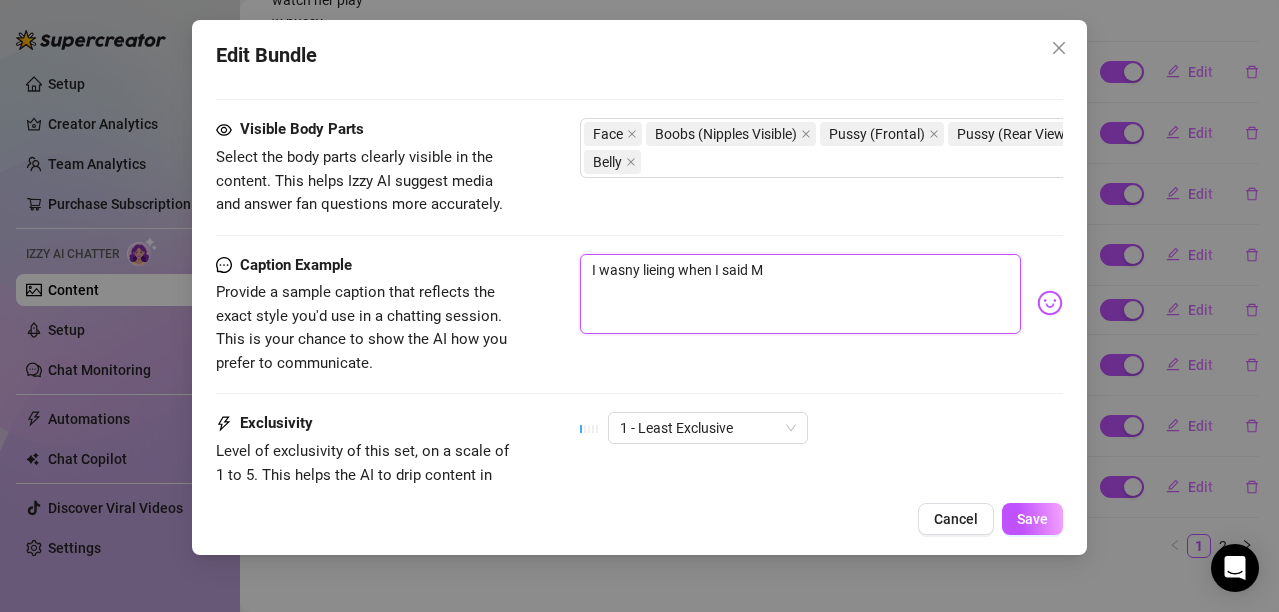 type on "I wasny lieing when I said" 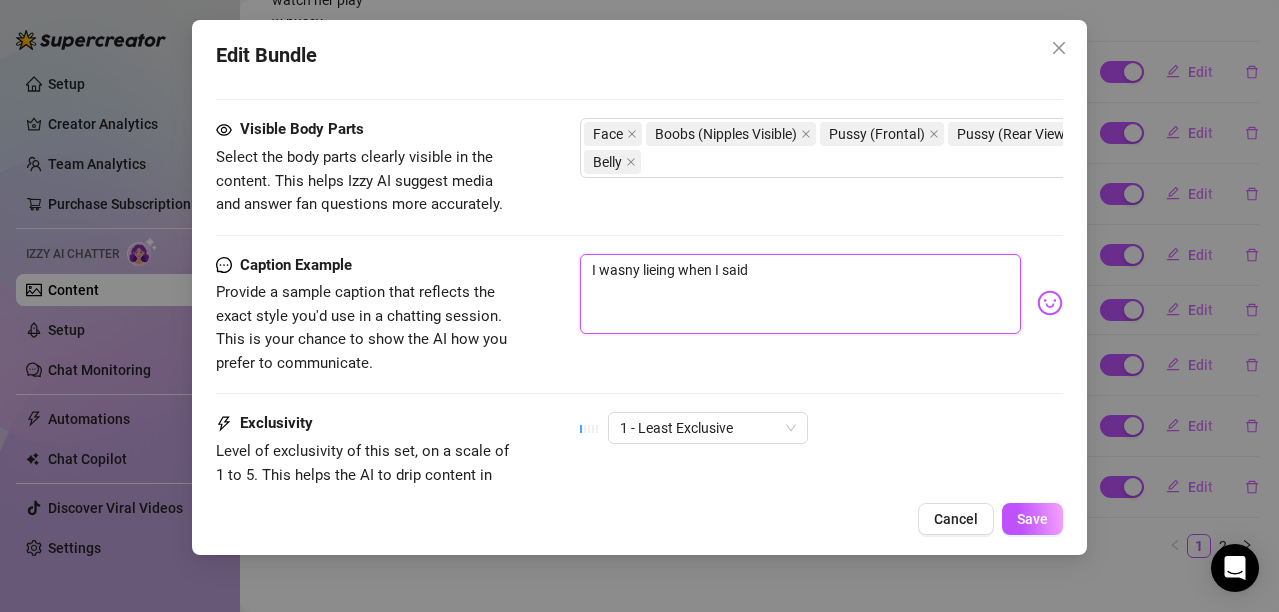 type on "I wasny lieing when I said m" 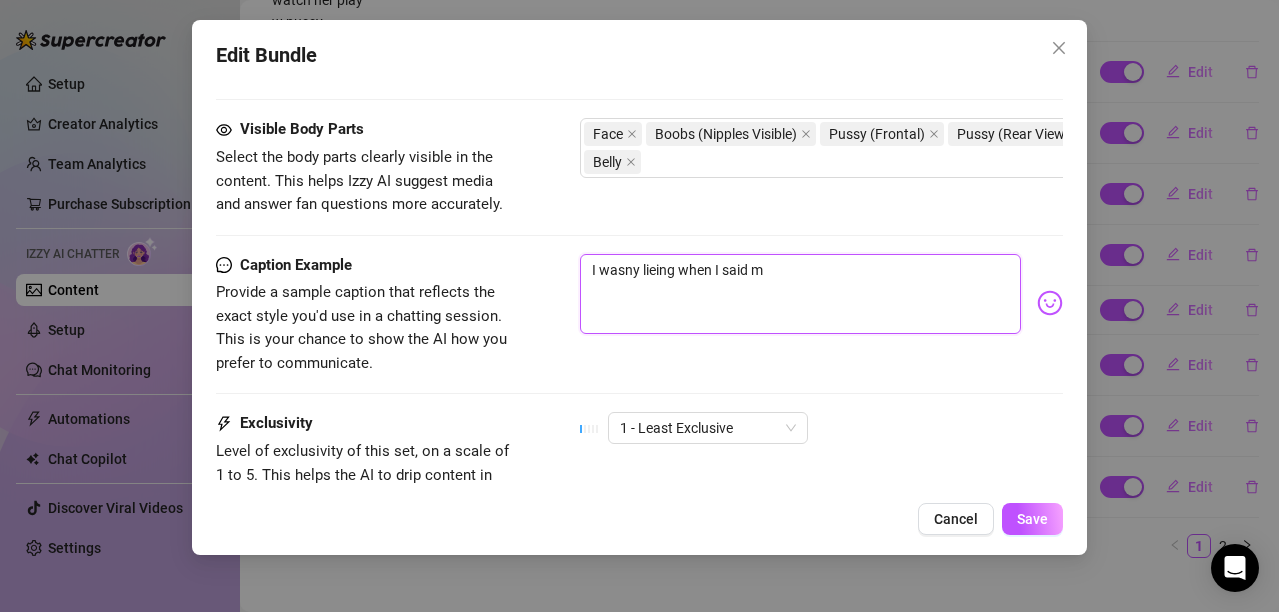 type on "I wasny lieing when I said my" 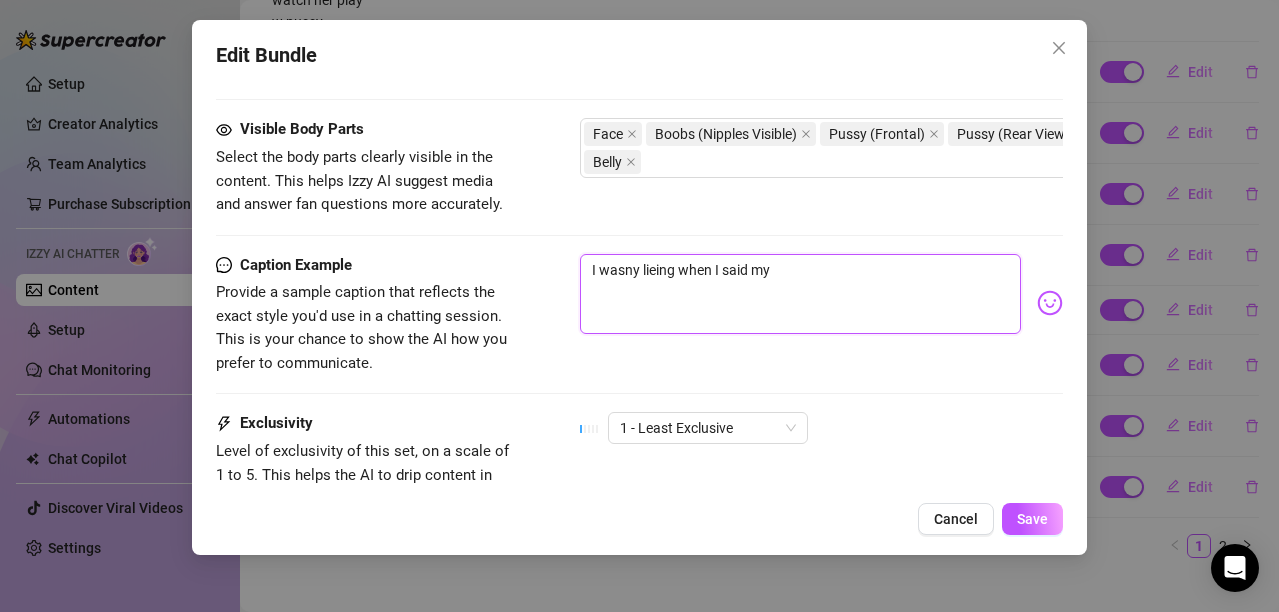 type on "I wasny lieing when I said my" 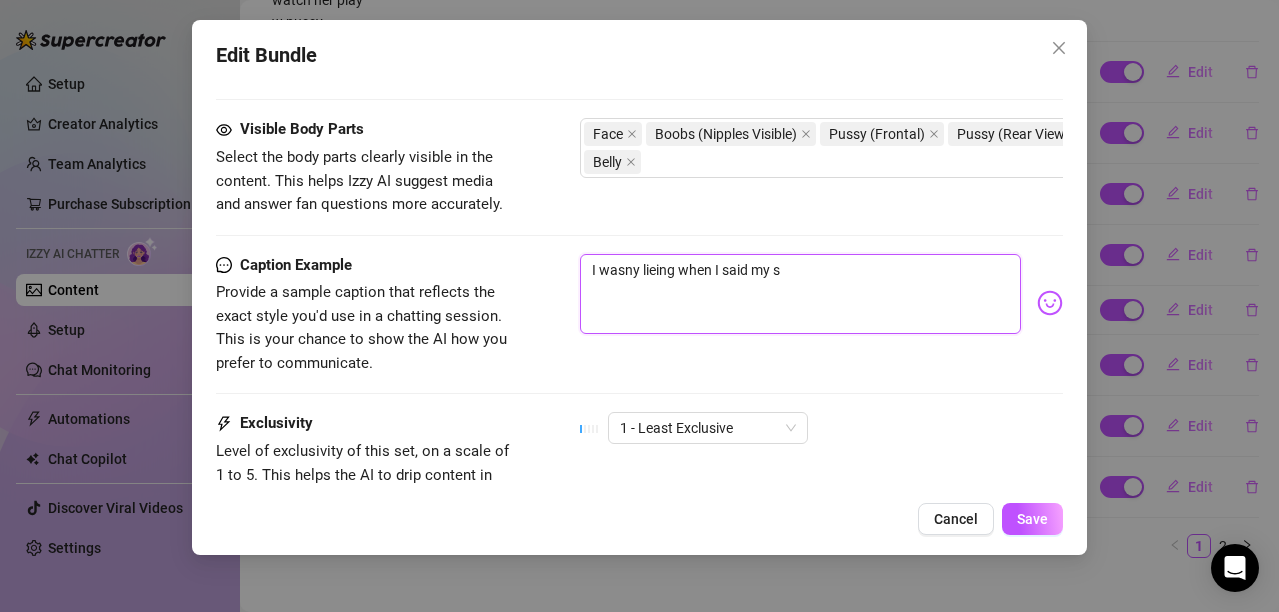 type on "I wasny lieing when I sh" 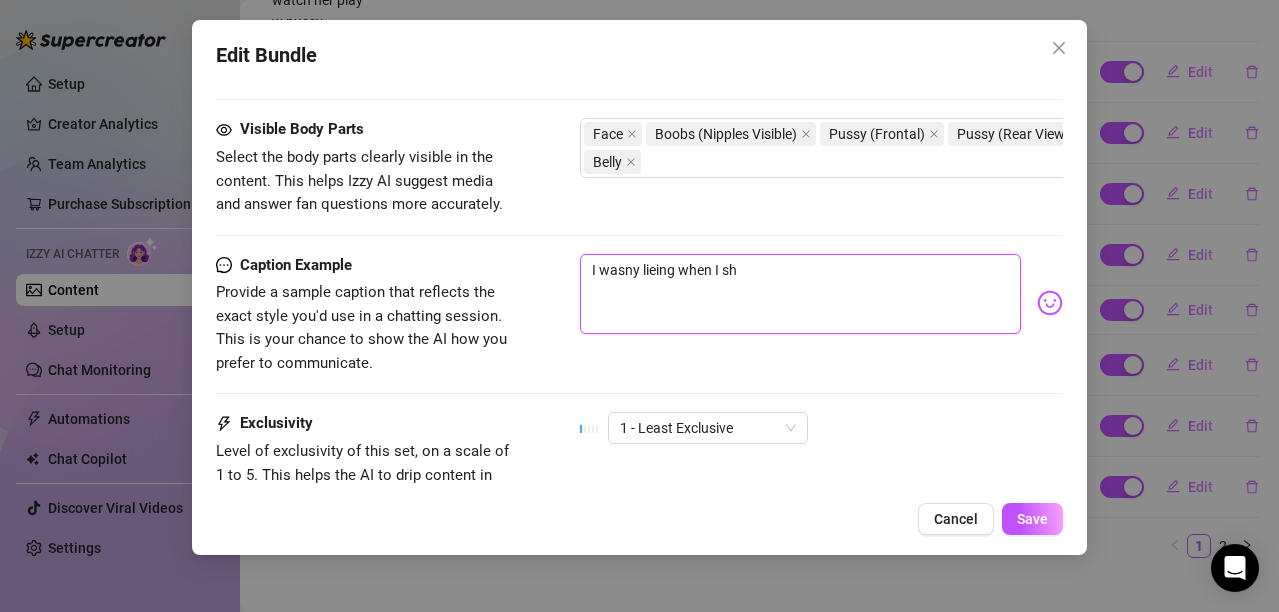 type on "I wasny lieing when I said my sho" 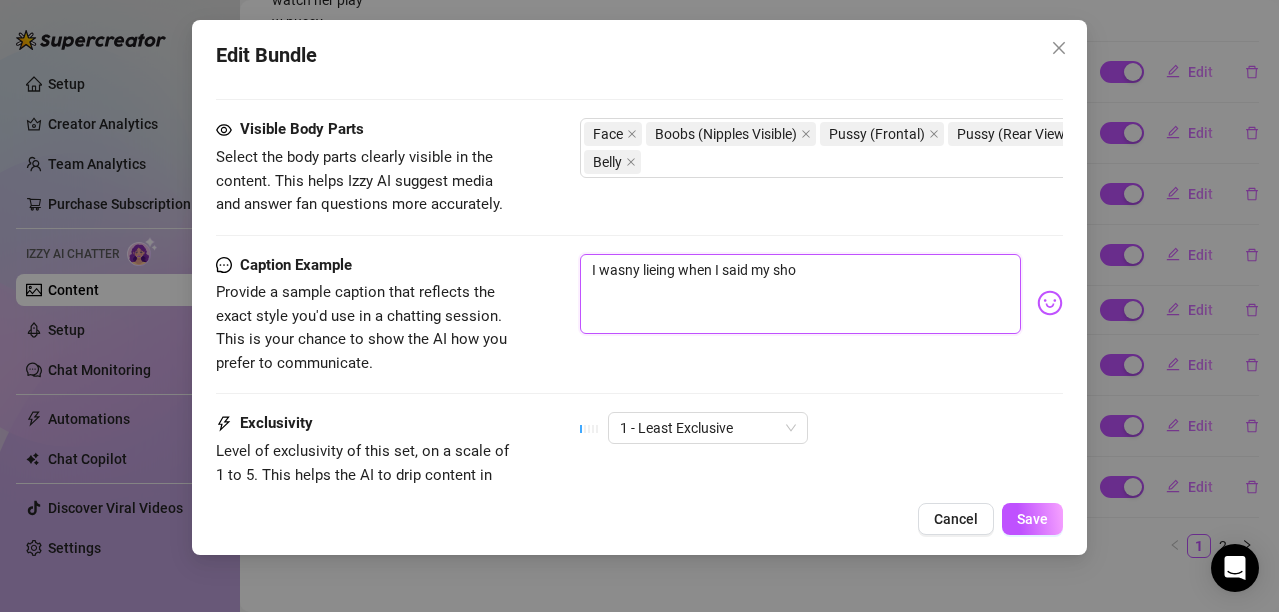 type on "I wasny lieing when I said my show" 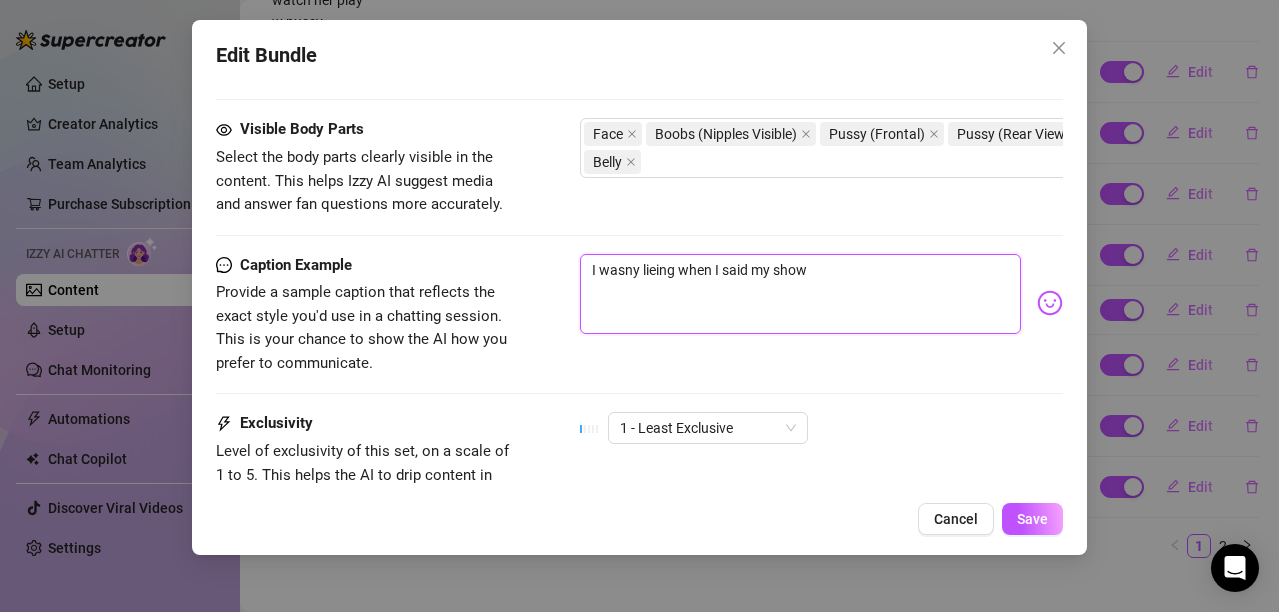 type on "I wasny lieing when I said my showe" 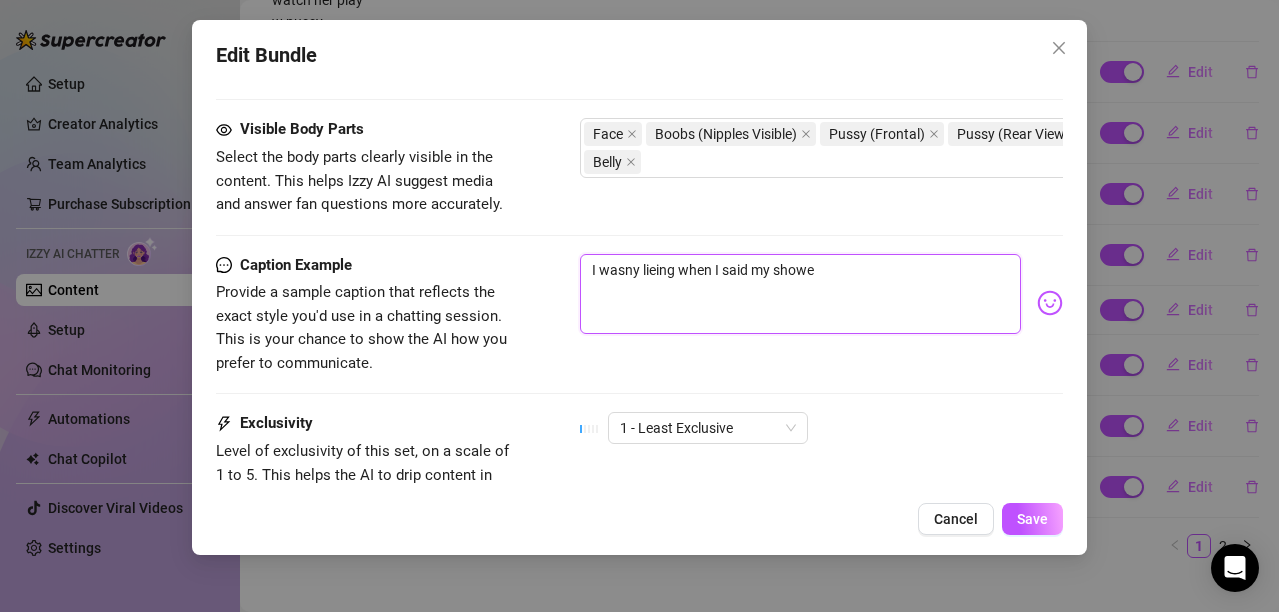 type on "I wasny lieing when I said my shower" 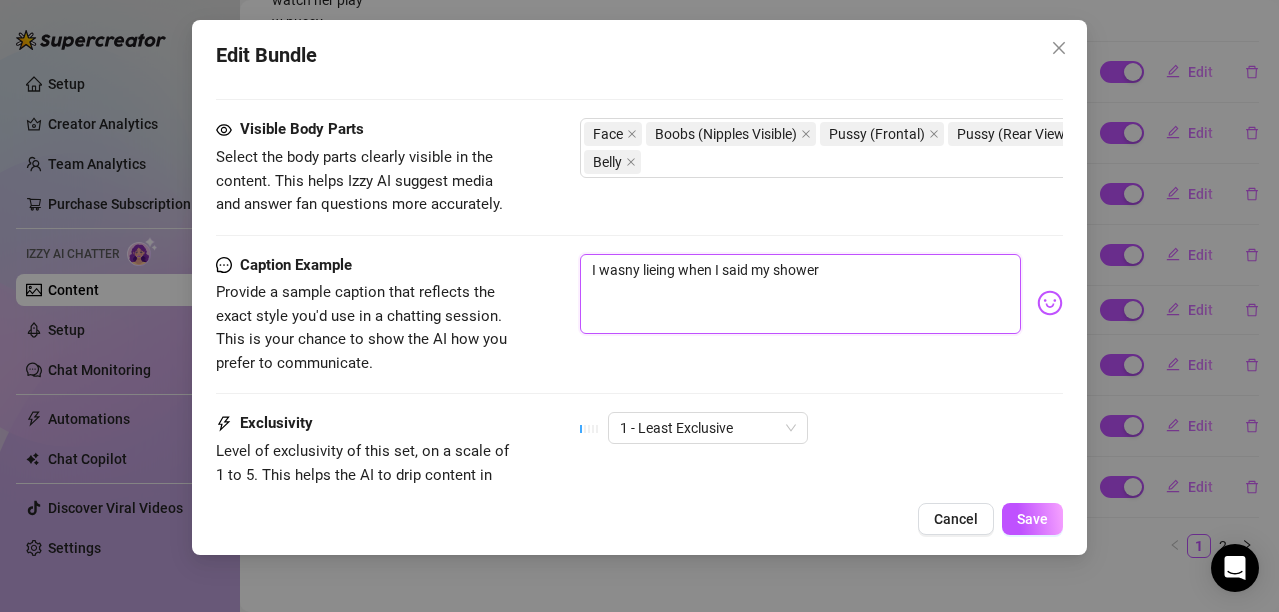 type on "I wasny lieing when I said my showers" 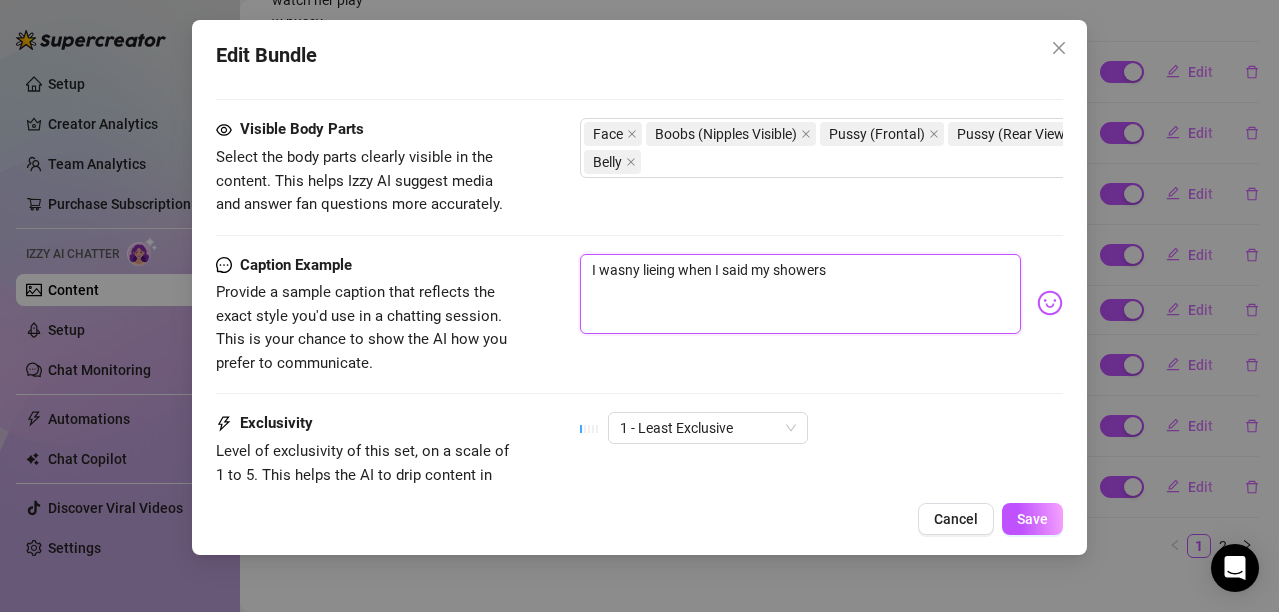 type on "I wasny lieing when I said my showers" 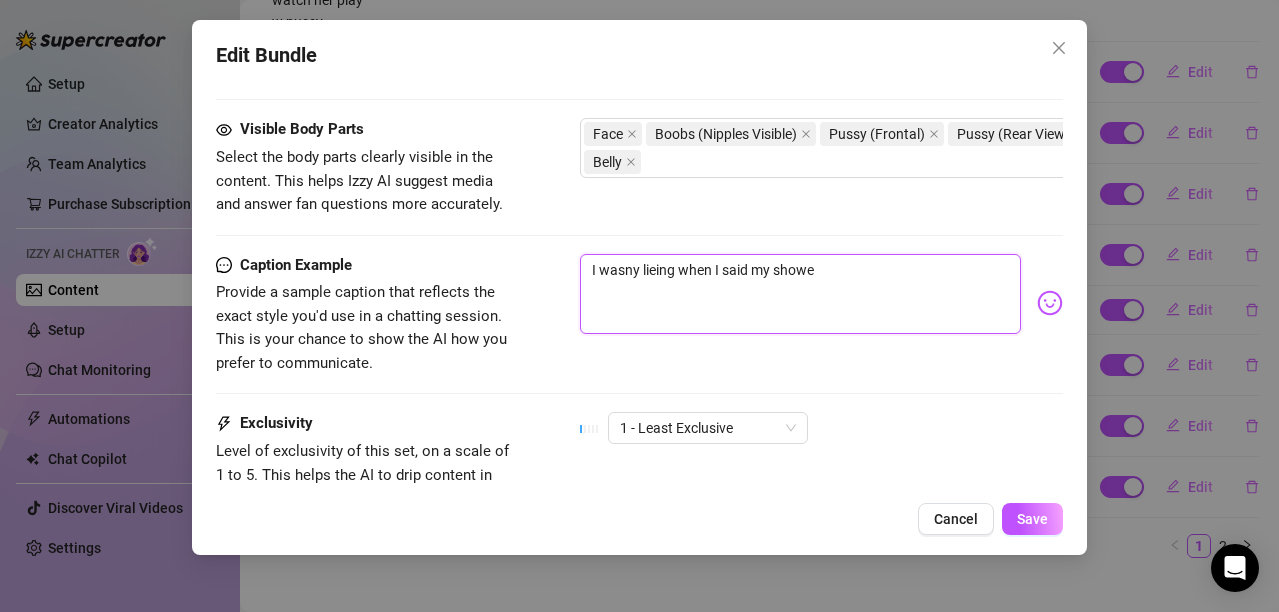 type on "I wasny lieing when I said my showers we" 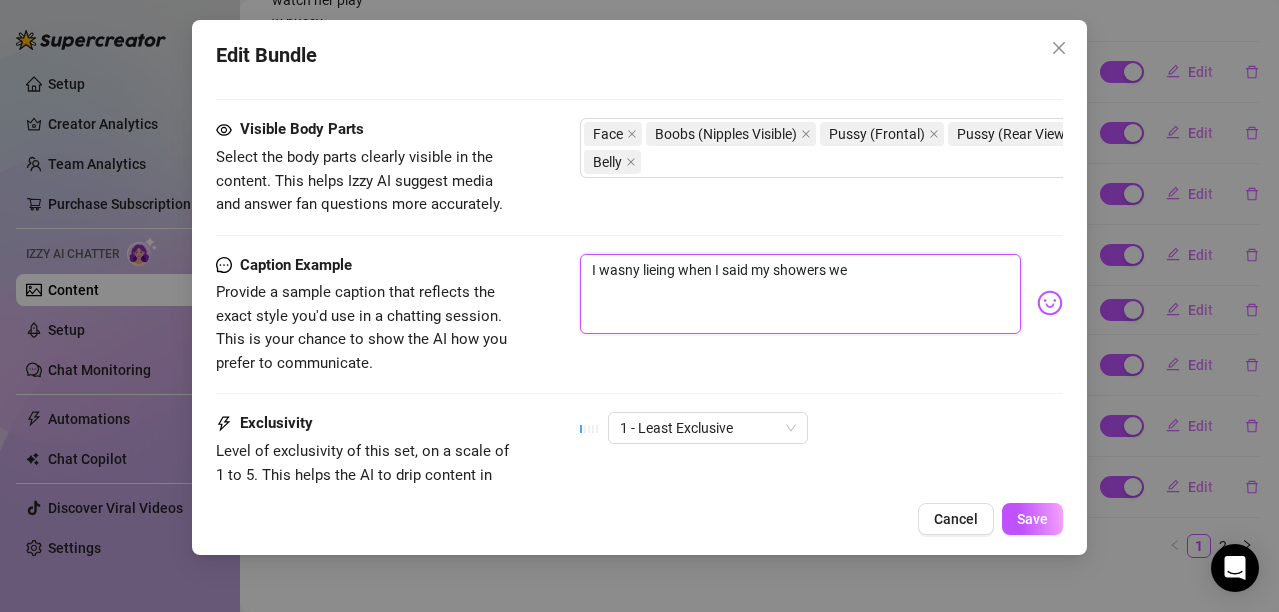 type on "I wasny lieing when I said my showers wer" 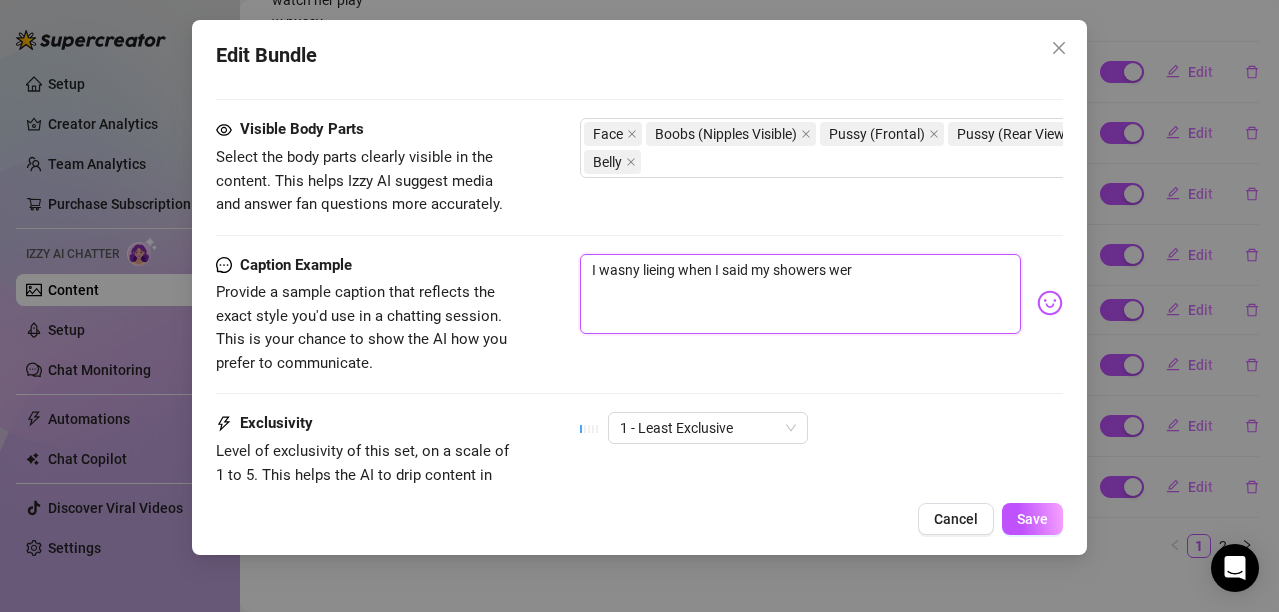 type on "I wasny lieing when I said my showers were" 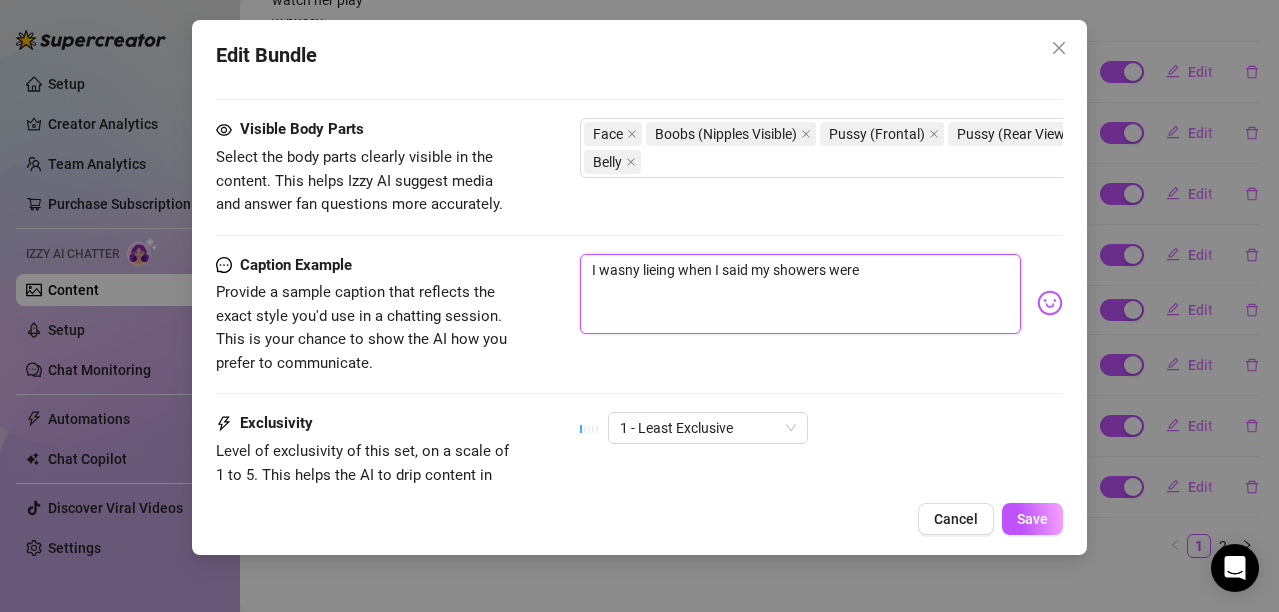 type on "I wasny lieing when I said my showers were" 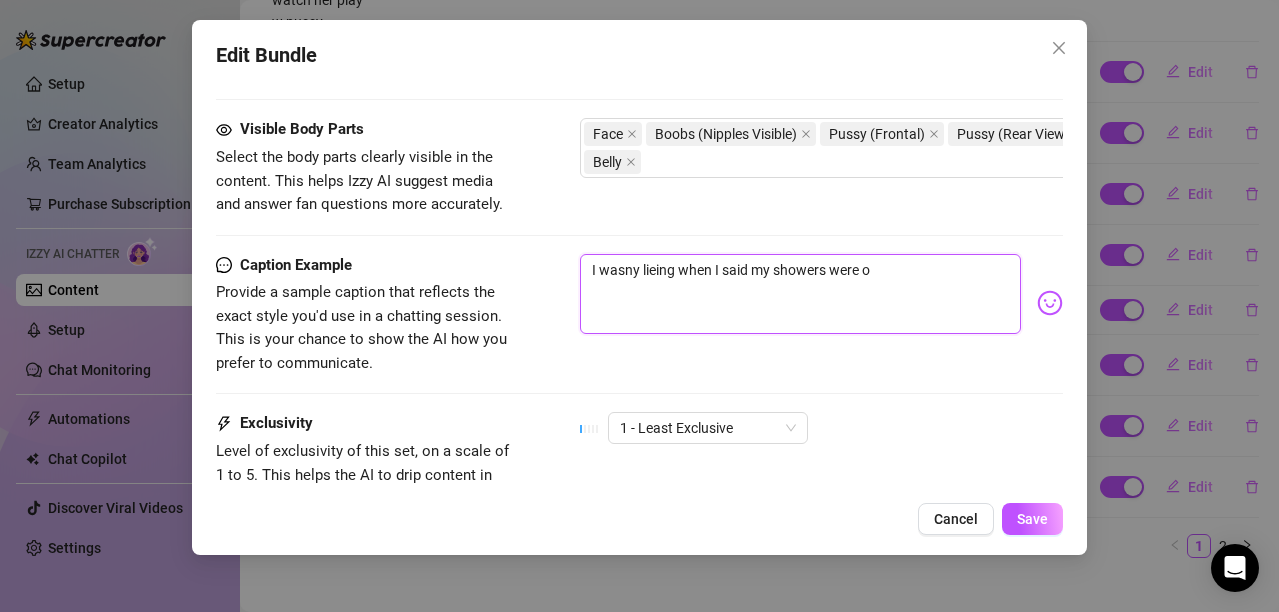type on "I wasny lieing when I said my showers were of" 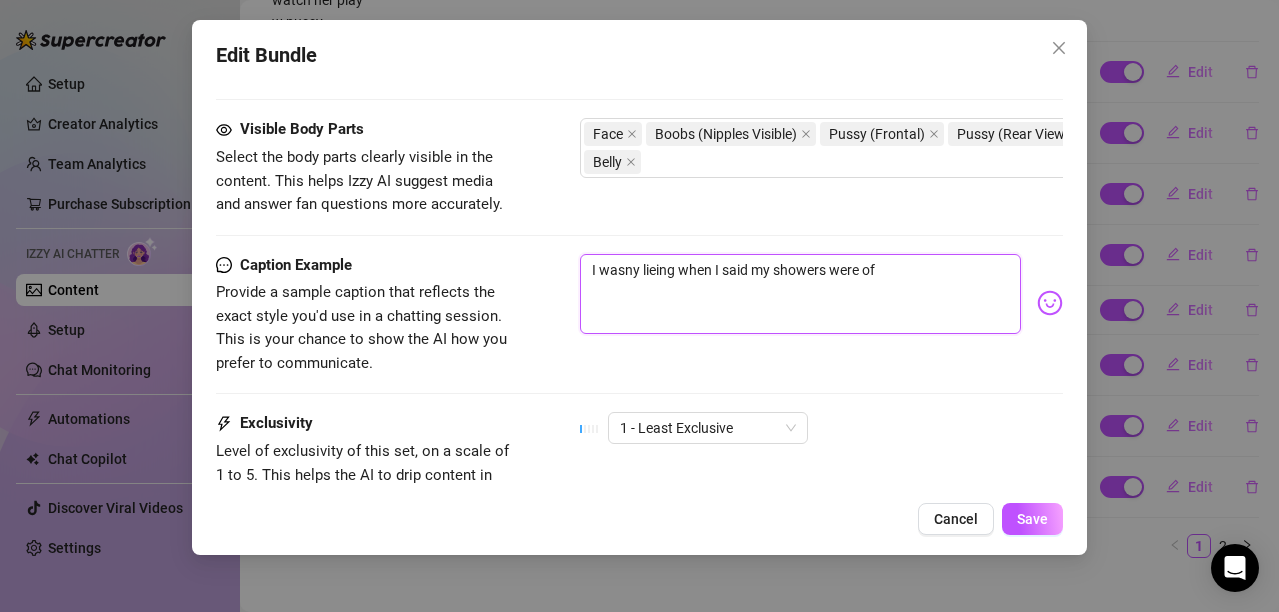 type on "I wasny lieing when I said my showers were off" 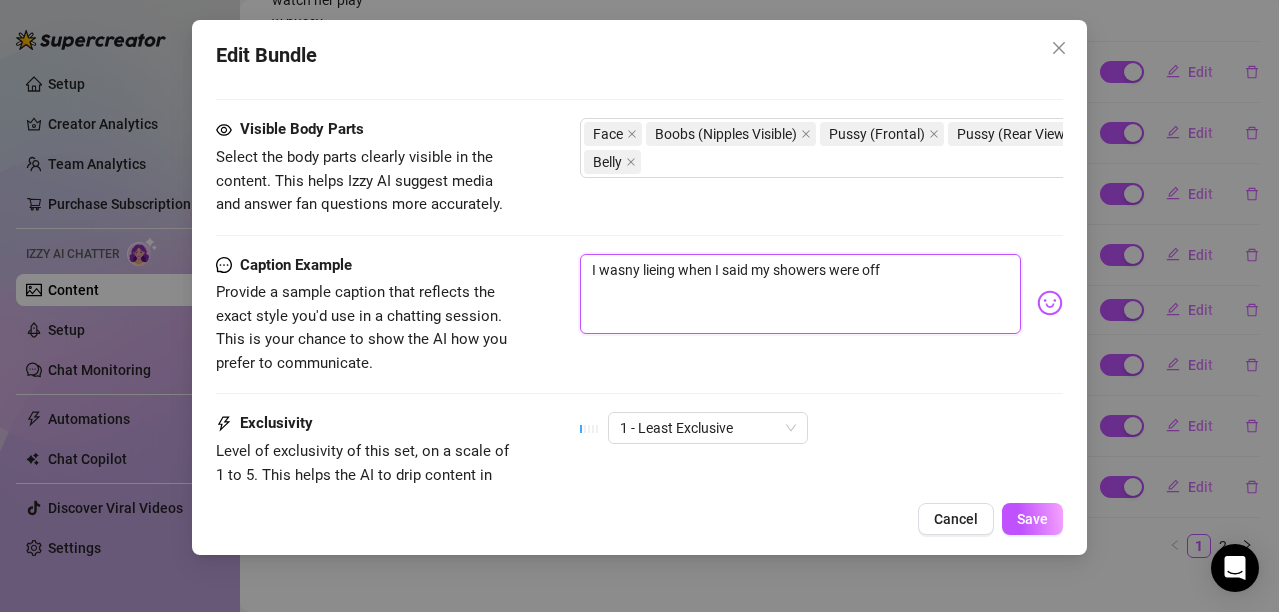 type on "I wasny lieing when I said my showers were off" 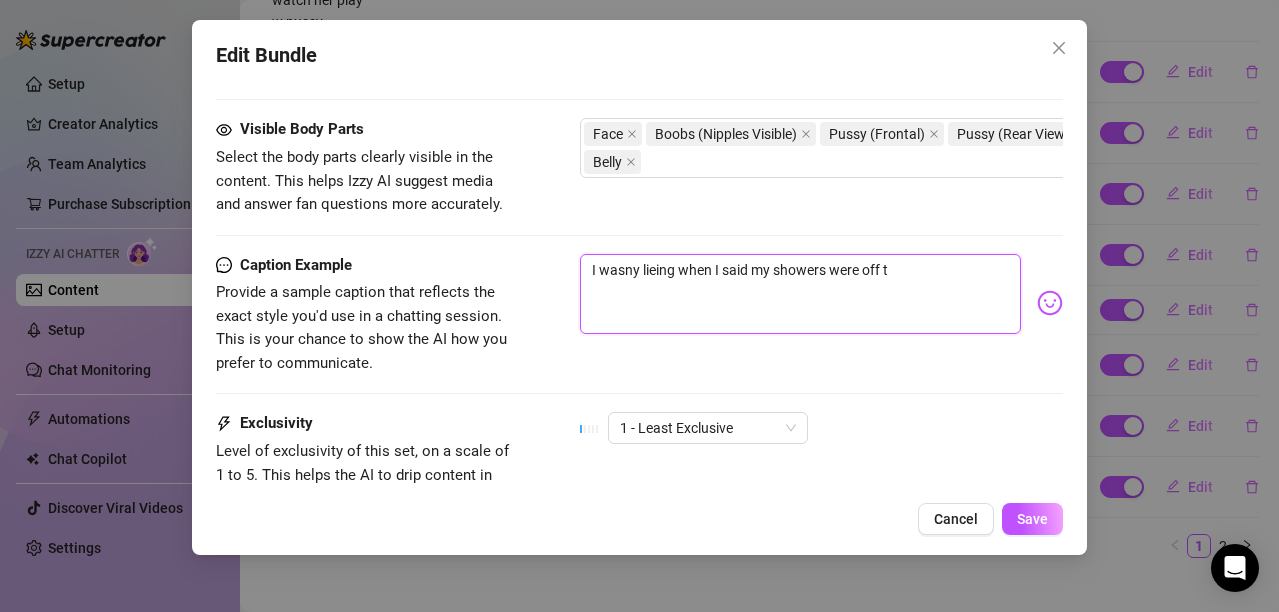 type on "I wasny lieing when I said my showers were off th" 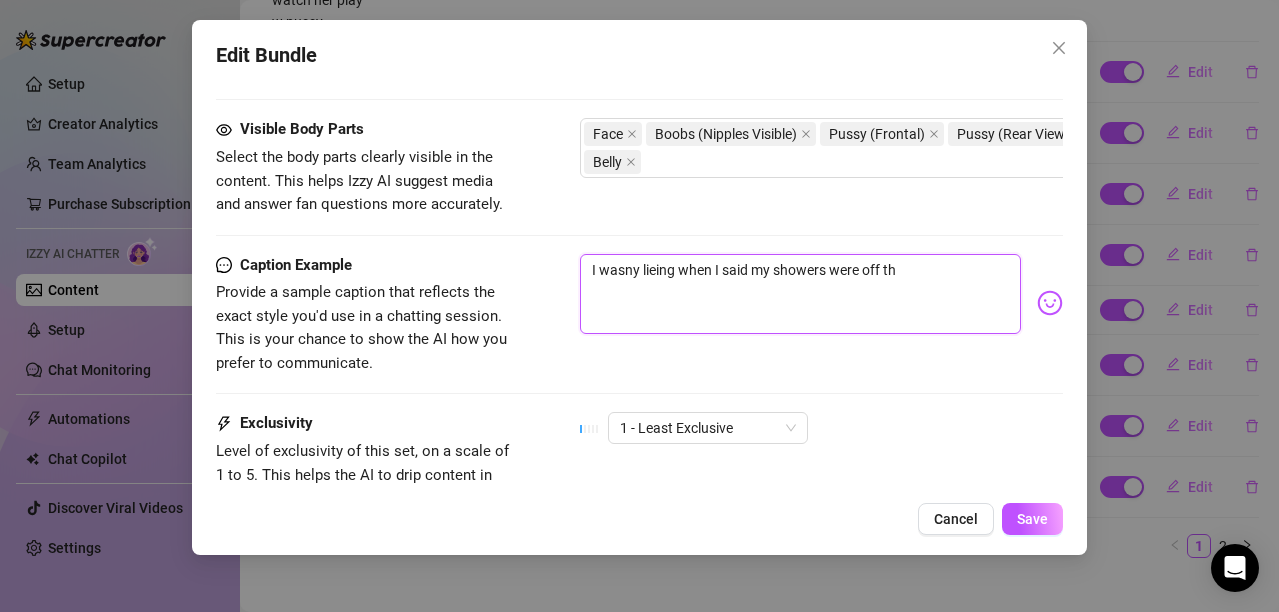 type on "I wasny lieing when I said my showers were off the" 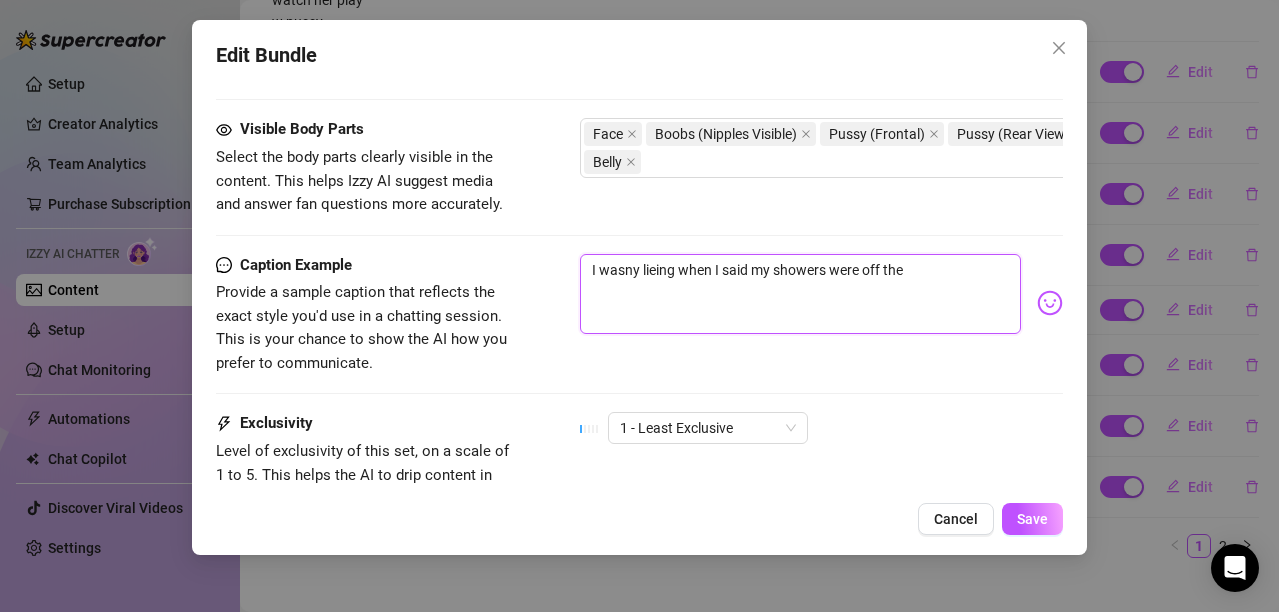type on "I wasny lieing when I said my showers were off the" 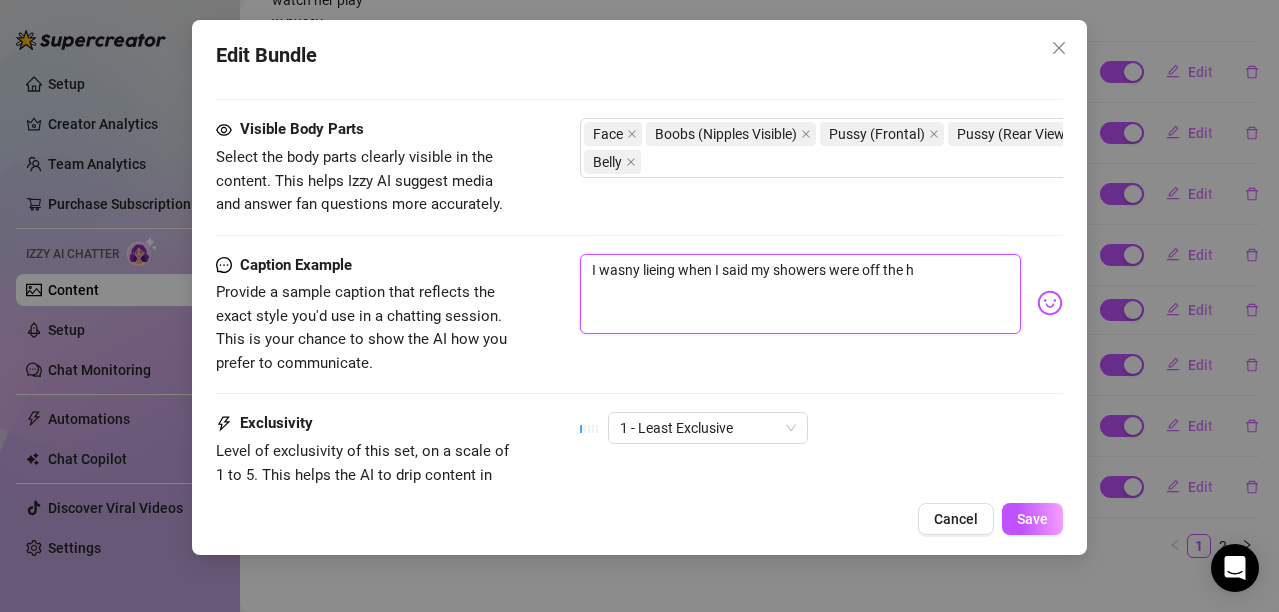 type on "I wasny lieing when I said my showers were off the ho" 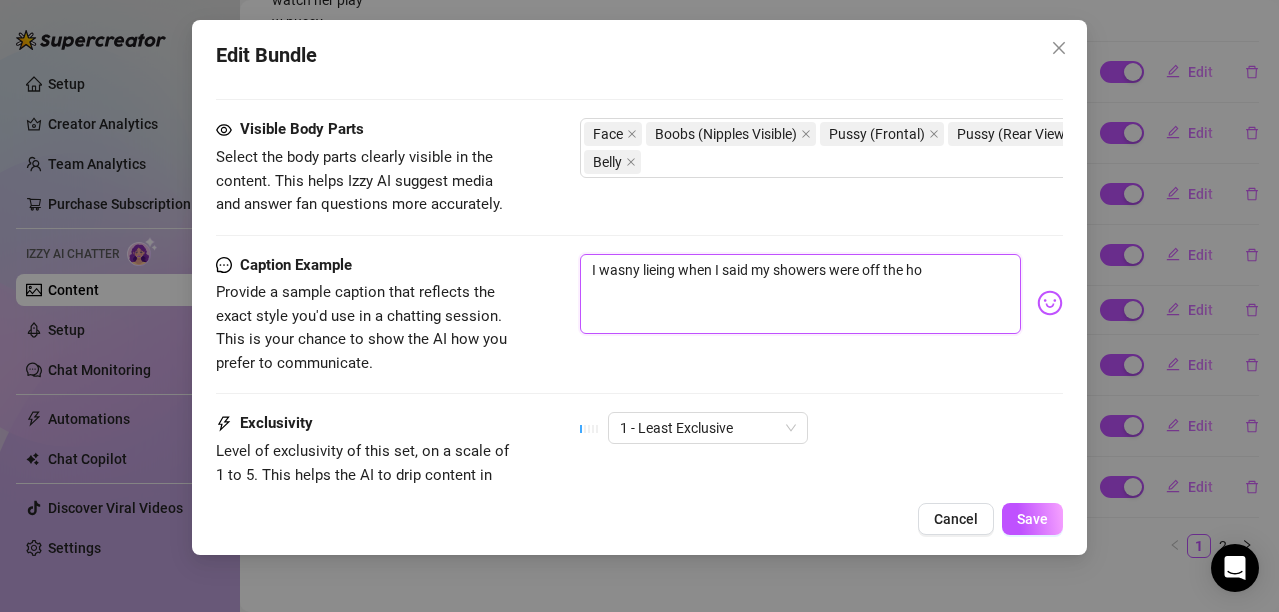 type on "I wasny lieing when I said my showers were off the hoo" 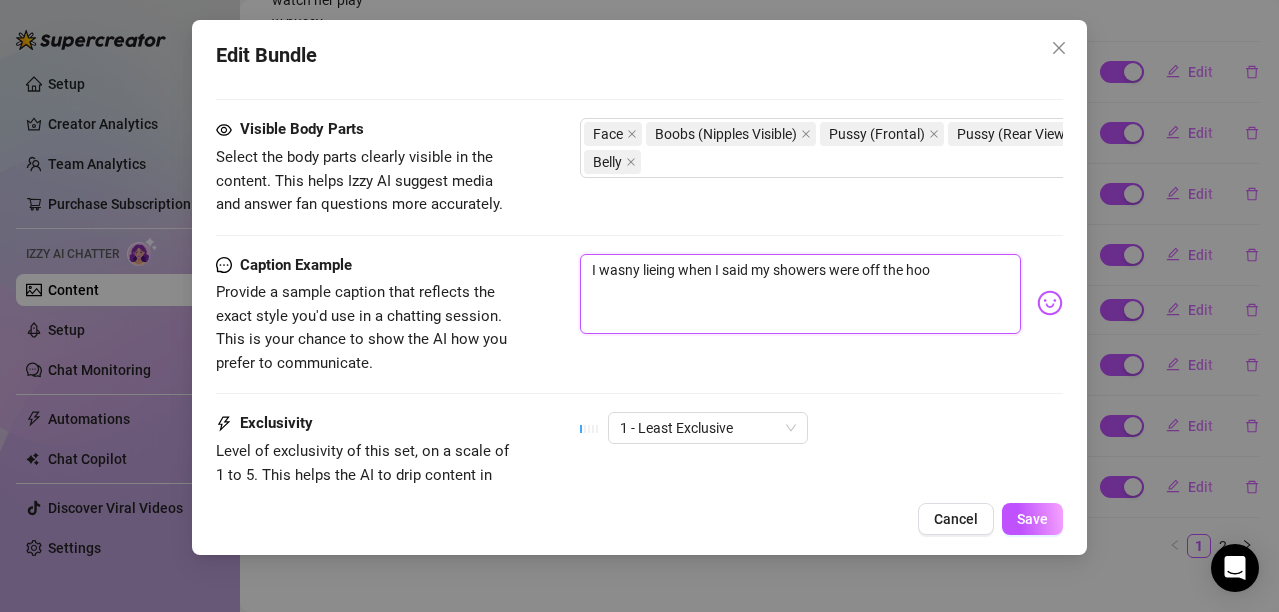 type on "I wasny lieing when I said my showers were off the hook" 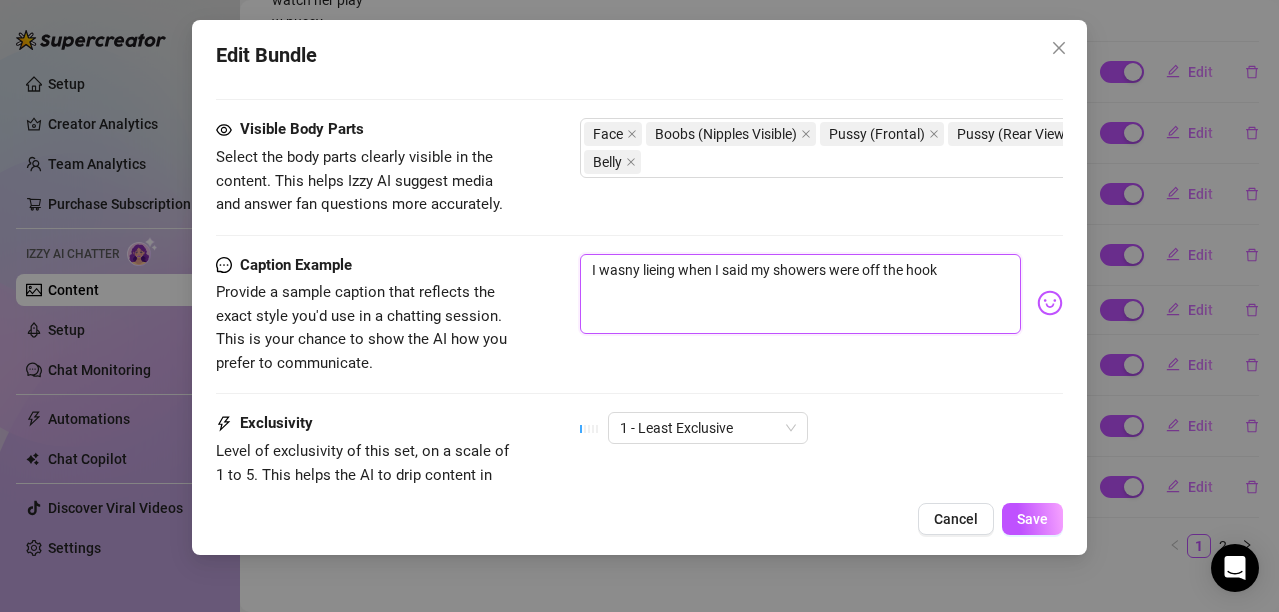 type on "I wasny lieing when I said my showers were off the hook." 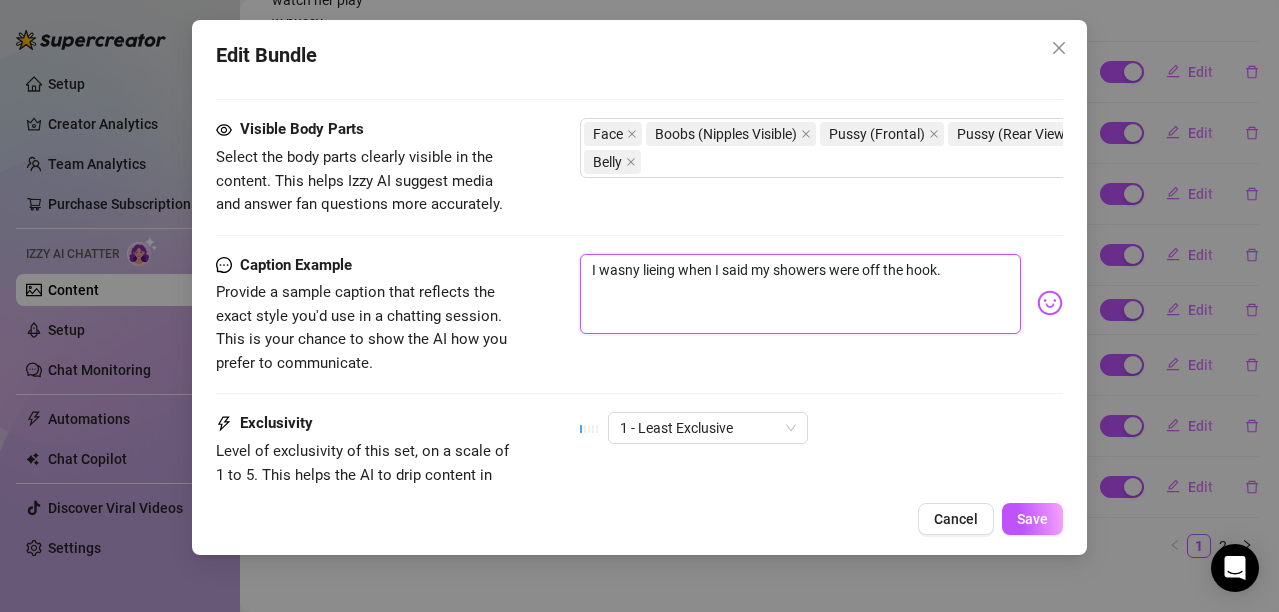 type on "I wasny lieing when I said my showers were off the hook." 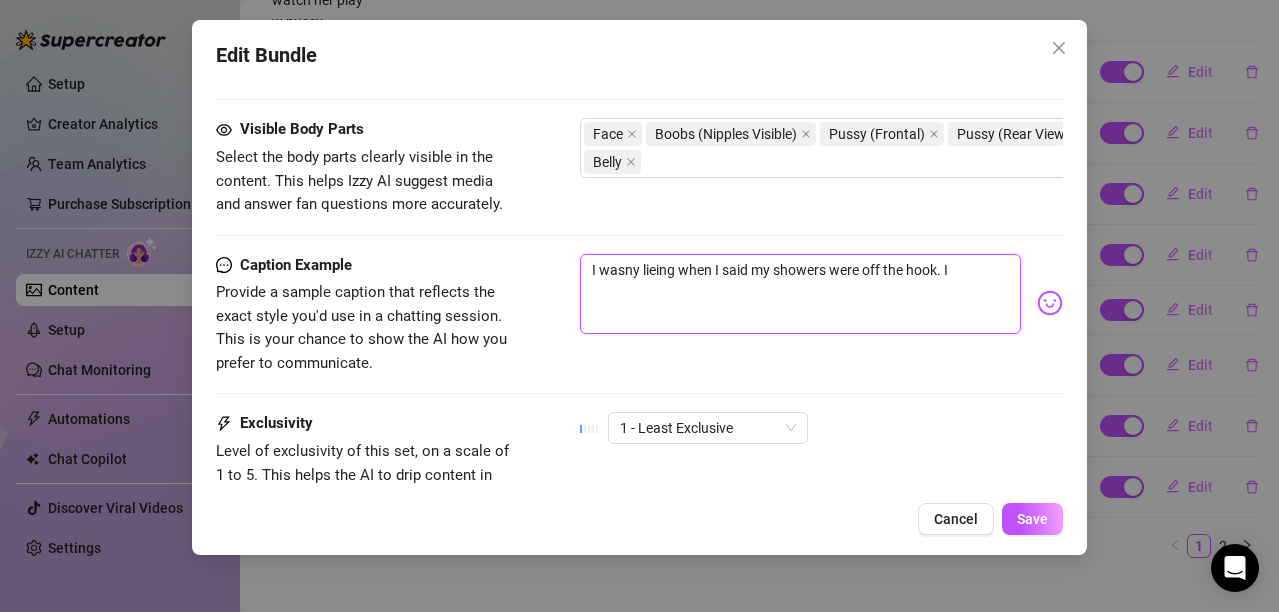 type on "I wasny lieing when I said my showers were off the hook. I" 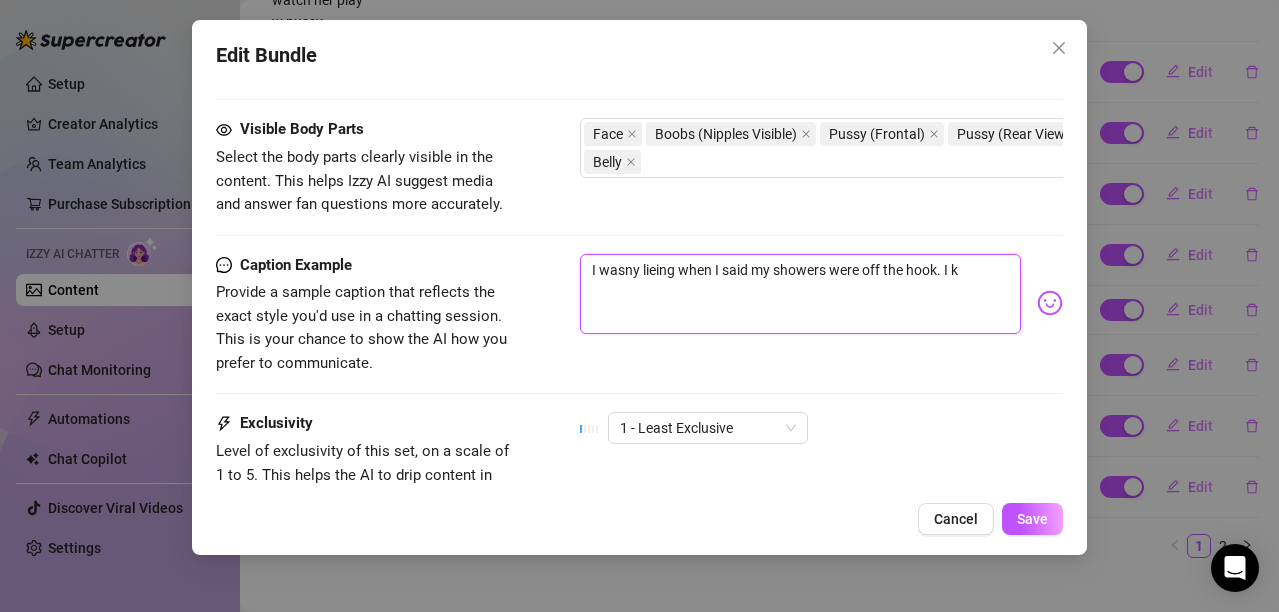 type on "I wasny lieing when I said my showers were off the hook. I kn" 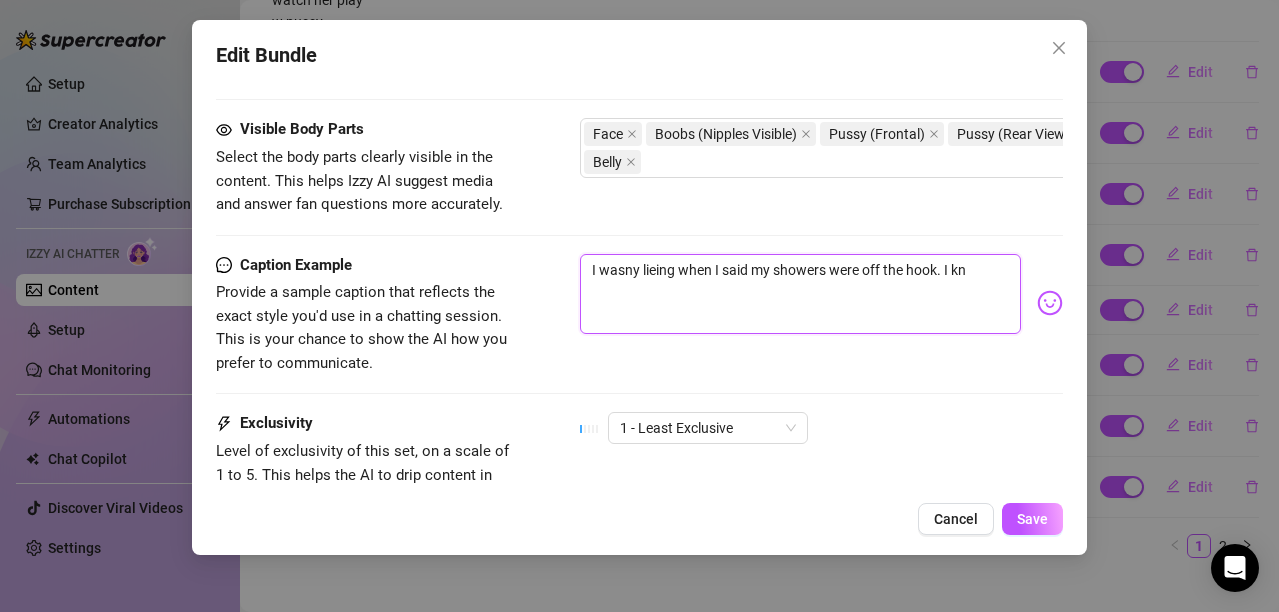 type on "I wasny lieing when I said my showers were off the hook. I kno" 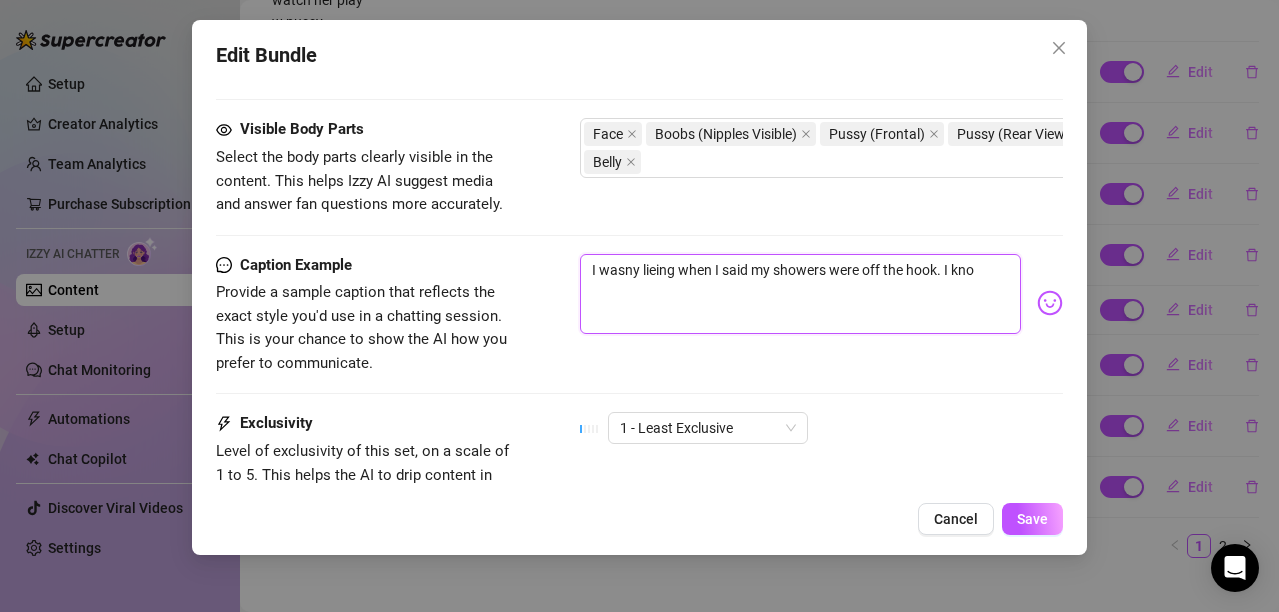 type on "I wasny lieing when I said my showers were off the hook. I knoc" 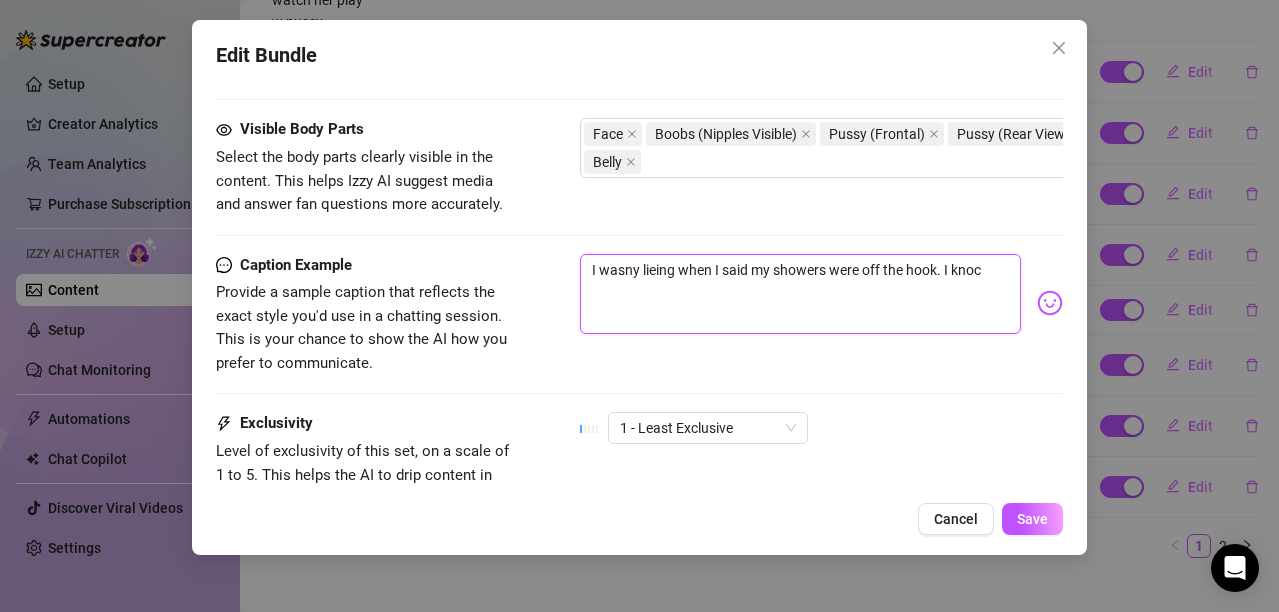 type on "I wasny lieing when I said my showers were off the hook. I knock" 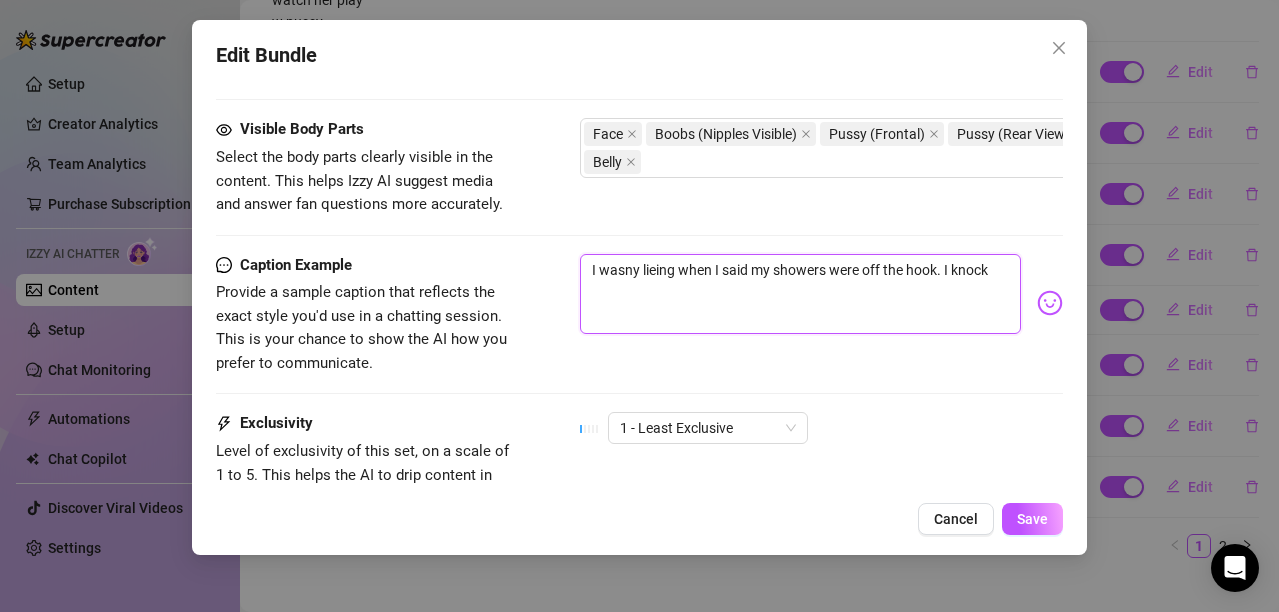 type on "I wasny lieing when I said my showers were off the hook. I knocke" 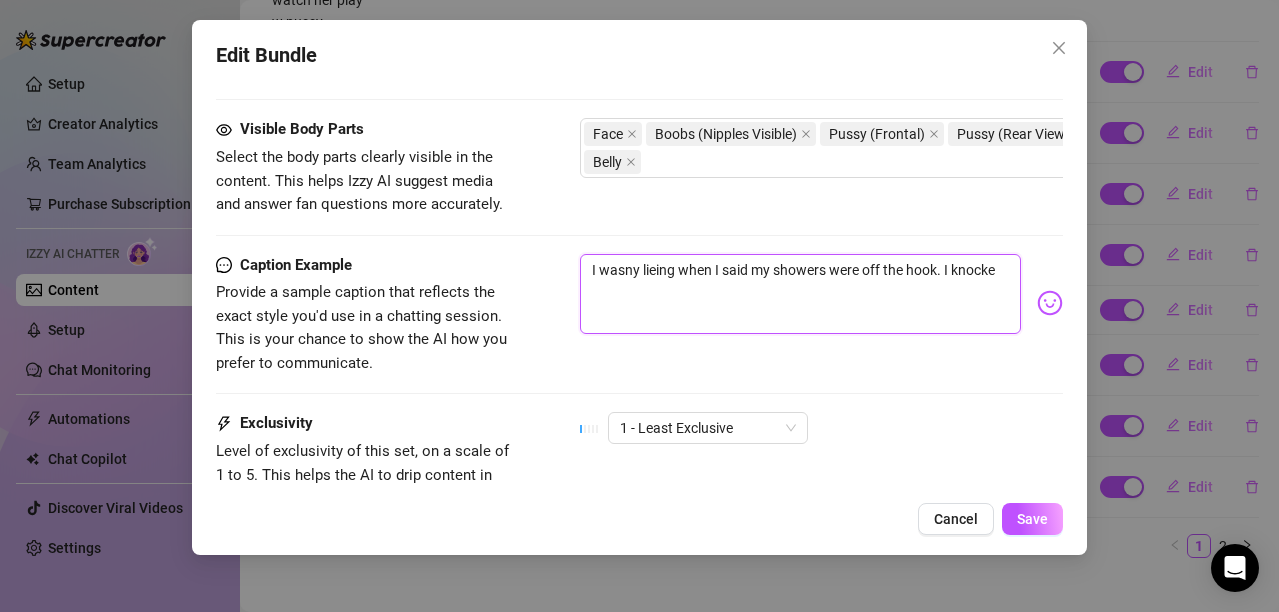 type on "I wasny lieing when I said my showers were off the hook. I knocked" 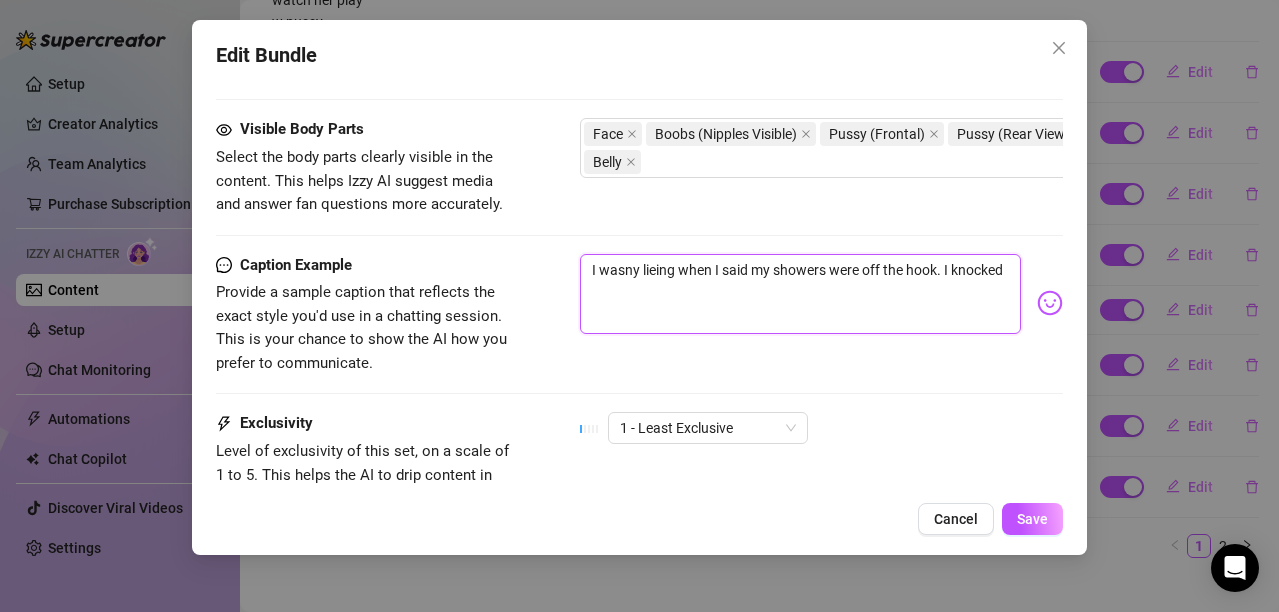 type on "I wasny lieing when I said my showers were off the hook. I knocked" 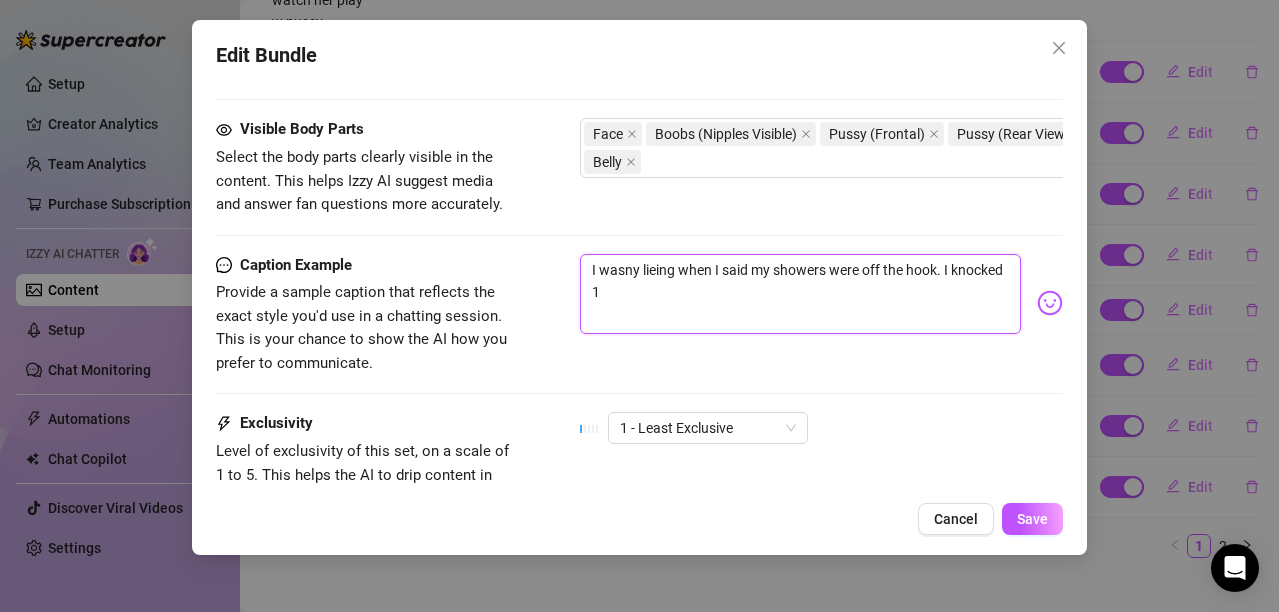 type on "I wasny lieing when I said my showers were off the hook. I knocked 15" 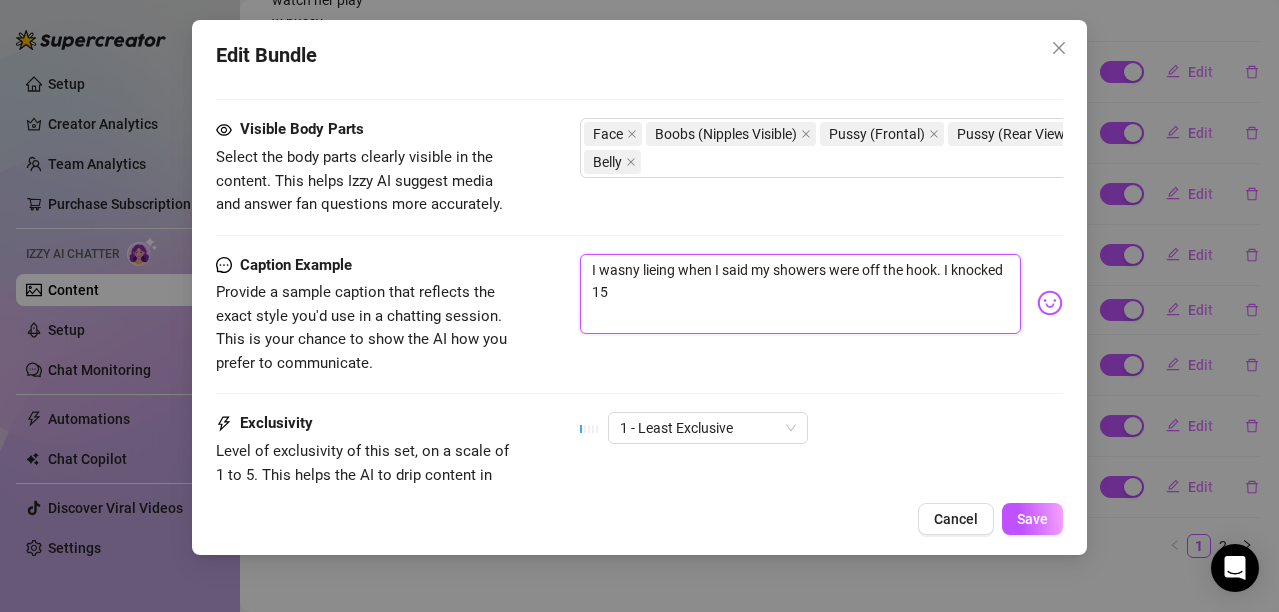 type on "I wasny lieing when I said my showers were off the hook. I knocked 15$" 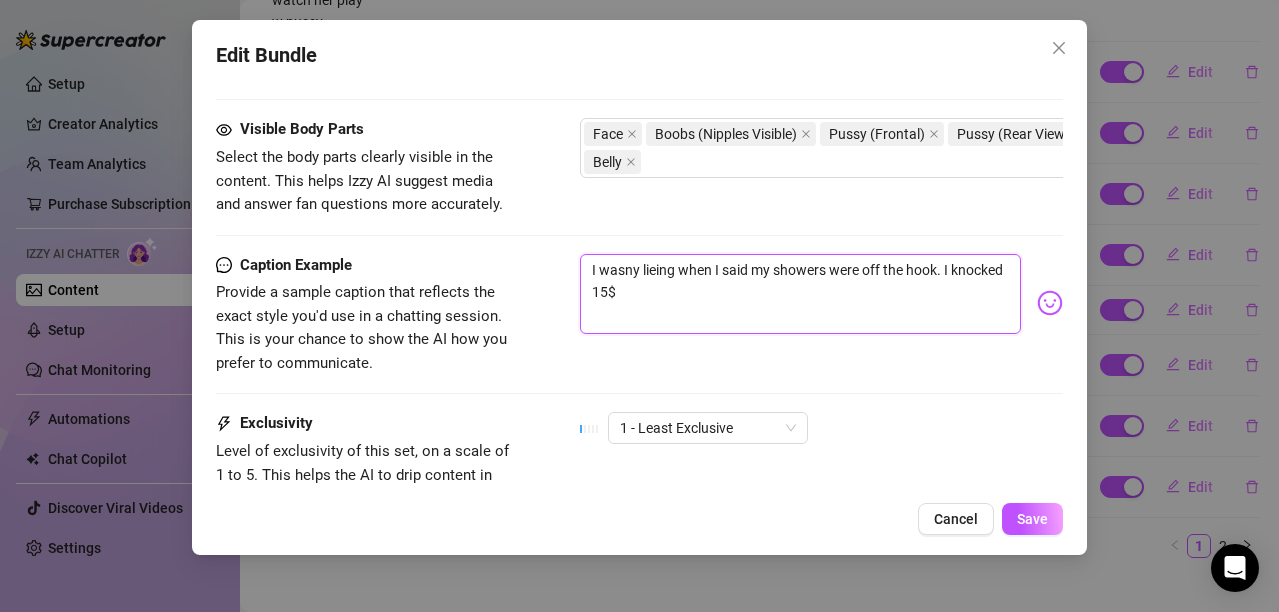 type on "I wasny lieing when I said my showers were off the hook. I knocked 15$" 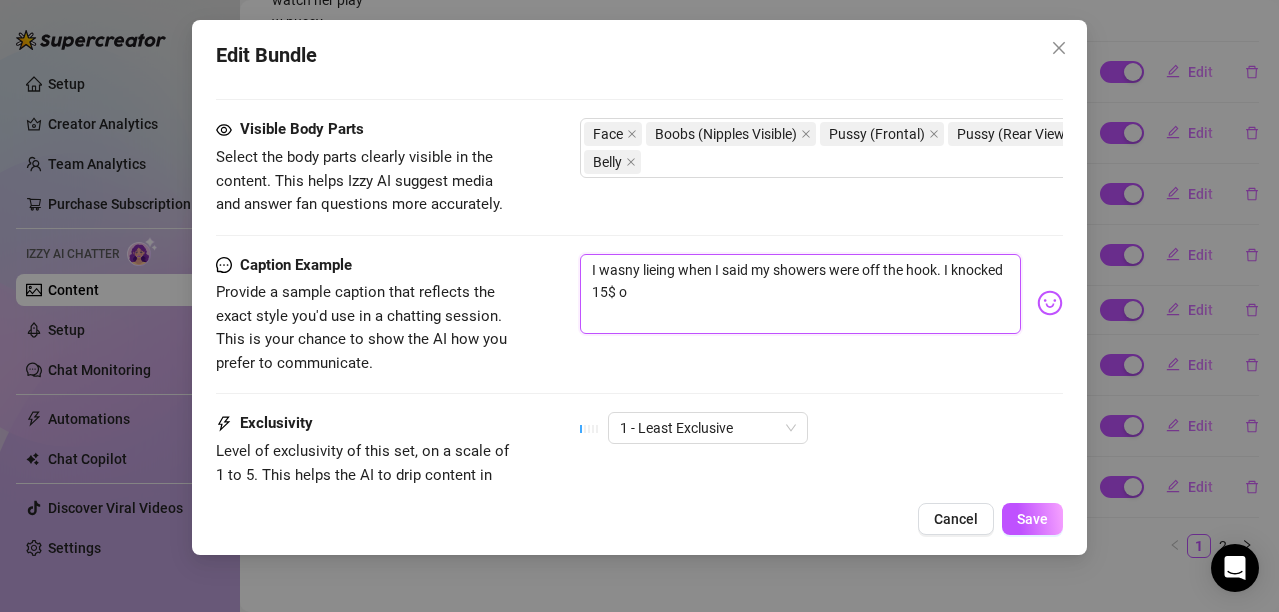 type on "I wasny lieing when I said my showers were off the hook. I knocked 15$ of" 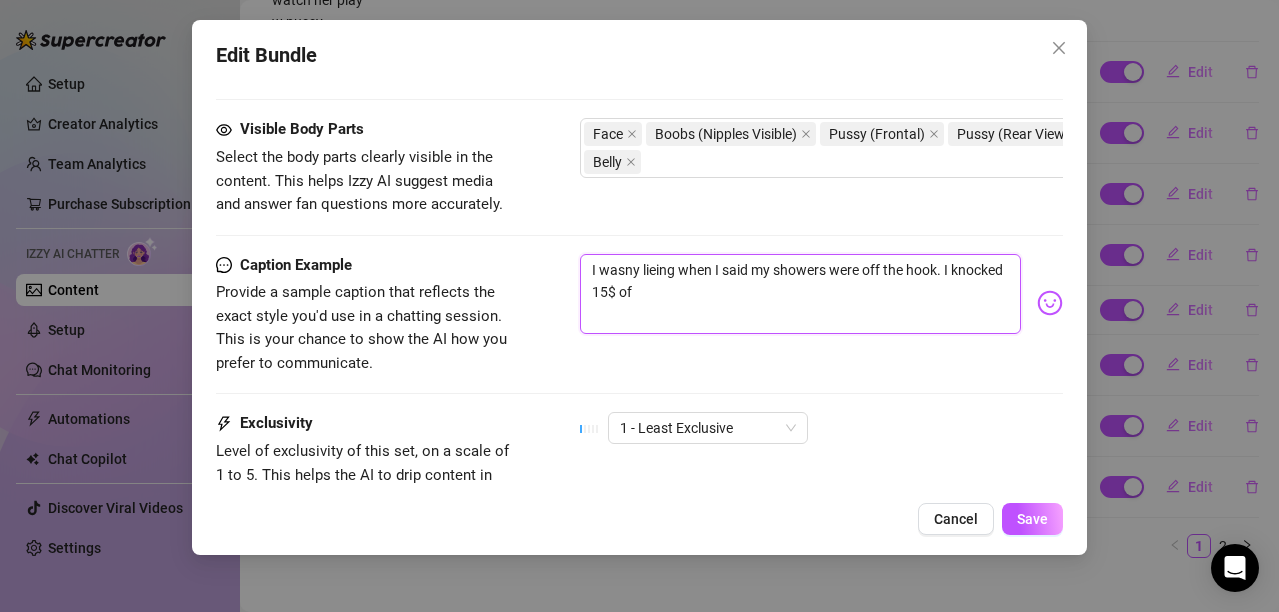 type on "I wasny lieing when I said my showers were off the hook. I knocked 15$ off" 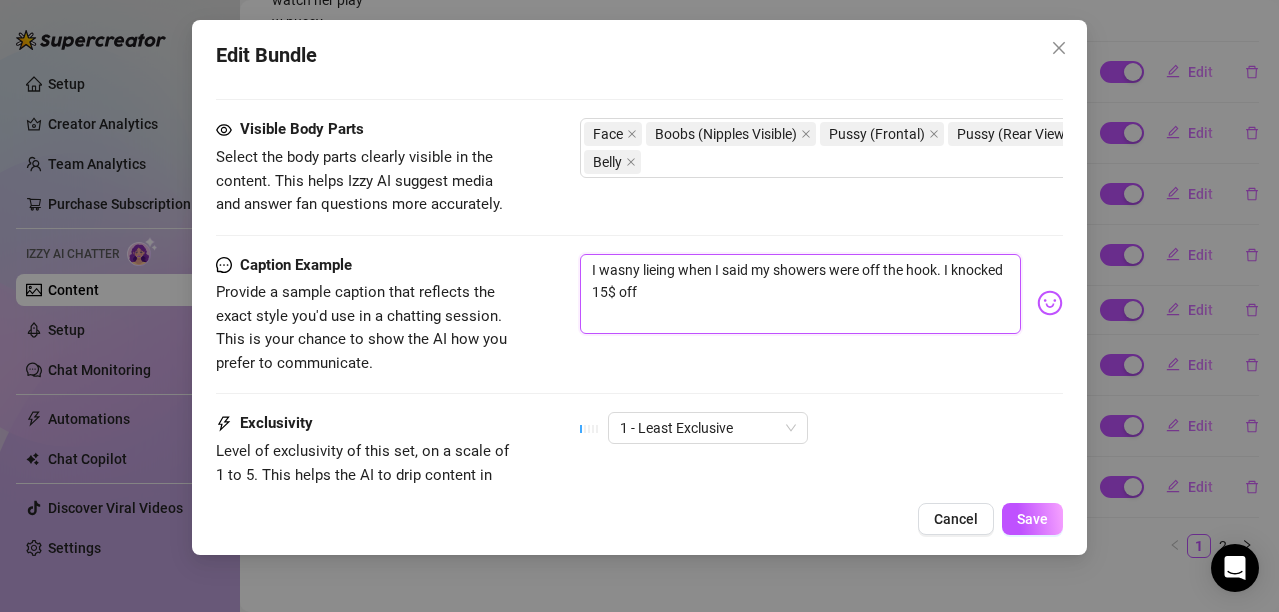 type on "I wasny lieing when I said my showers were off the hook. I knocked 15$ off" 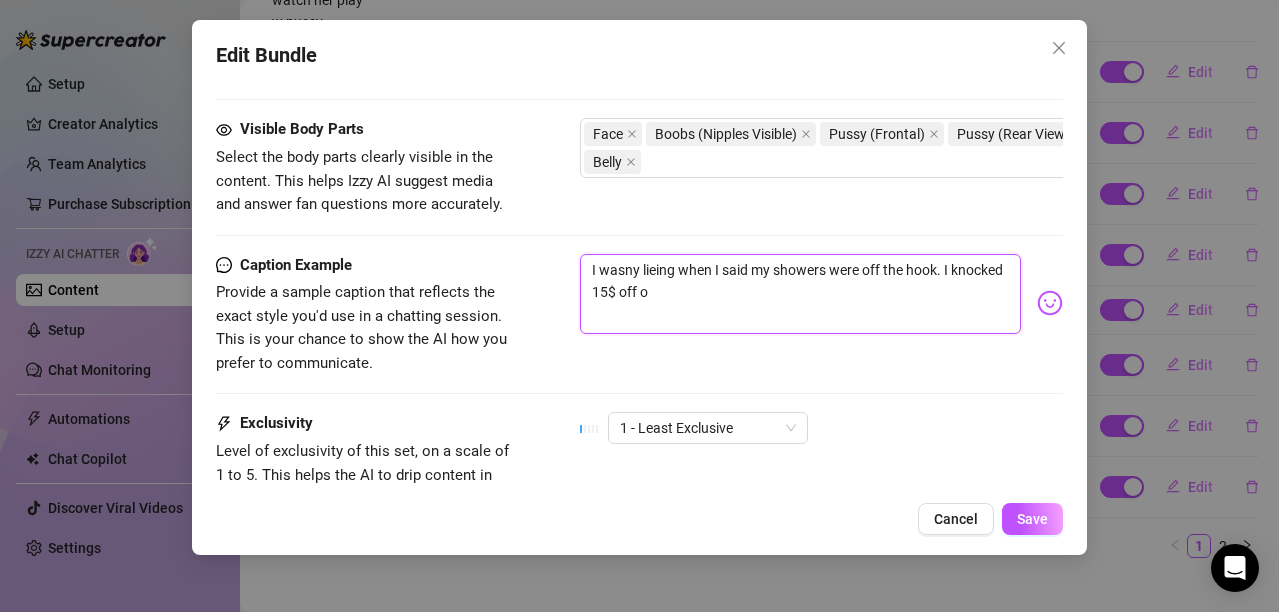 type on "I wasny lieing when I said my showers were off the hook. I knocked 15$ off of" 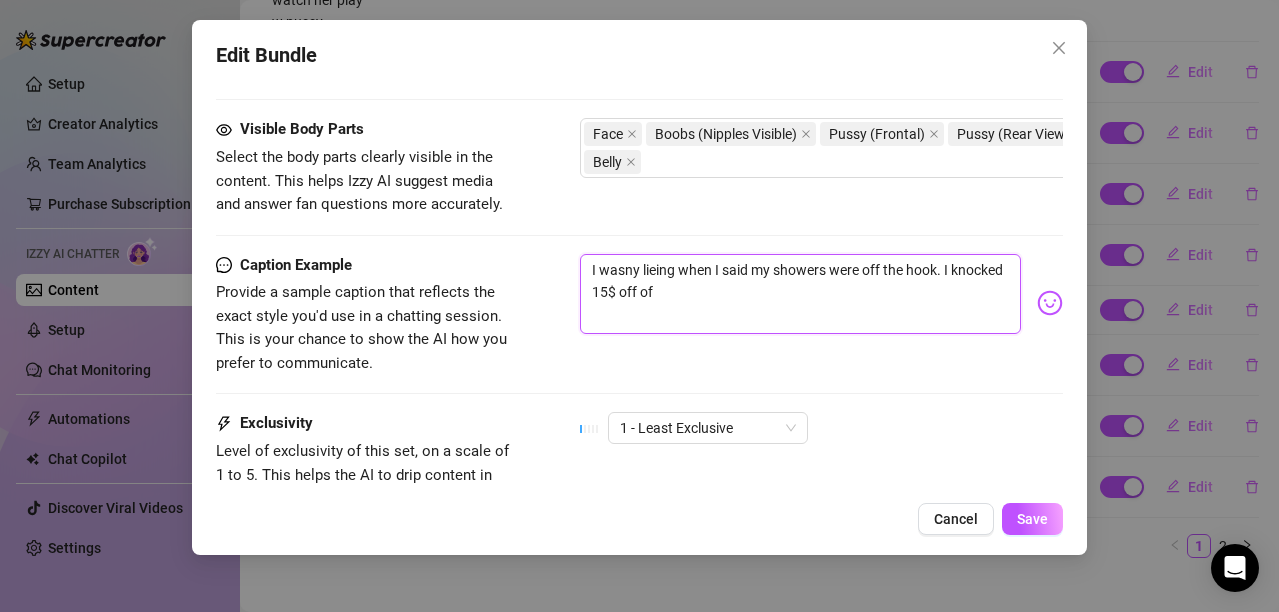 type on "I wasny lieing when I said my showers were off the hook. I knocked 15$ off of" 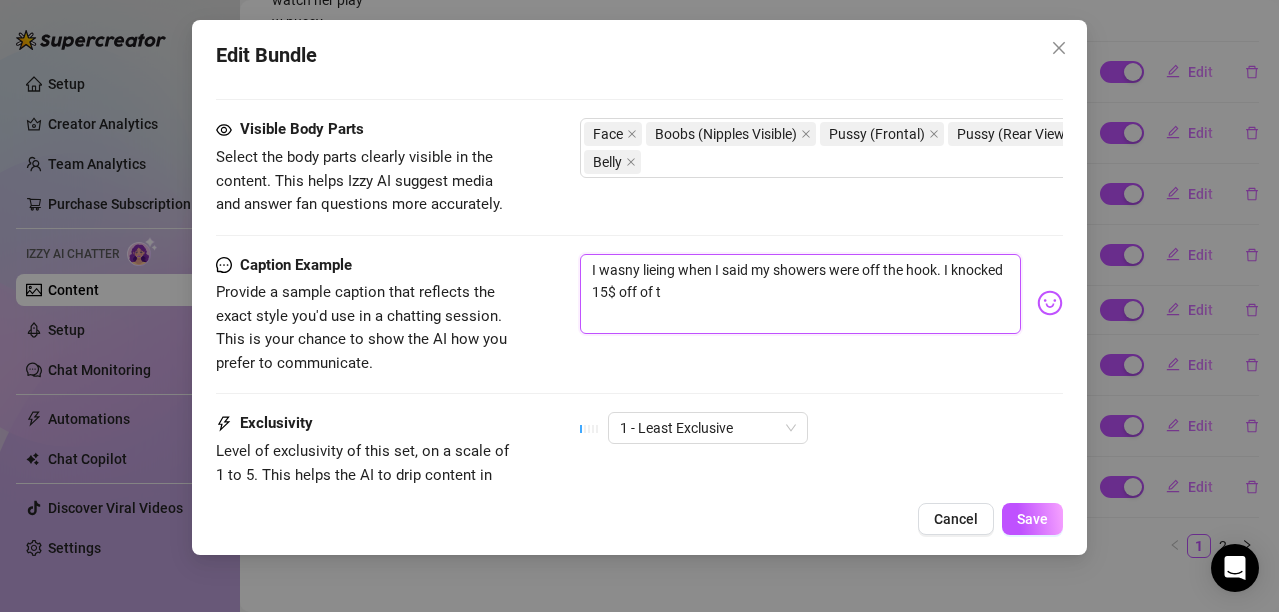 type on "I wasny lieing when I said my showers were off the hook. I knocked 15$ off of th" 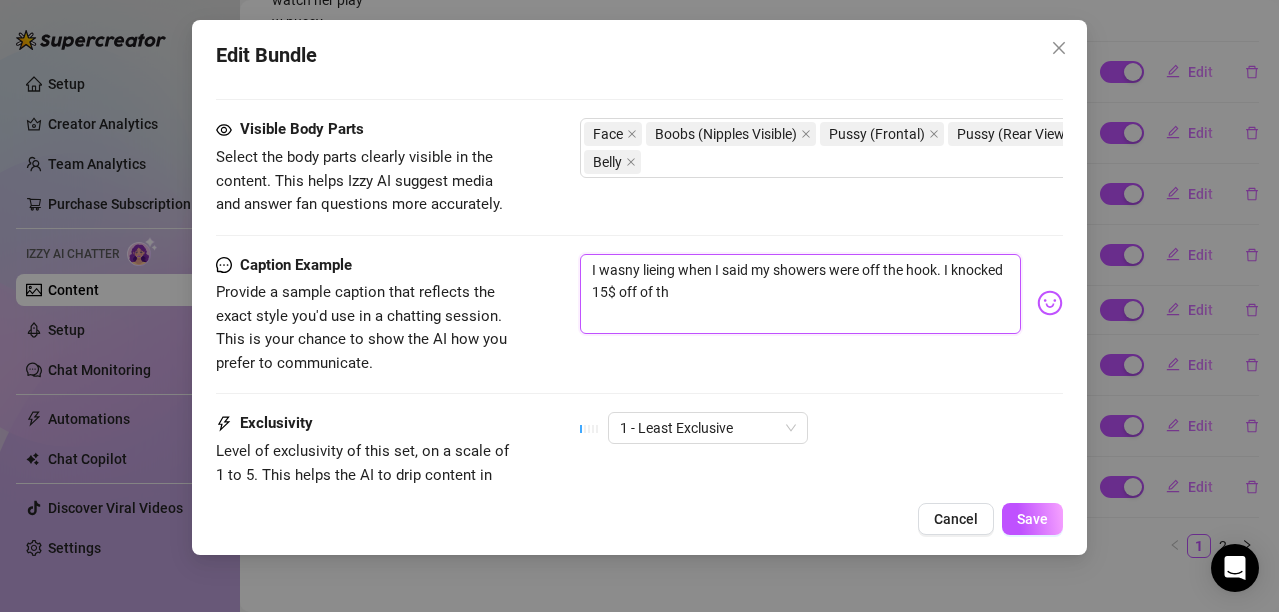 type on "I wasny lieing when I said my showers were off the hook. I knocked 15$ off of thi" 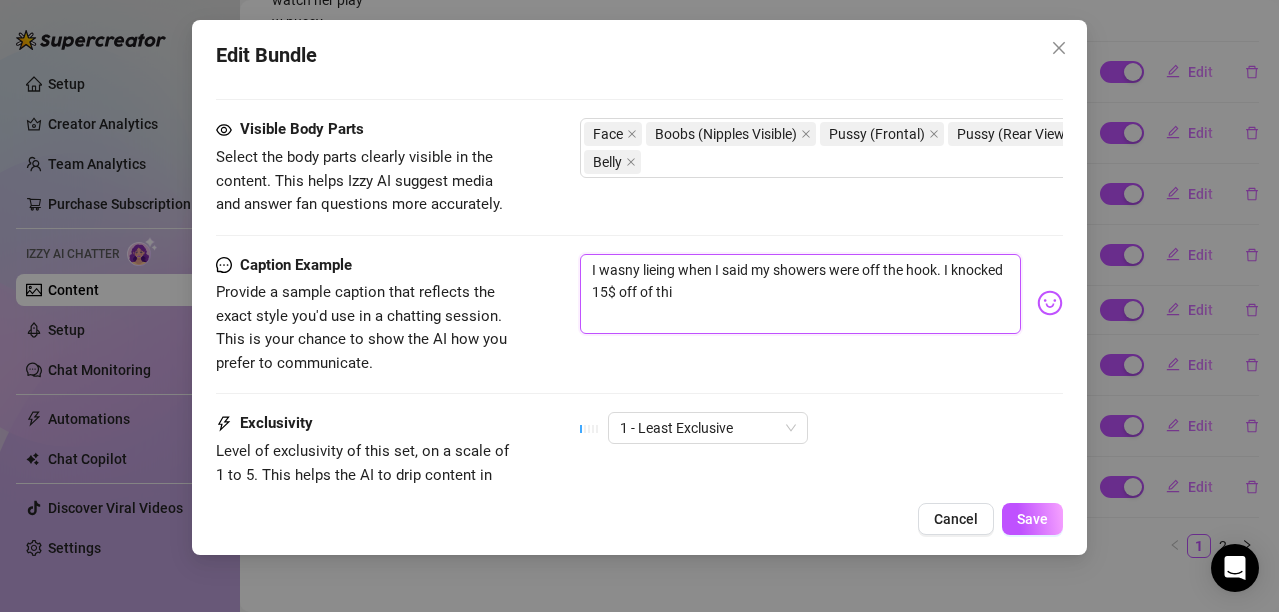 type on "I wasny lieing when I said my showers were off the hook. I knocked 15$ off of this" 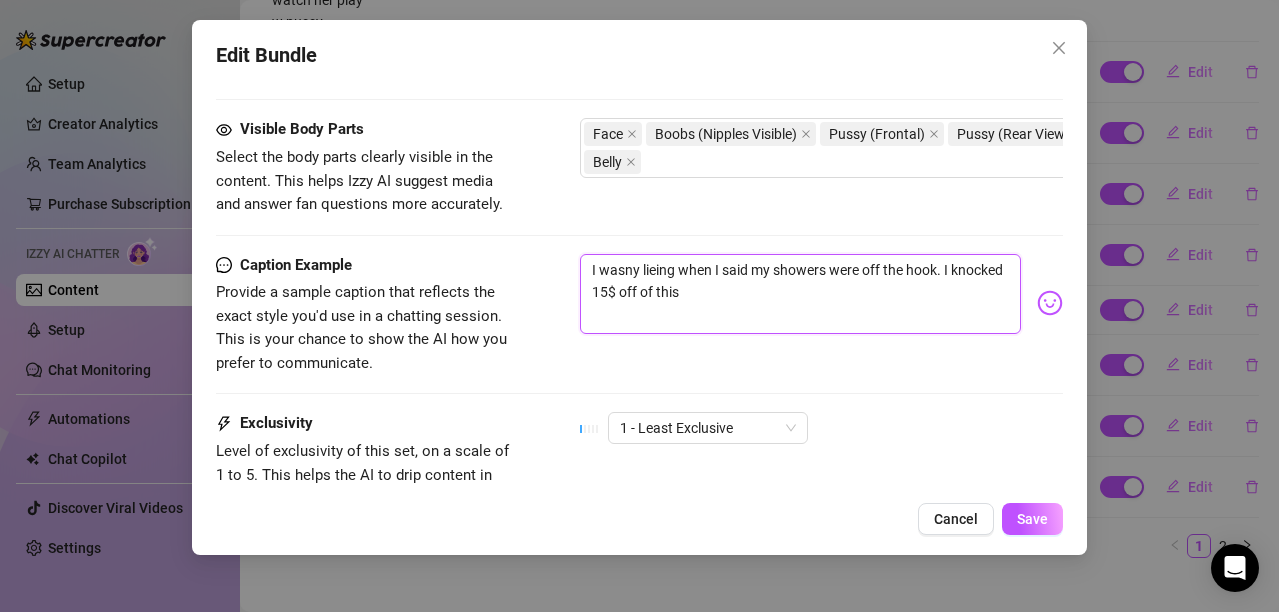 type on "I wasny lieing when I said my showers were off the hook. I knocked 15$ off of this" 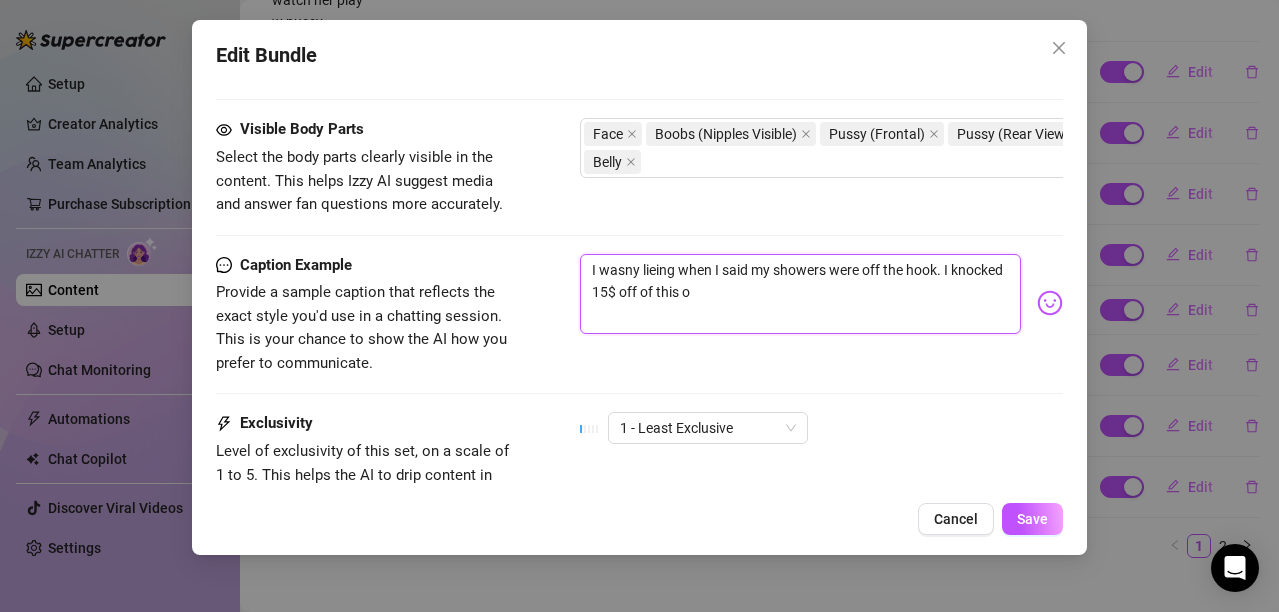 type on "I wasny lieing when I said my showers were off the hook. I knocked 15$ off of this on" 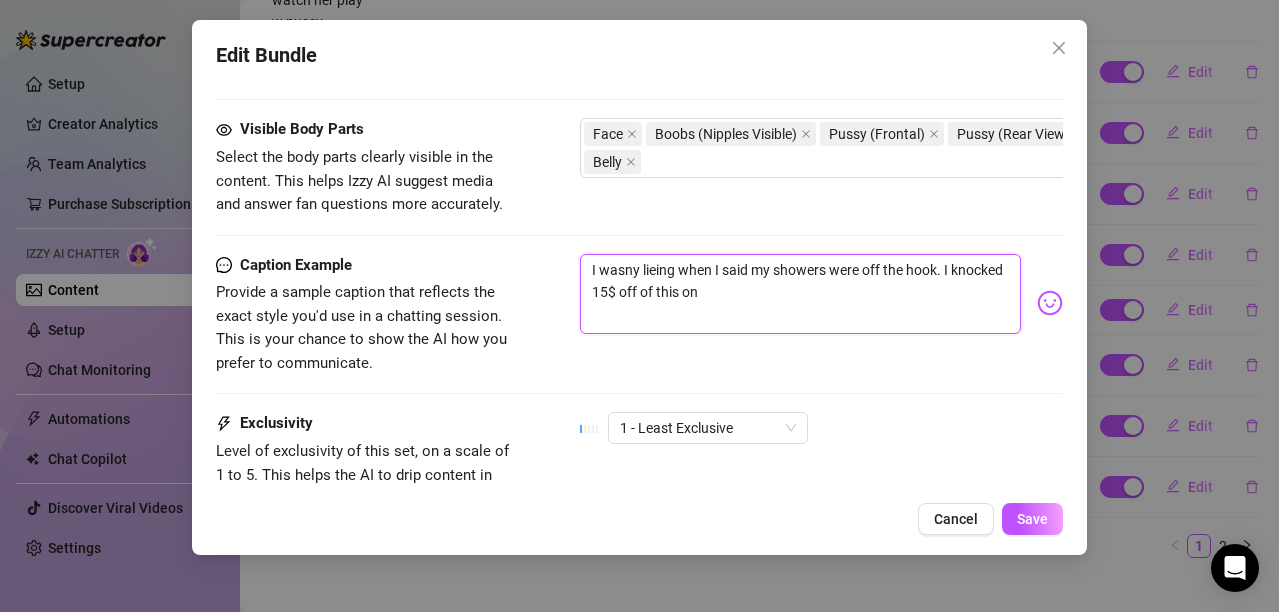 type on "I wasny lieing when I said my showers were off the hook. I knocked 15$ off of this one" 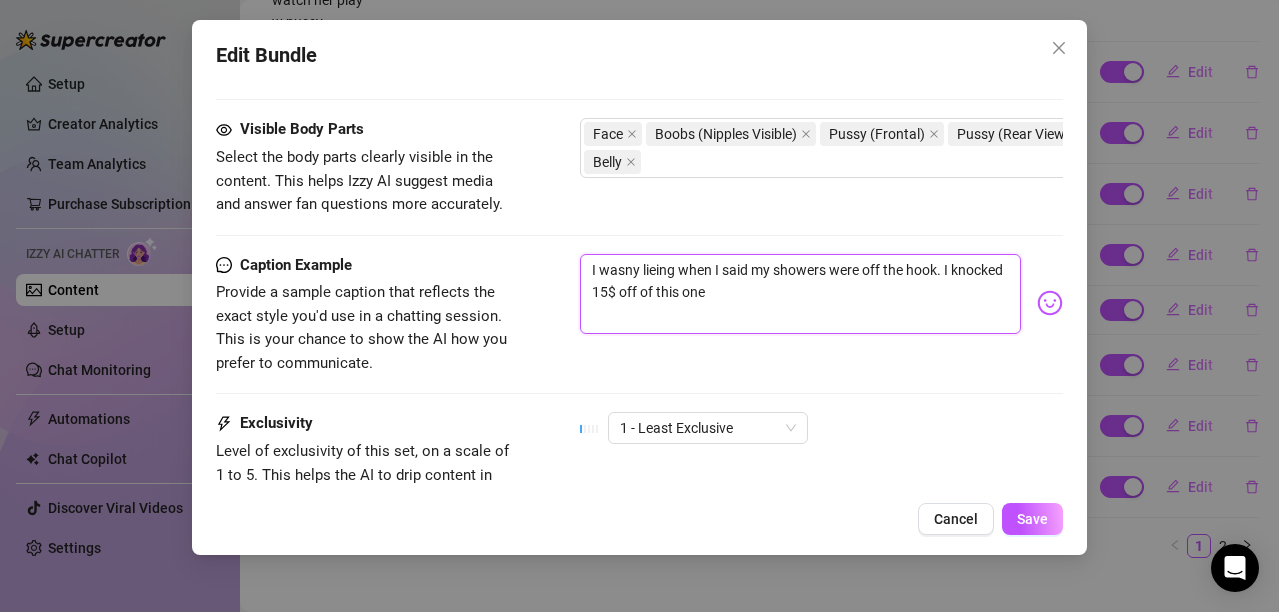 type on "I wasny lieing when I said my showers were off the hook. I knocked 15$ off of this one" 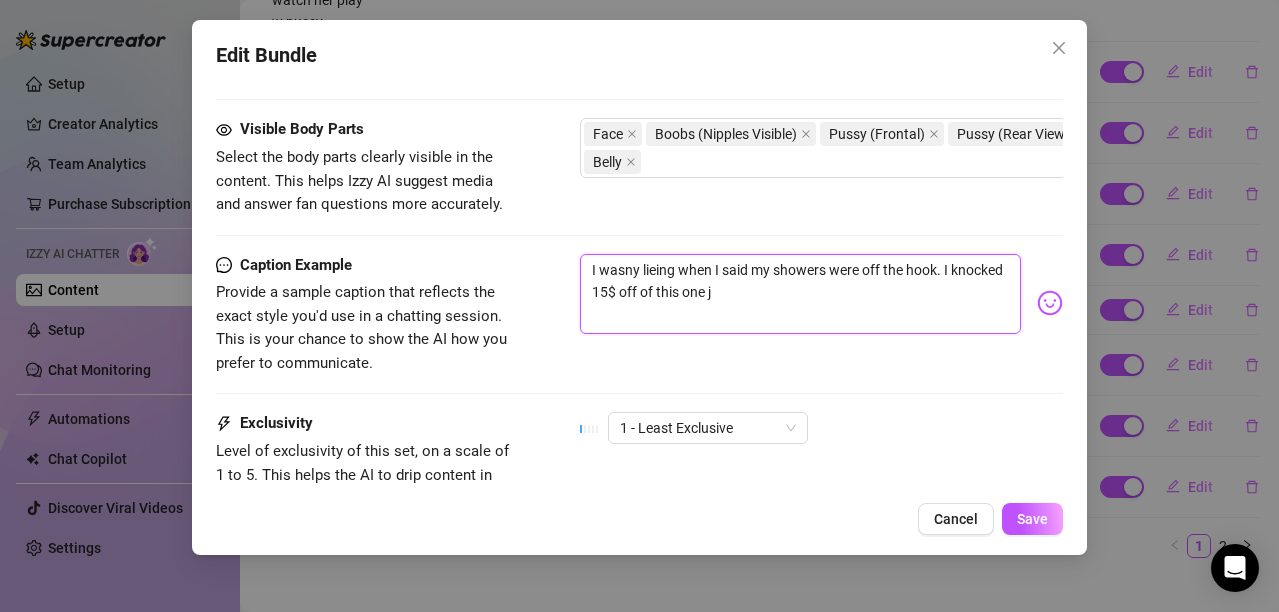 type on "I wasny lieing when I said my showers were off the hook. I knocked 15$ off of this one just fo" 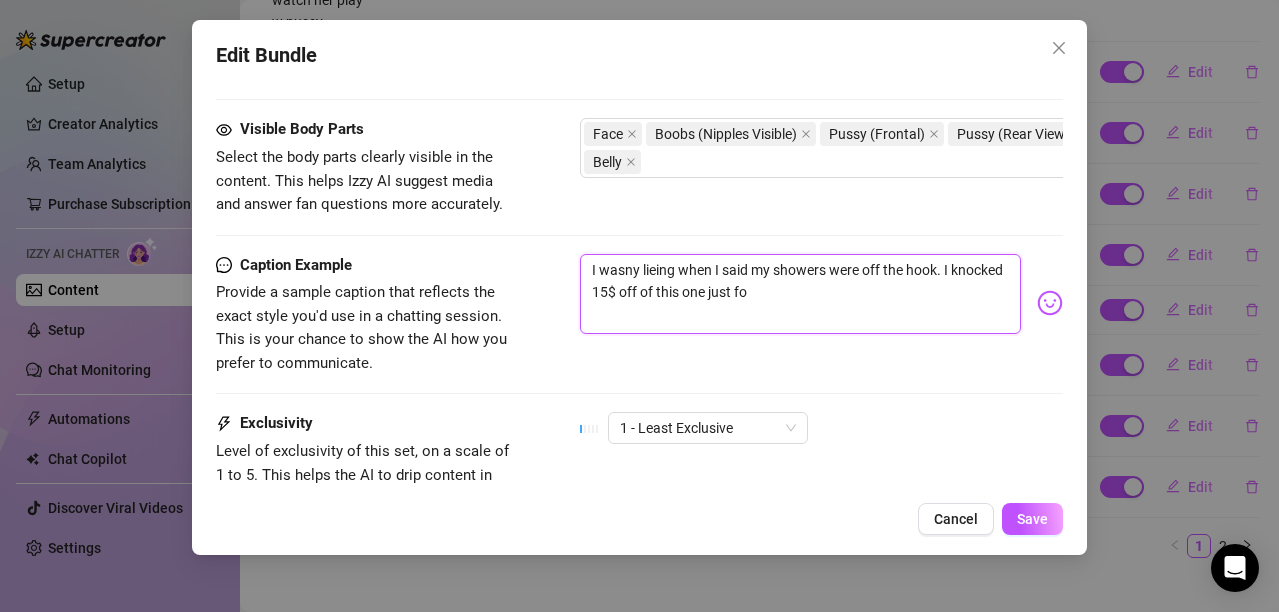 type on "I wasny lieing when I said my showers were off the hook. I knocked 15$ off of this one just" 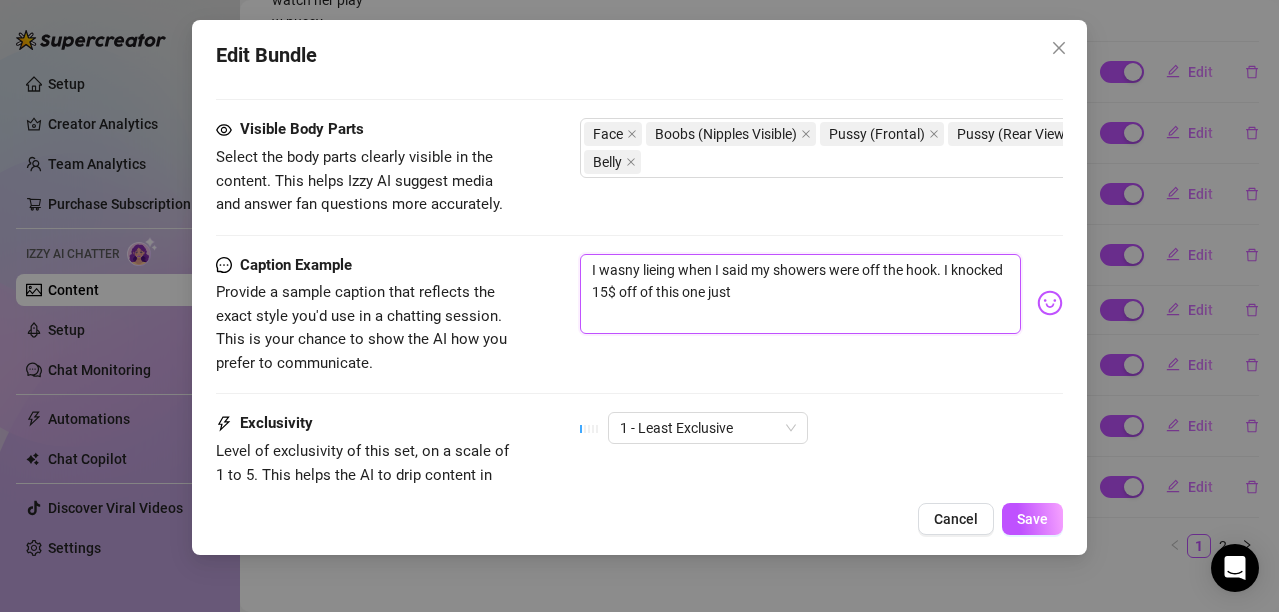 type on "I wasny lieing when I said my showers were off the hook. I knocked 15$ off of this one just" 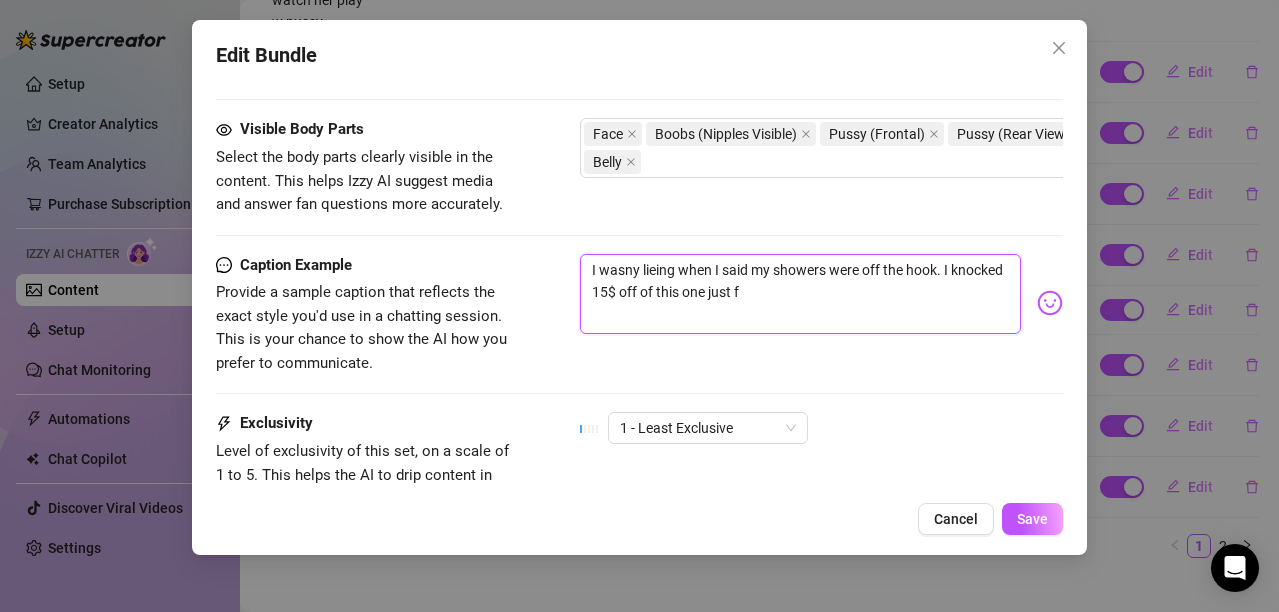 type on "I wasny lieing when I said my showers were off the hook. I knocked 15$ off of this one just fo" 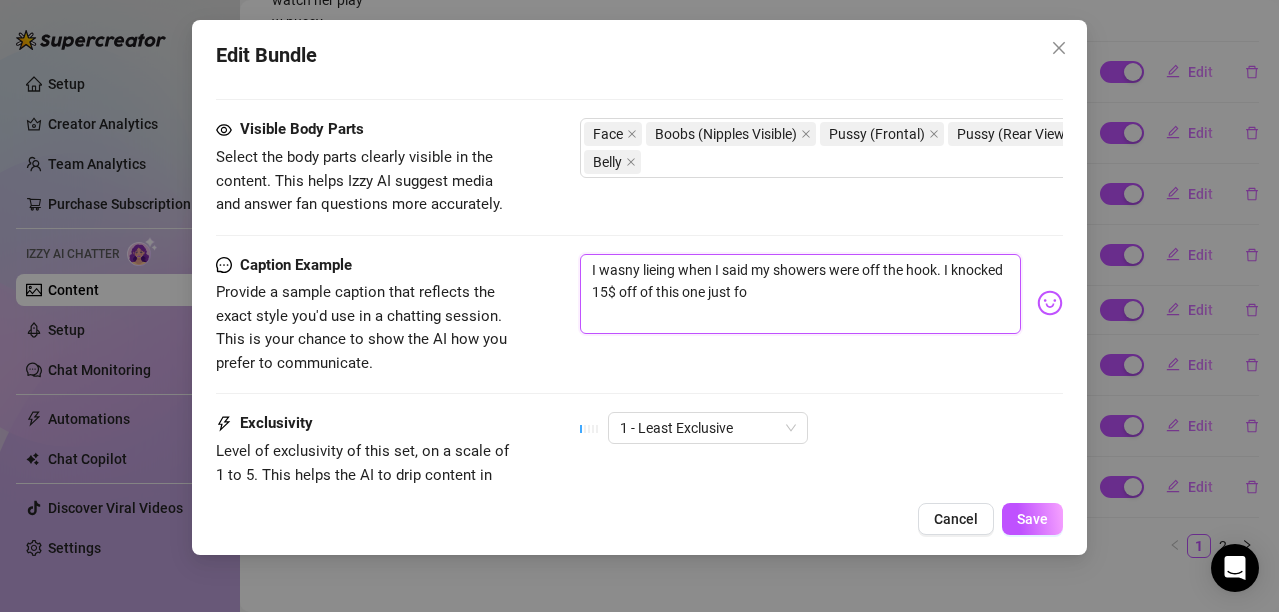 type 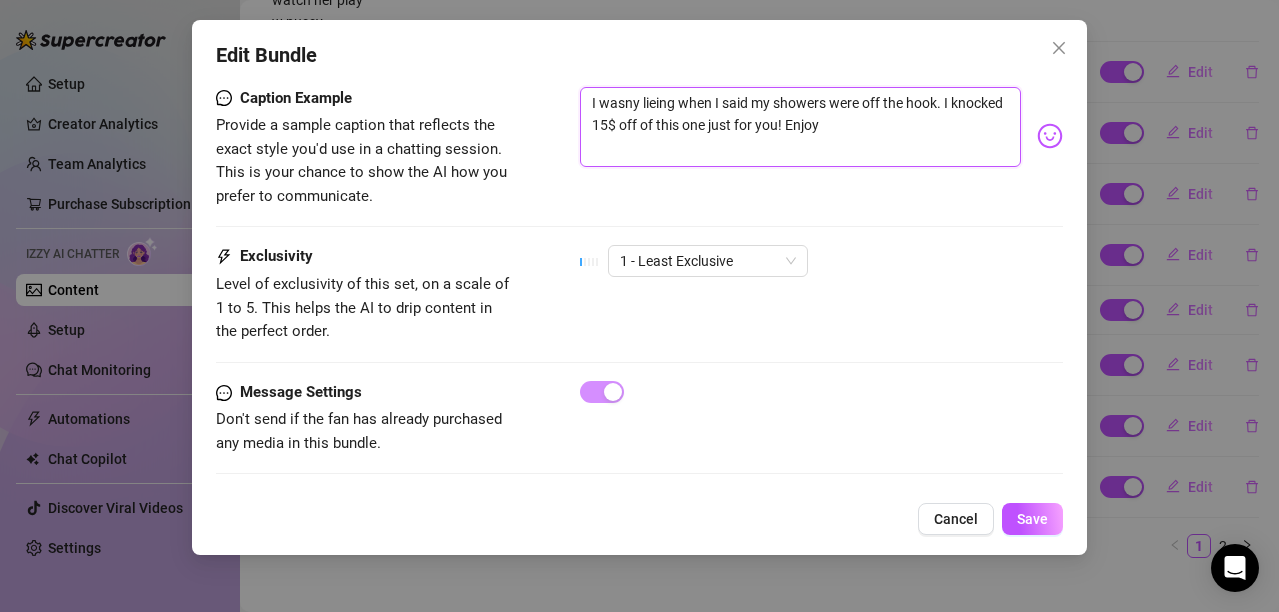 scroll, scrollTop: 1285, scrollLeft: 0, axis: vertical 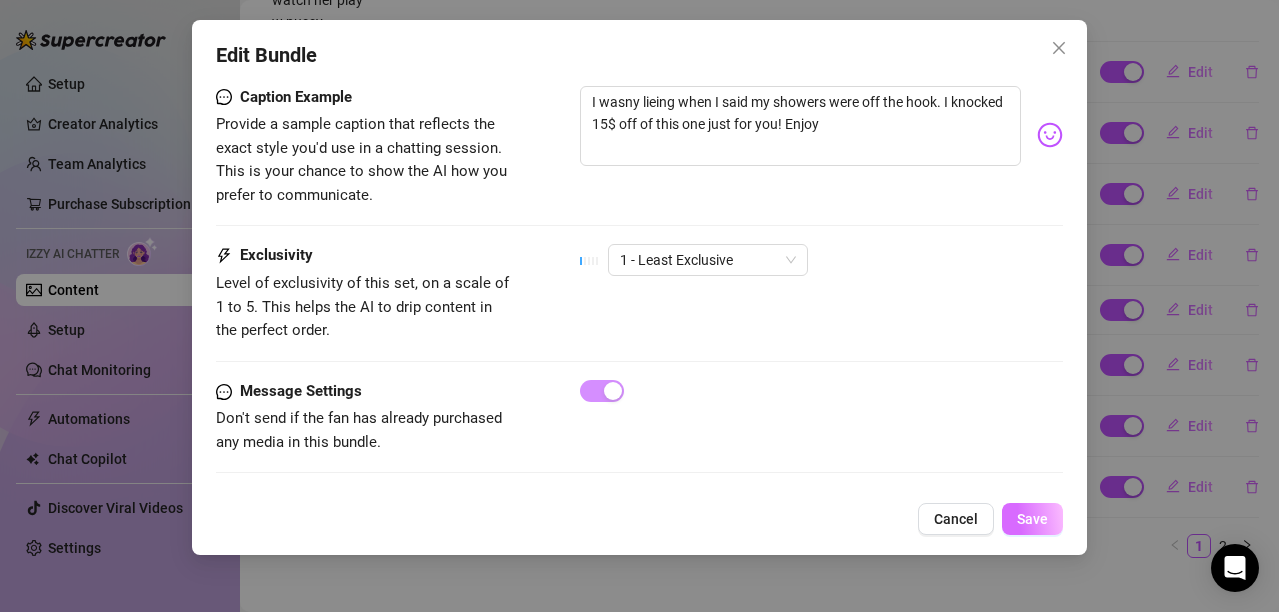 click on "Save" at bounding box center (1032, 519) 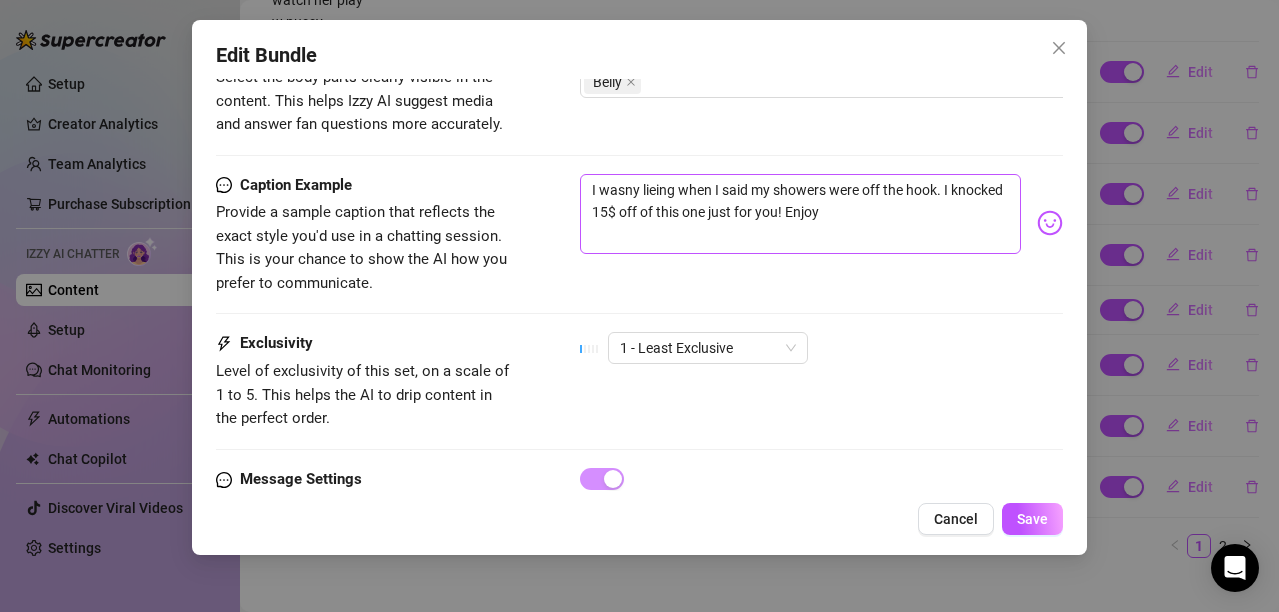 scroll, scrollTop: 1085, scrollLeft: 0, axis: vertical 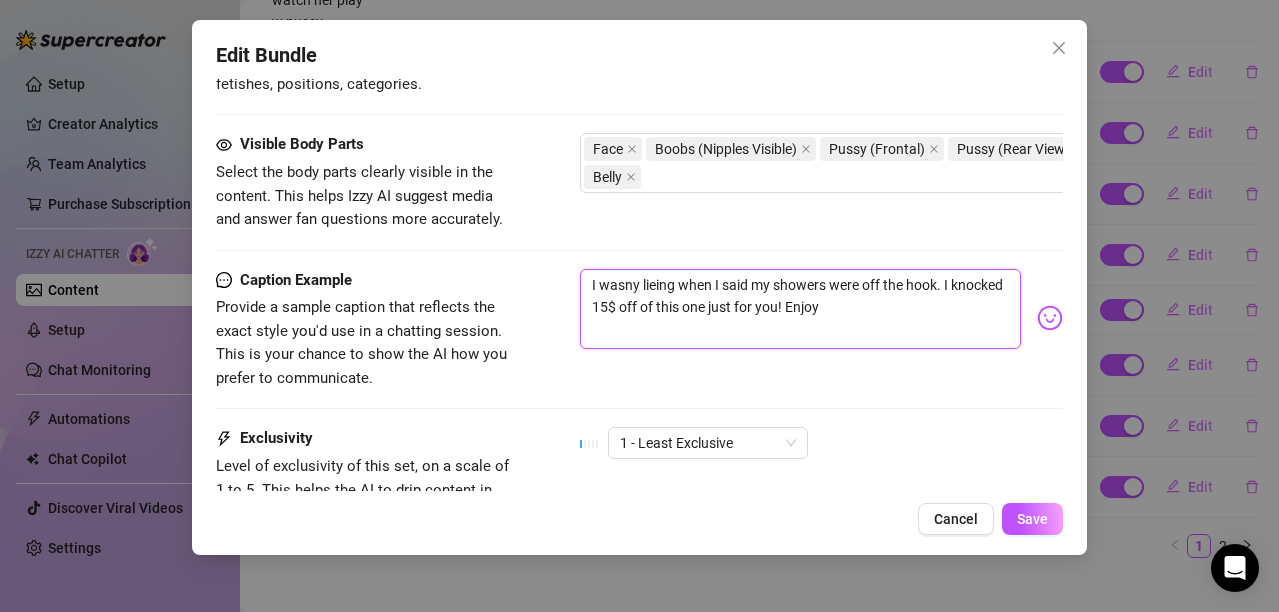 click on "I wasny lieing when I said my showers were off the hook. I knocked 15$ off of this one just for you! Enjoy" at bounding box center (800, 309) 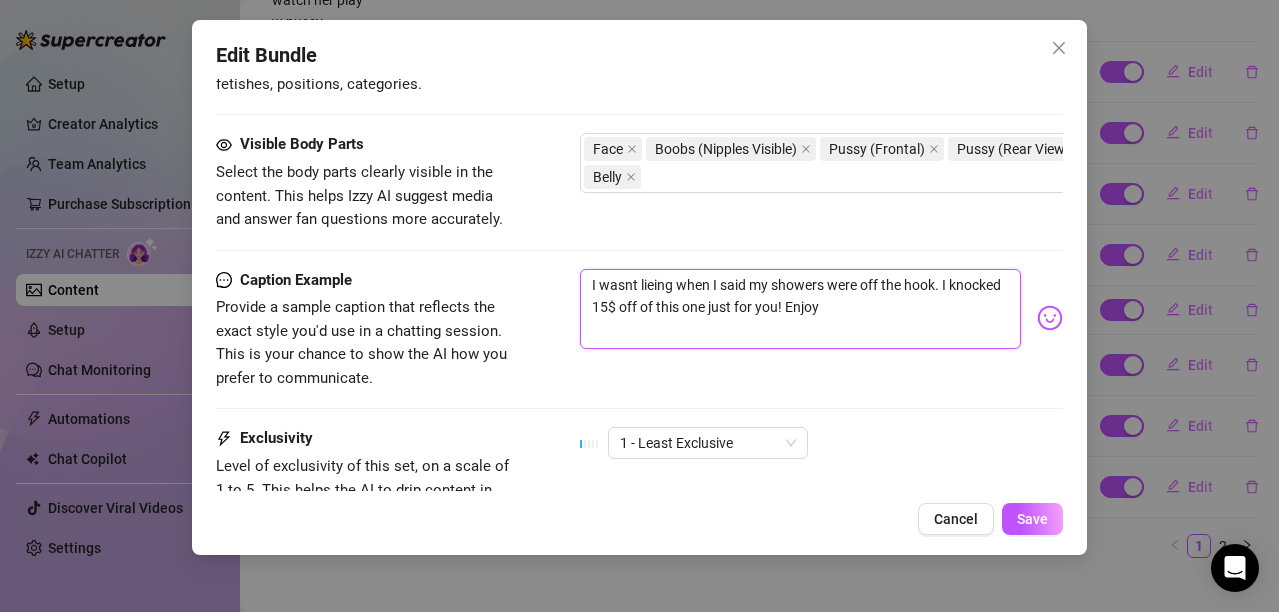 click on "I wasnt lieing when I said my showers were off the hook. I knocked 15$ off of this one just for you! Enjoy" at bounding box center (800, 309) 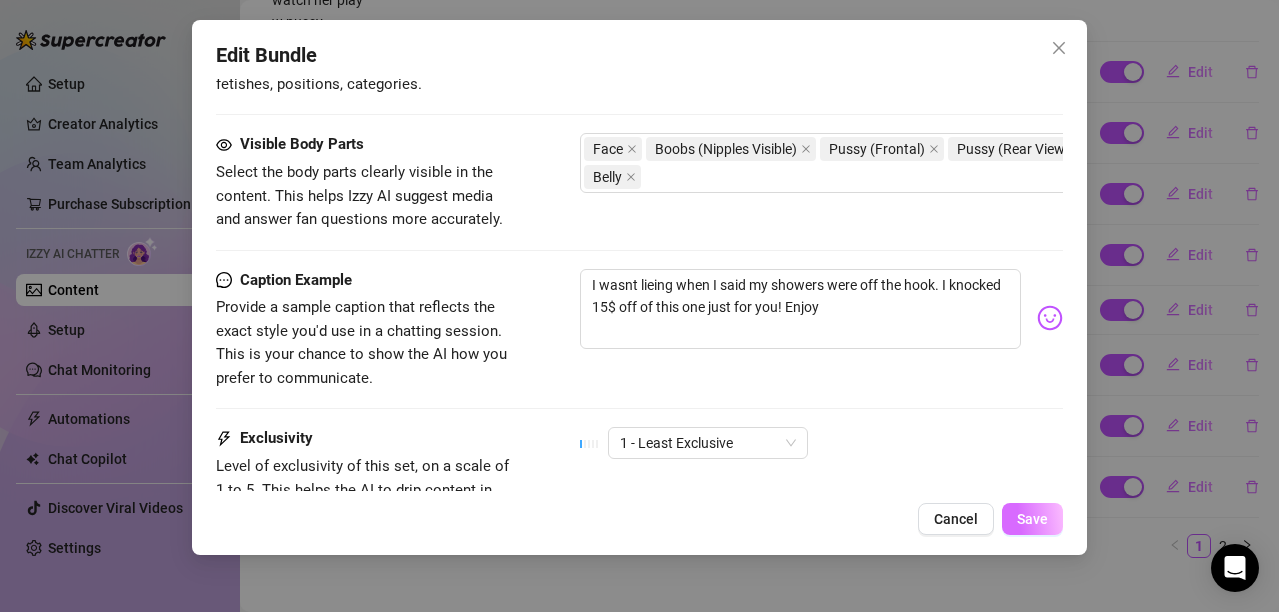 click on "Save" at bounding box center [1032, 519] 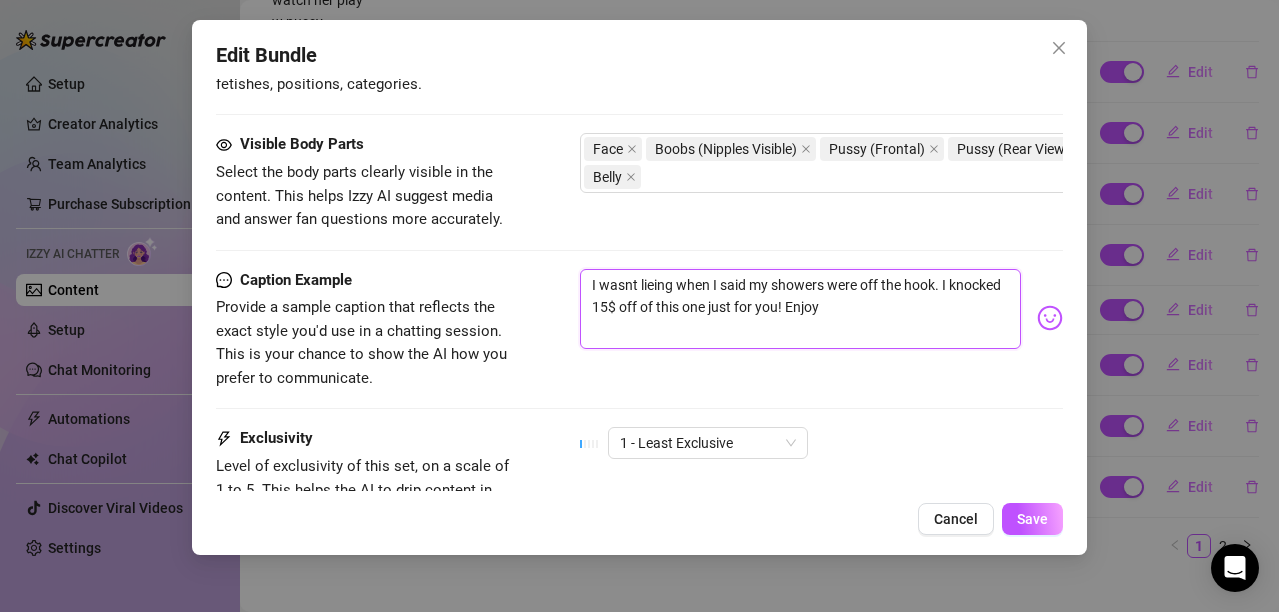 drag, startPoint x: 642, startPoint y: 305, endPoint x: 573, endPoint y: 304, distance: 69.00725 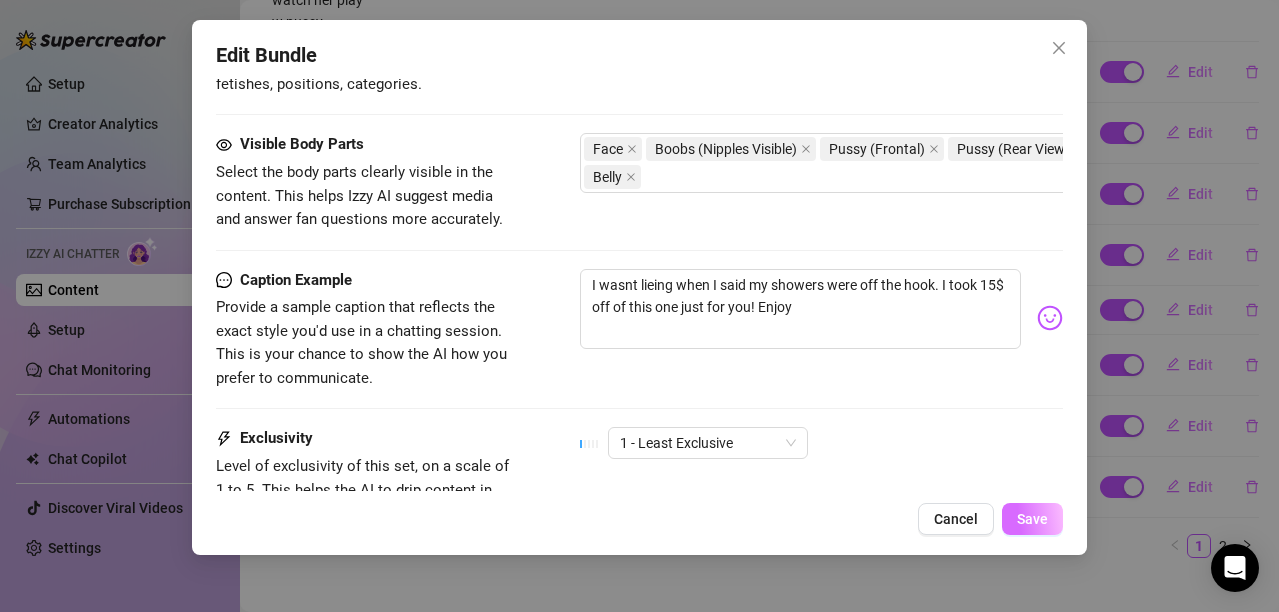 click on "Save" at bounding box center (1032, 519) 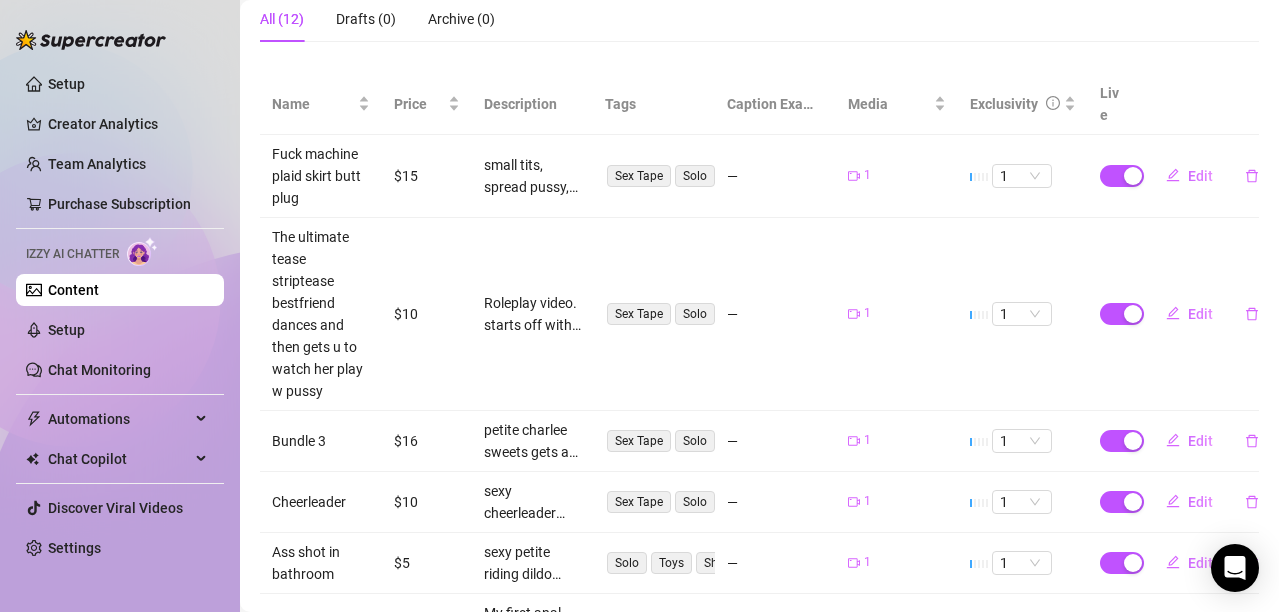 scroll, scrollTop: 207, scrollLeft: 0, axis: vertical 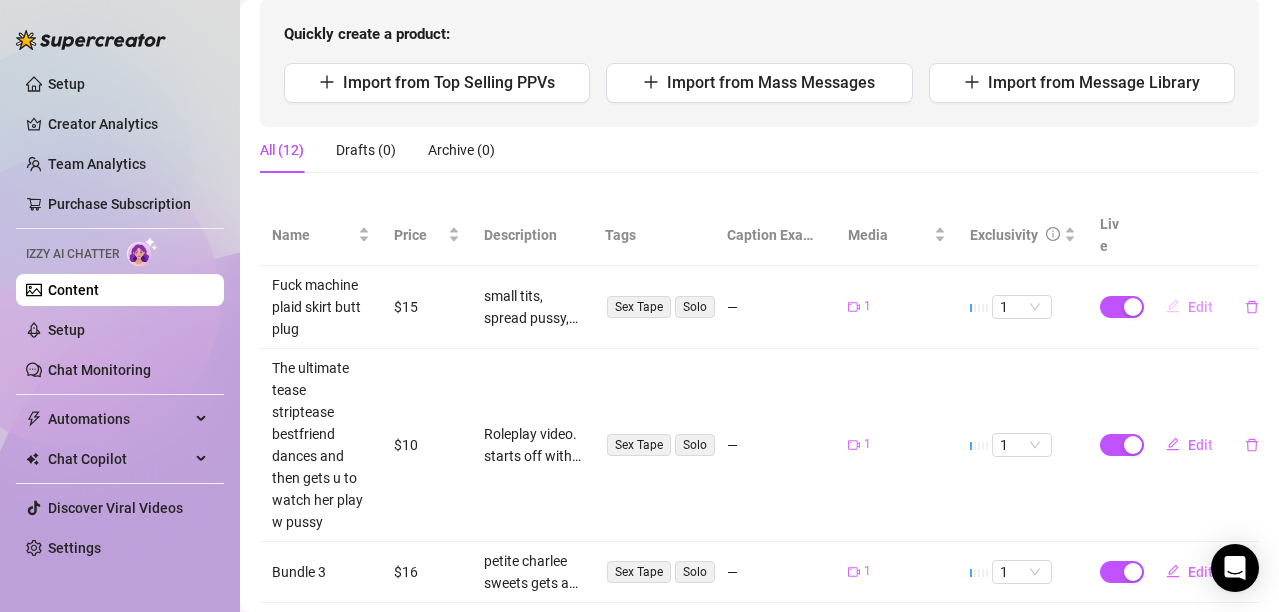 click on "Edit" at bounding box center (1189, 307) 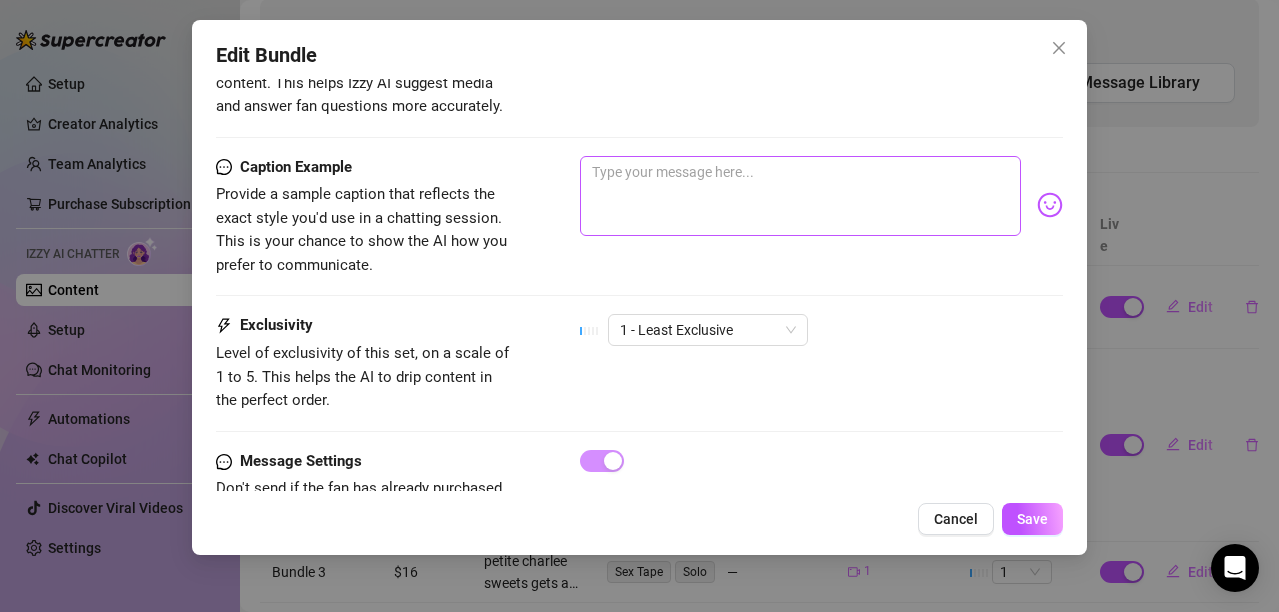scroll, scrollTop: 1200, scrollLeft: 0, axis: vertical 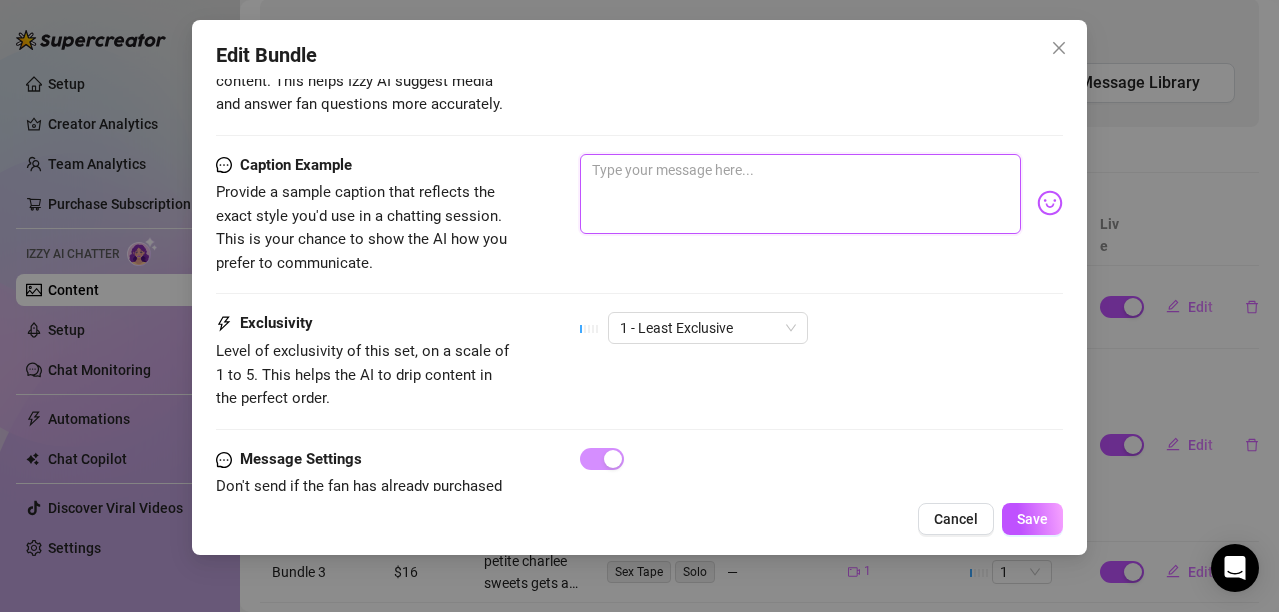 click at bounding box center [800, 194] 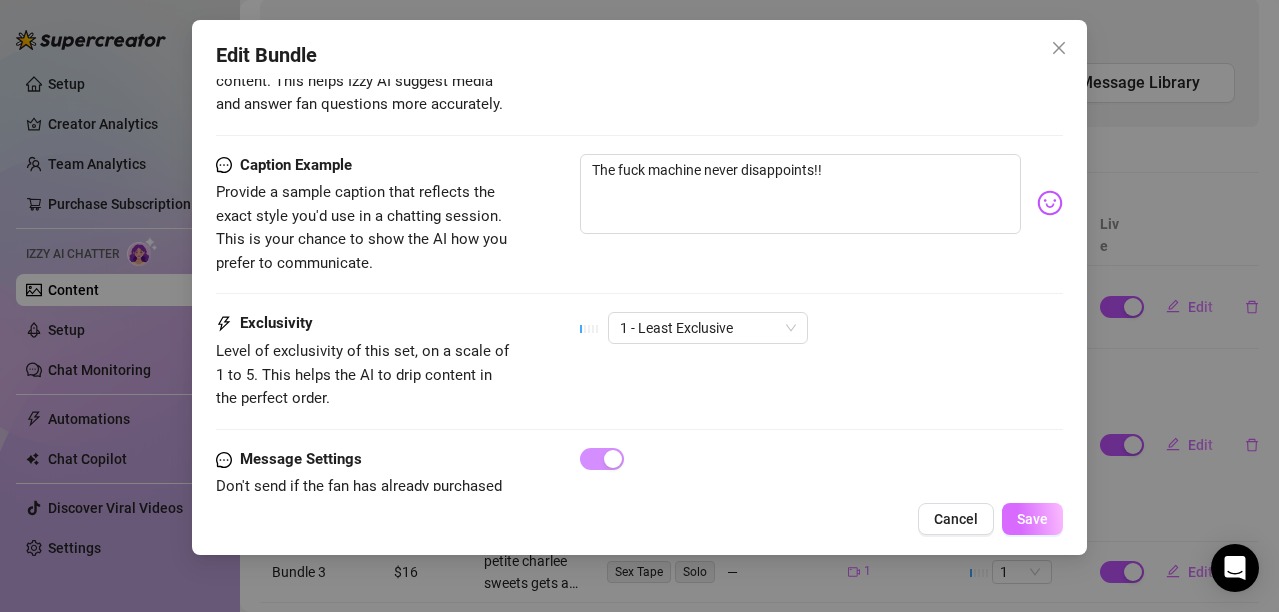 click on "Save" at bounding box center [1032, 519] 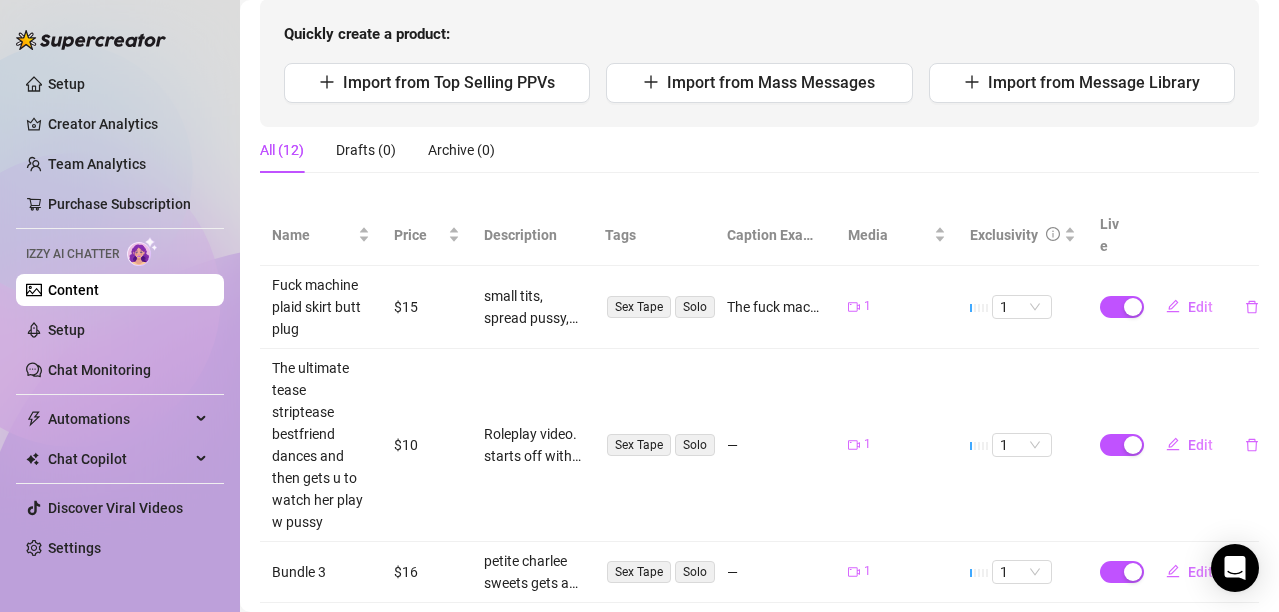 scroll, scrollTop: 307, scrollLeft: 0, axis: vertical 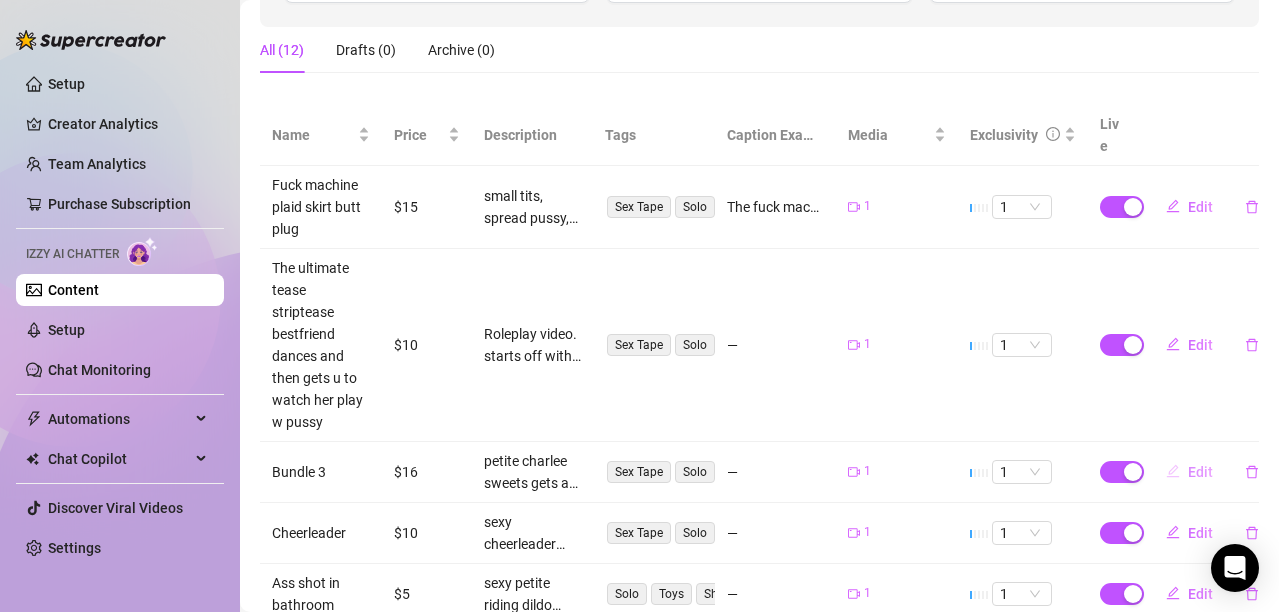 click on "Edit" at bounding box center [1189, 472] 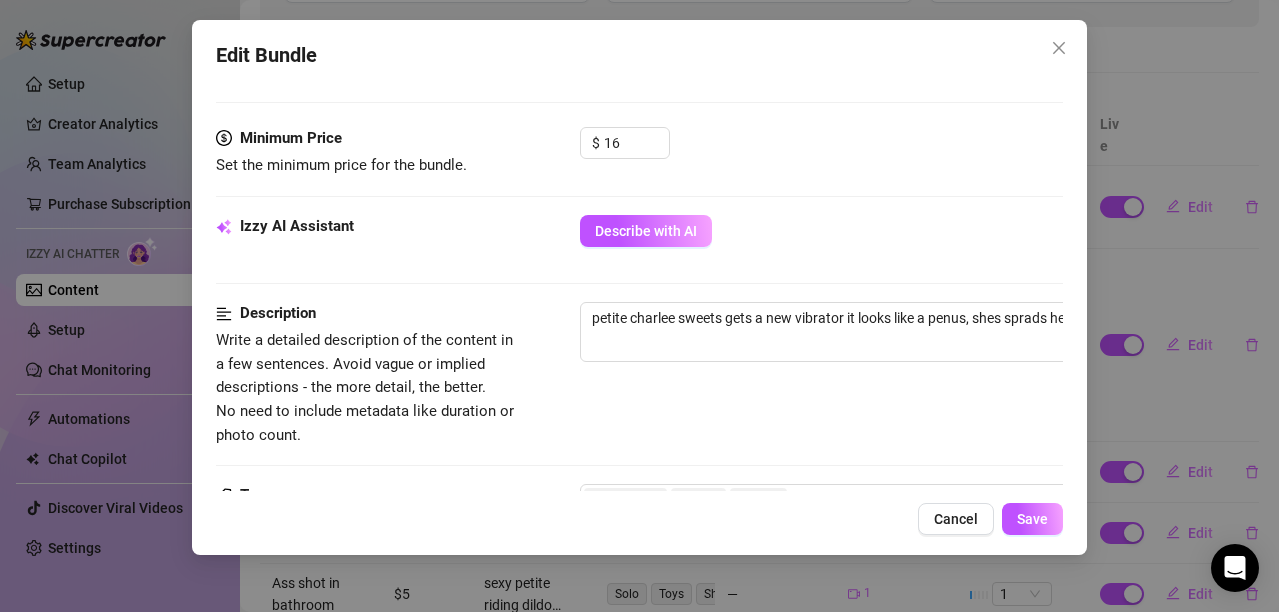 scroll, scrollTop: 600, scrollLeft: 0, axis: vertical 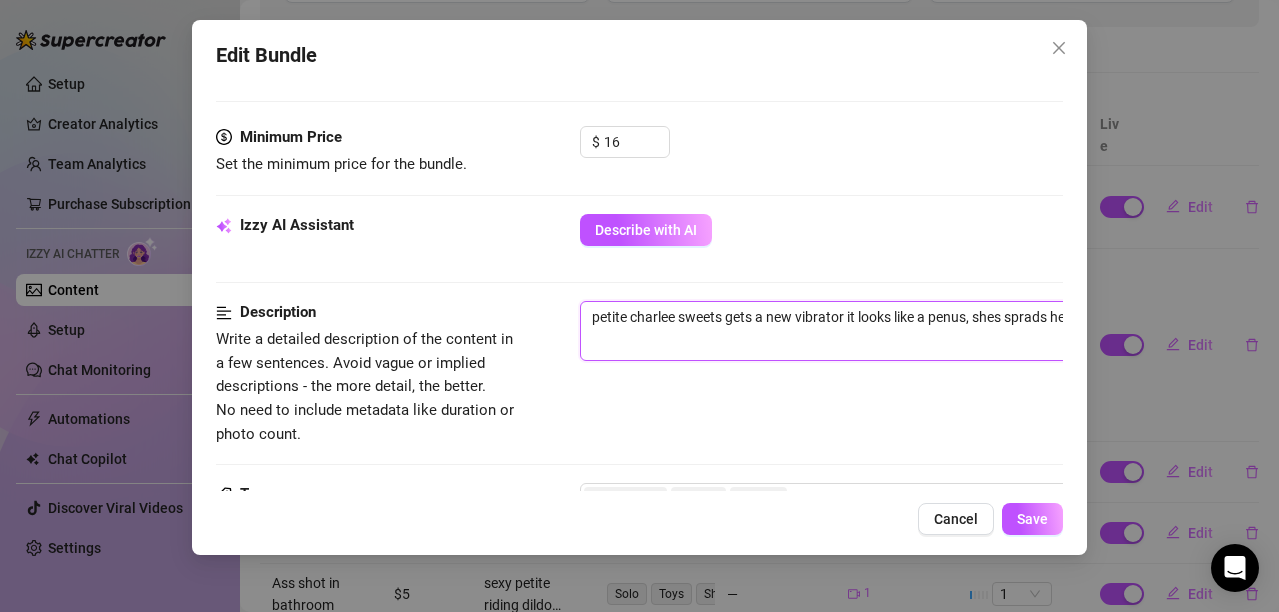 click on "petite charlee sweets gets a new vibrator it looks like a penus, shes sprads her pussy and does so good" at bounding box center (930, 331) 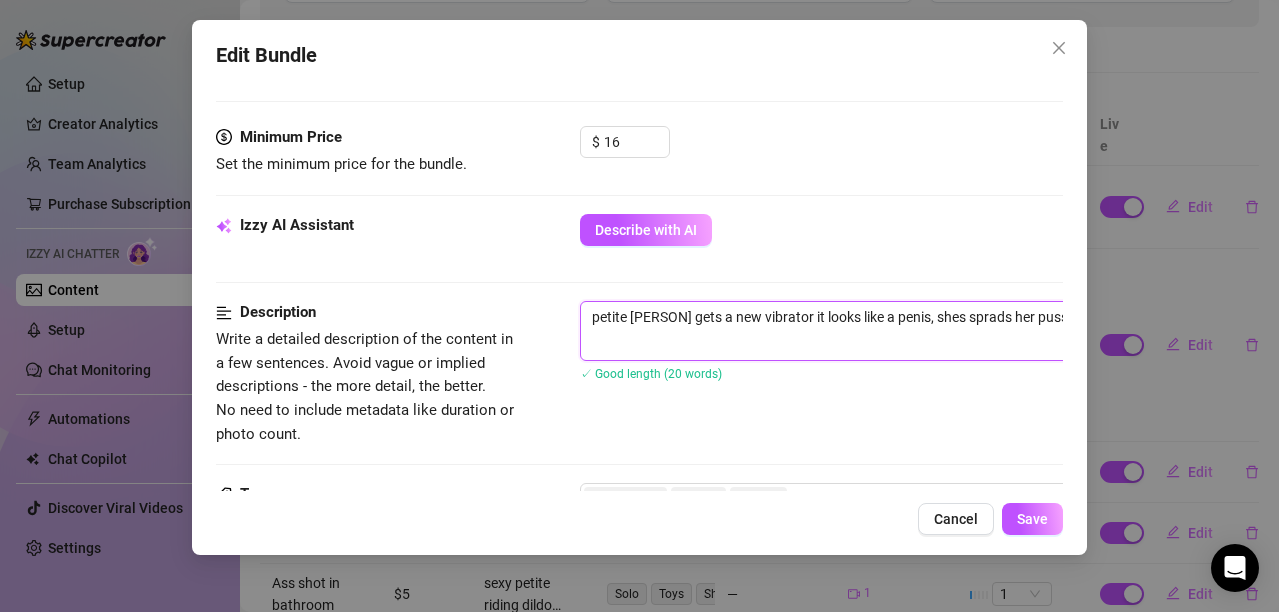 scroll, scrollTop: 600, scrollLeft: 234, axis: both 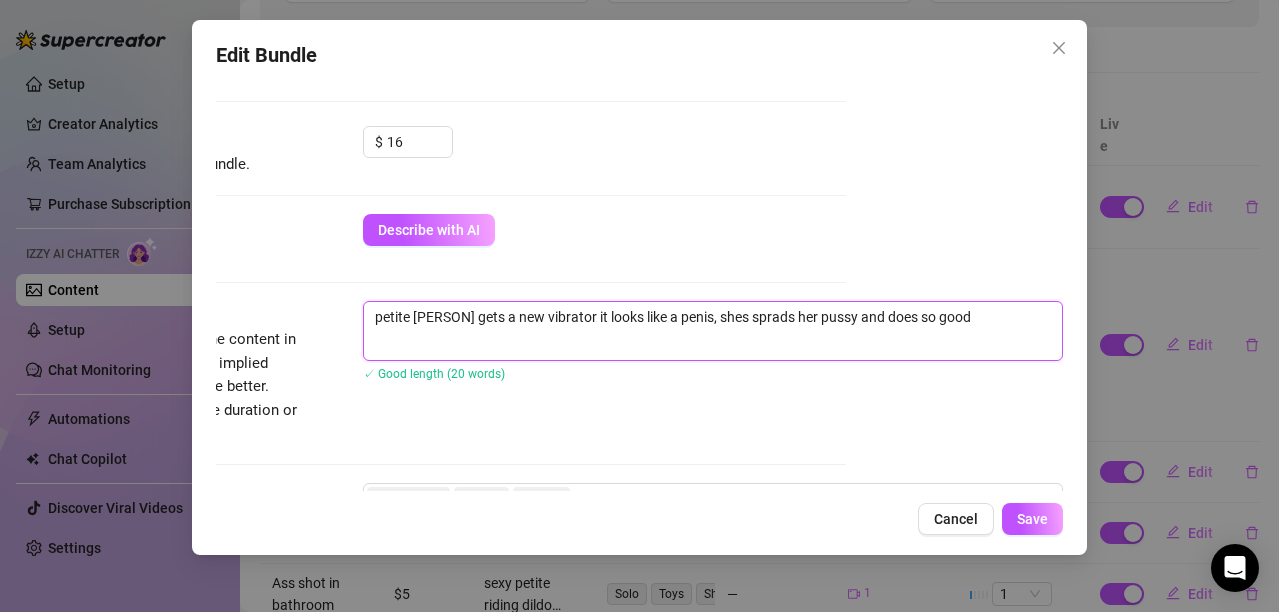 drag, startPoint x: 929, startPoint y: 317, endPoint x: 1048, endPoint y: 341, distance: 121.39605 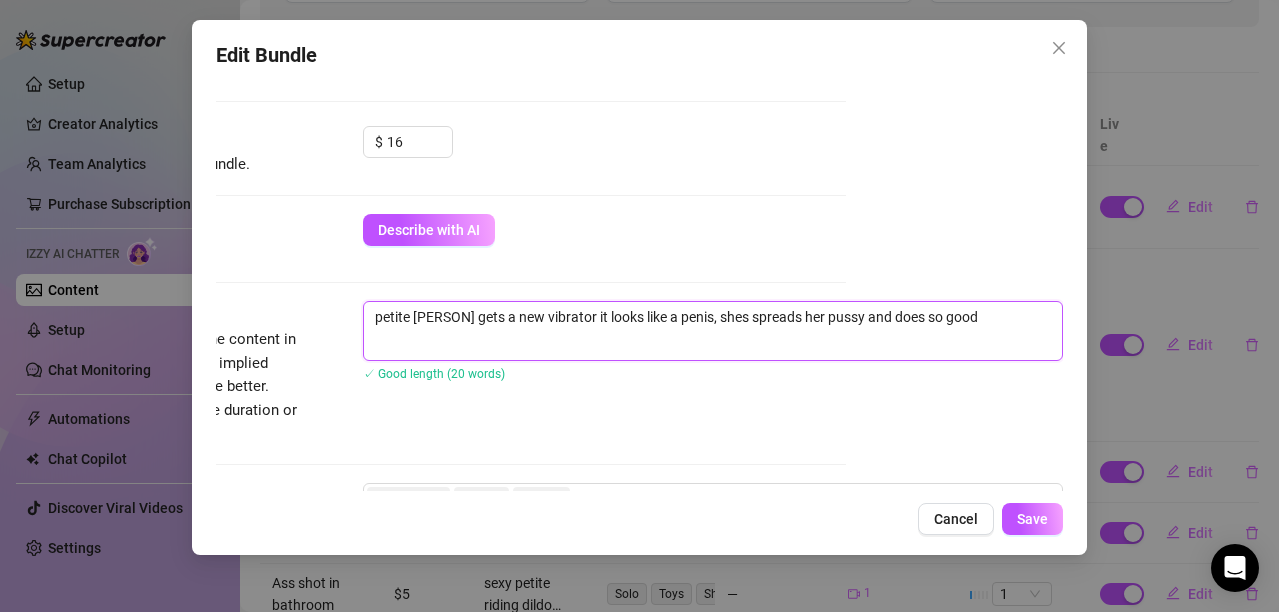 click on "petite [PERSON] gets a new vibrator it looks like a penis, shes spreads her pussy and does so good" at bounding box center (713, 331) 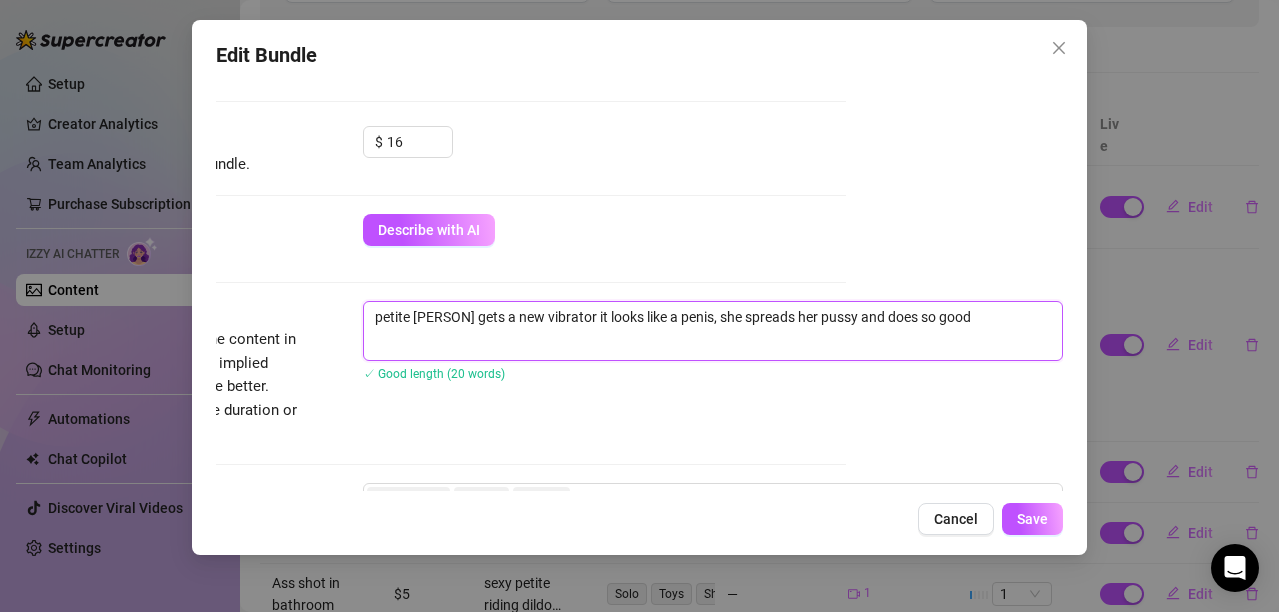 click on "petite [PERSON] gets a new vibrator it looks like a penis, she spreads her pussy and does so good" at bounding box center [713, 331] 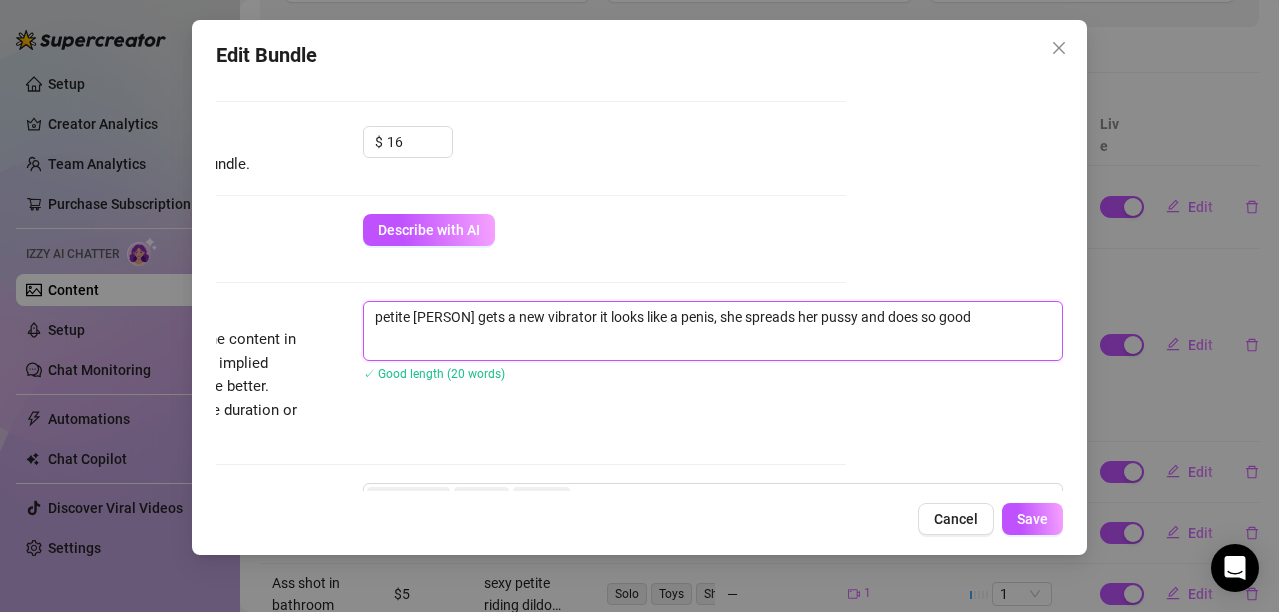 click on "petite [PERSON] gets a new vibrator it looks like a penis, she spreads her pussy and does so good" at bounding box center [713, 331] 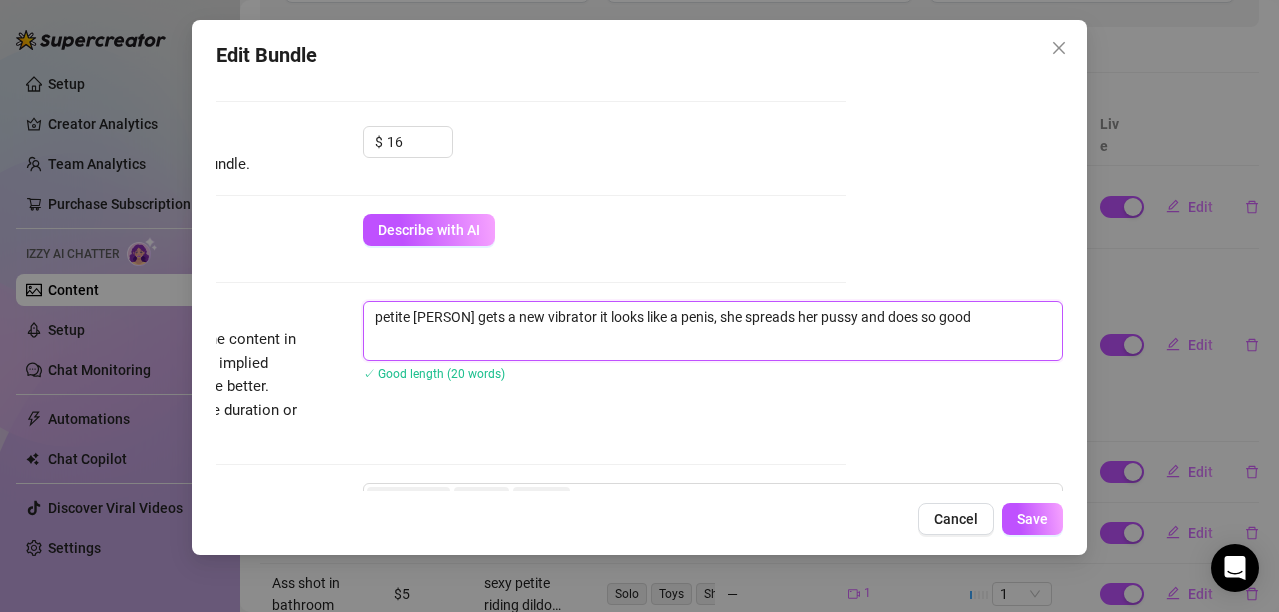 drag, startPoint x: 1019, startPoint y: 318, endPoint x: 614, endPoint y: 331, distance: 405.2086 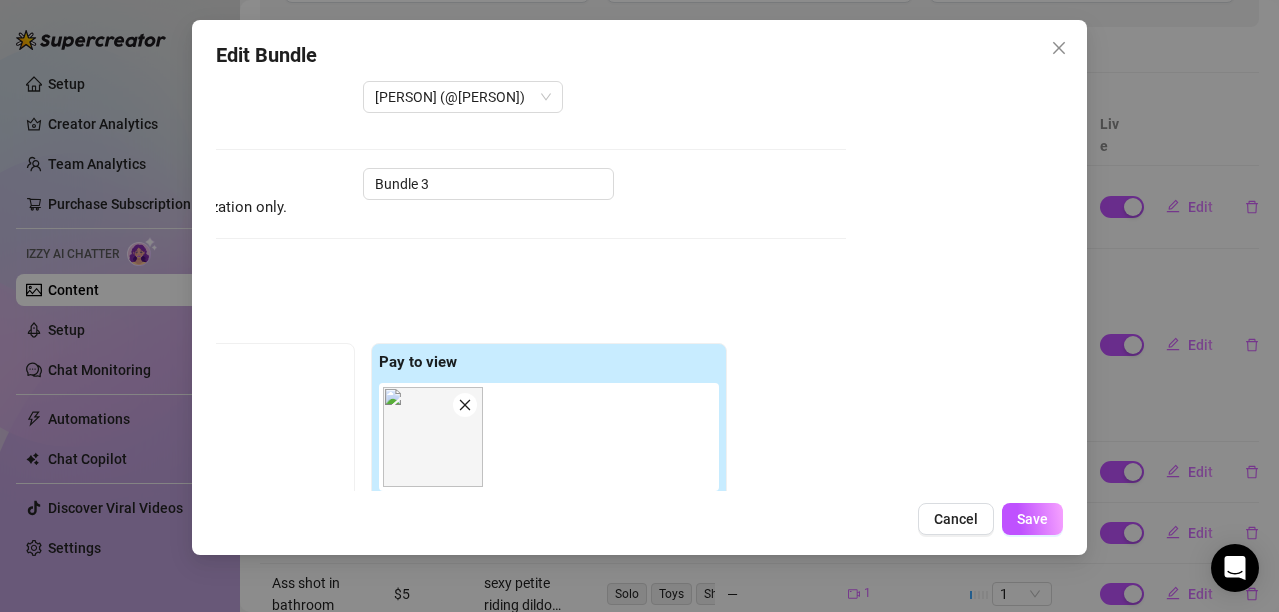 scroll, scrollTop: 0, scrollLeft: 234, axis: horizontal 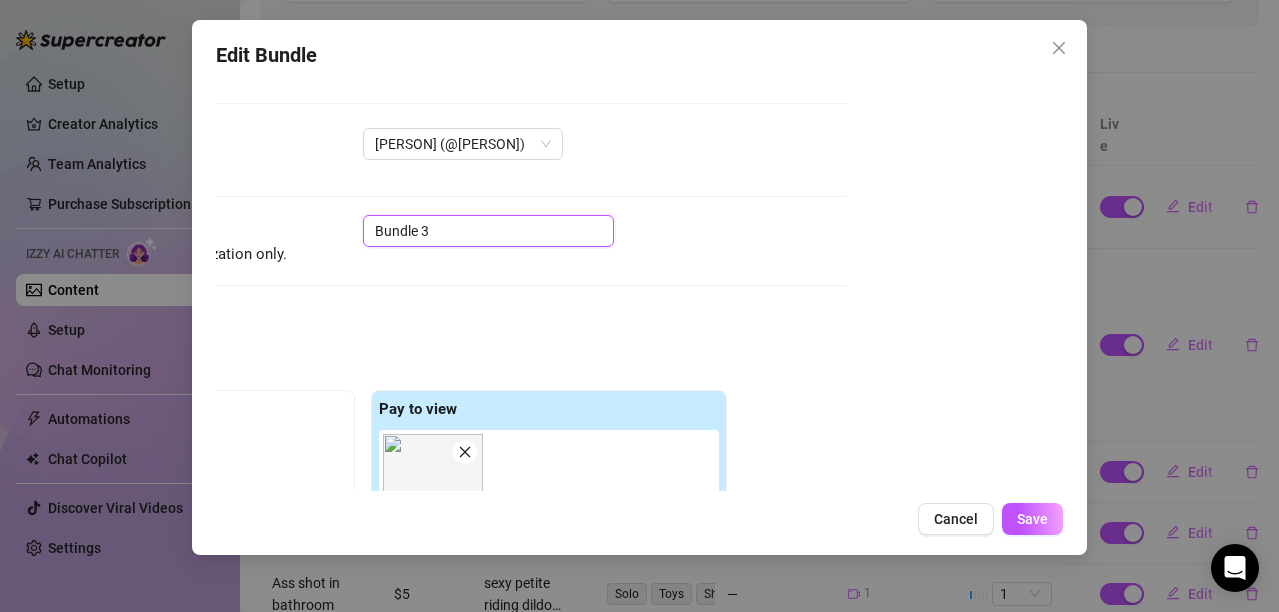 drag, startPoint x: 412, startPoint y: 224, endPoint x: 202, endPoint y: 153, distance: 221.67769 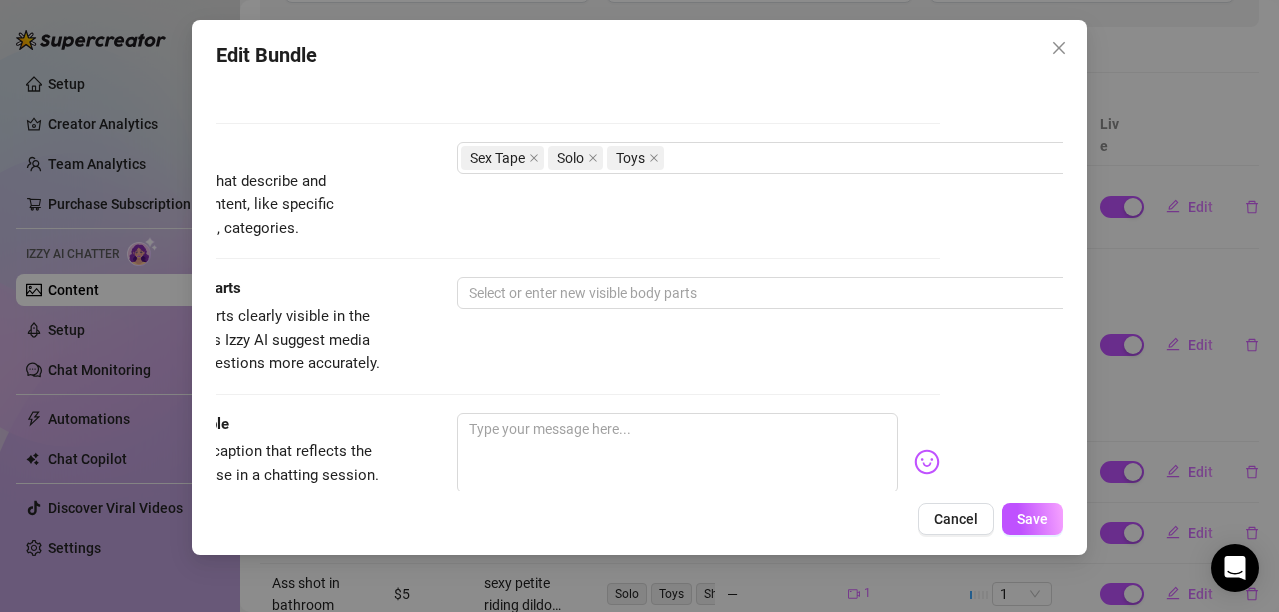 scroll, scrollTop: 1000, scrollLeft: 123, axis: both 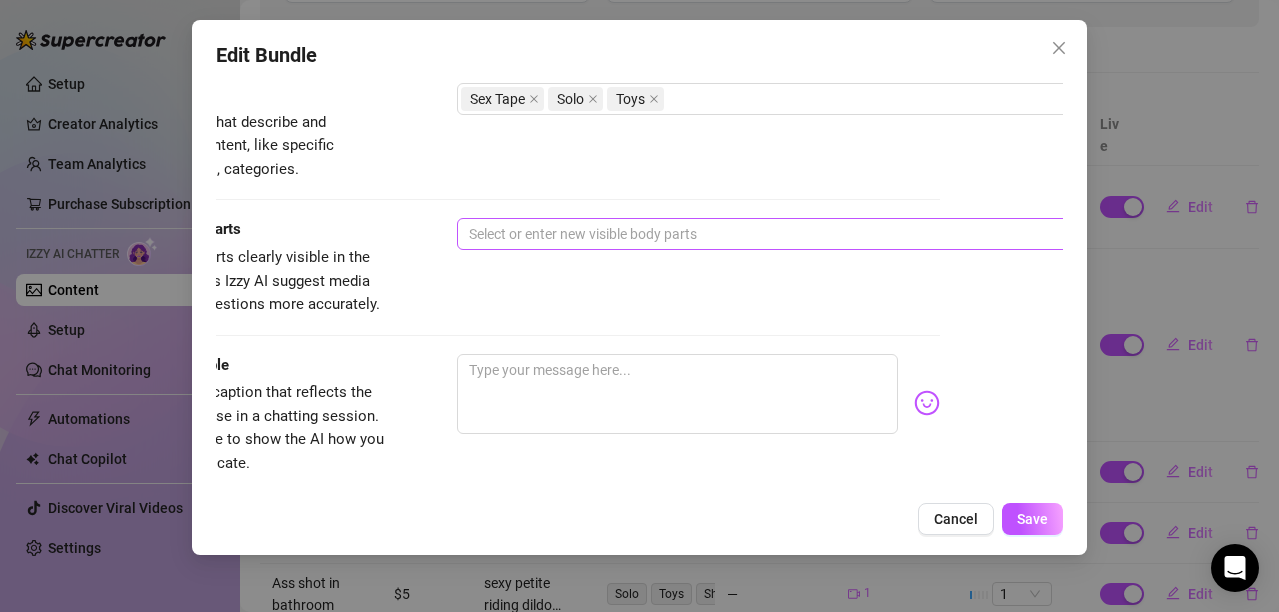 click at bounding box center (796, 234) 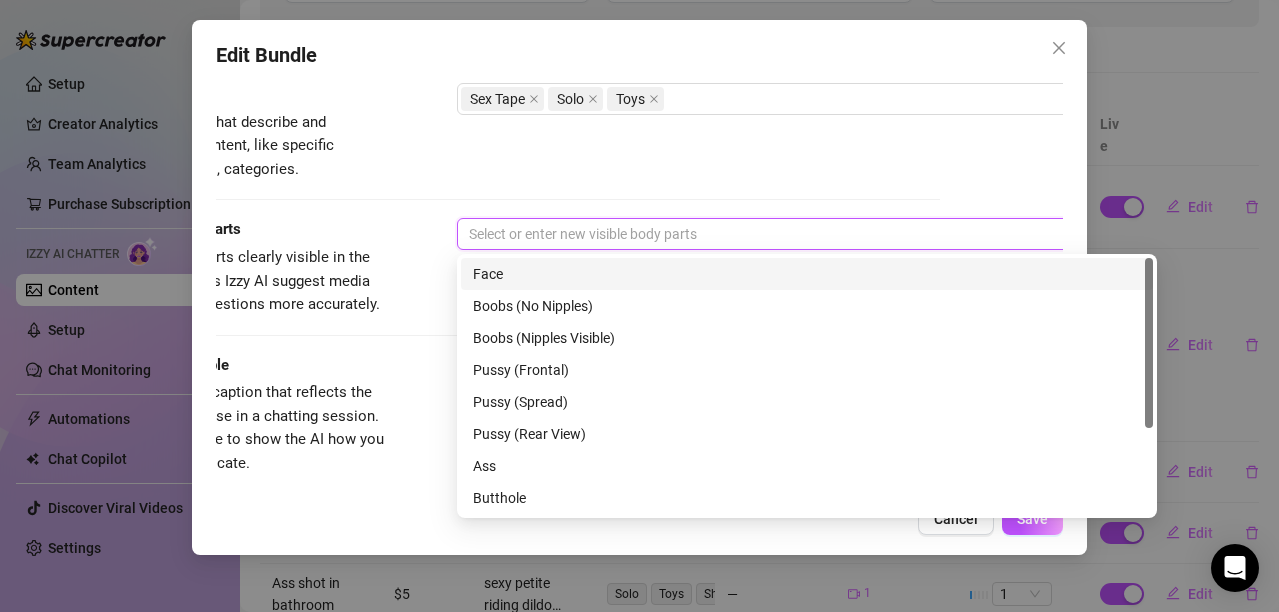 click on "Face" at bounding box center (807, 274) 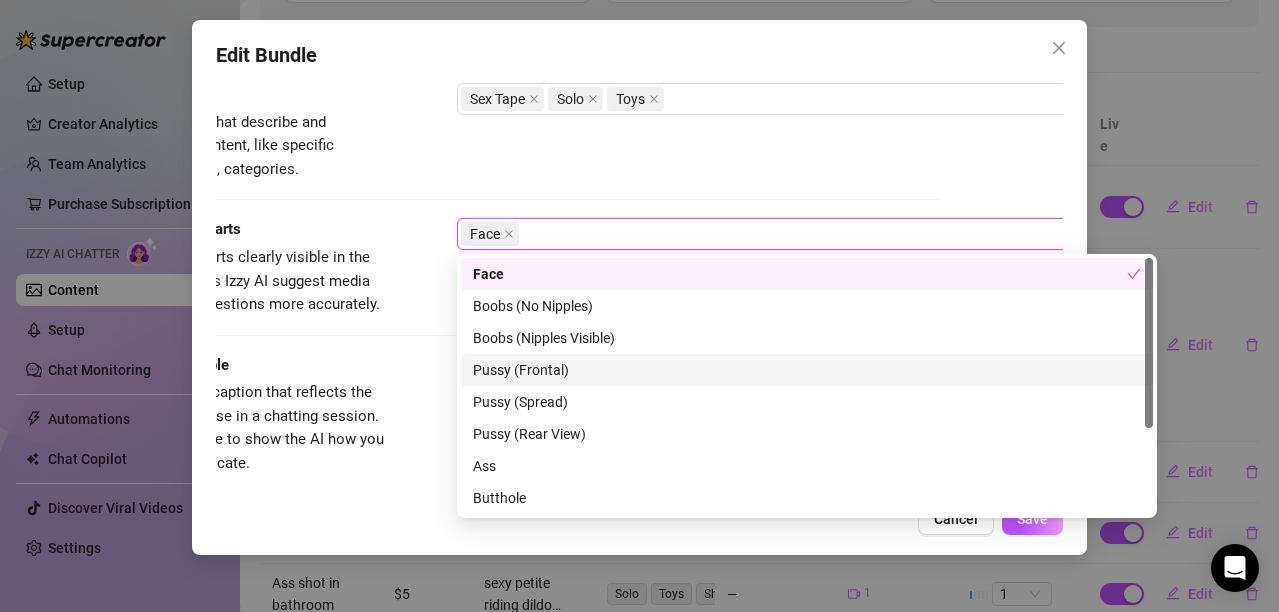 click on "Pussy (Frontal)" at bounding box center (807, 370) 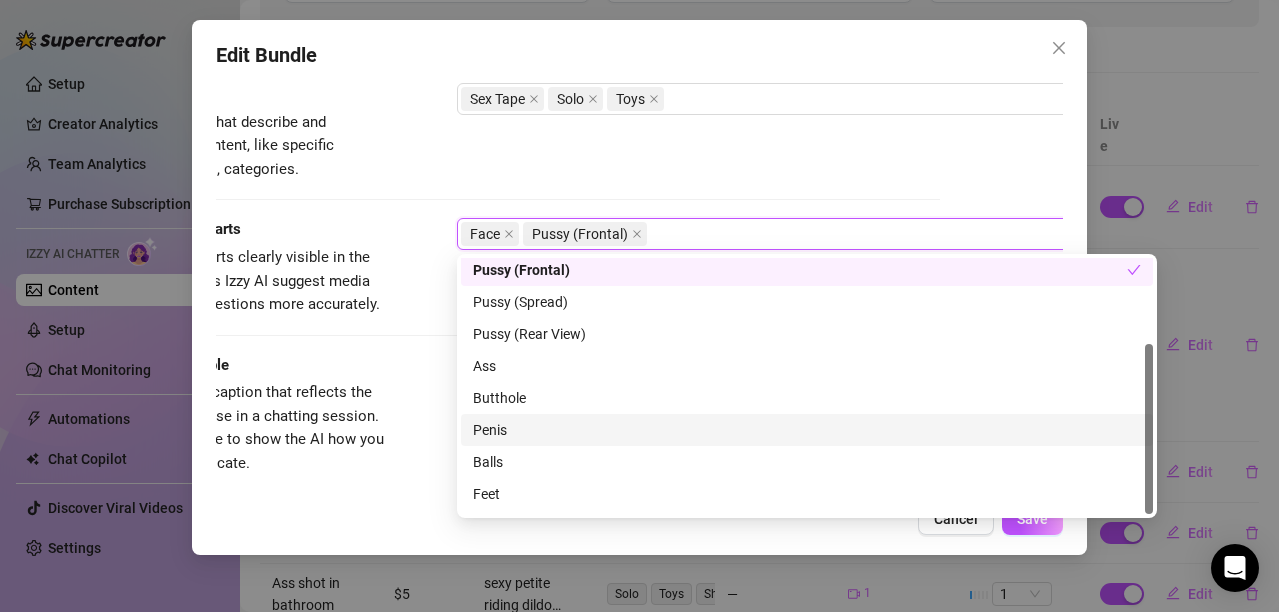 scroll, scrollTop: 128, scrollLeft: 0, axis: vertical 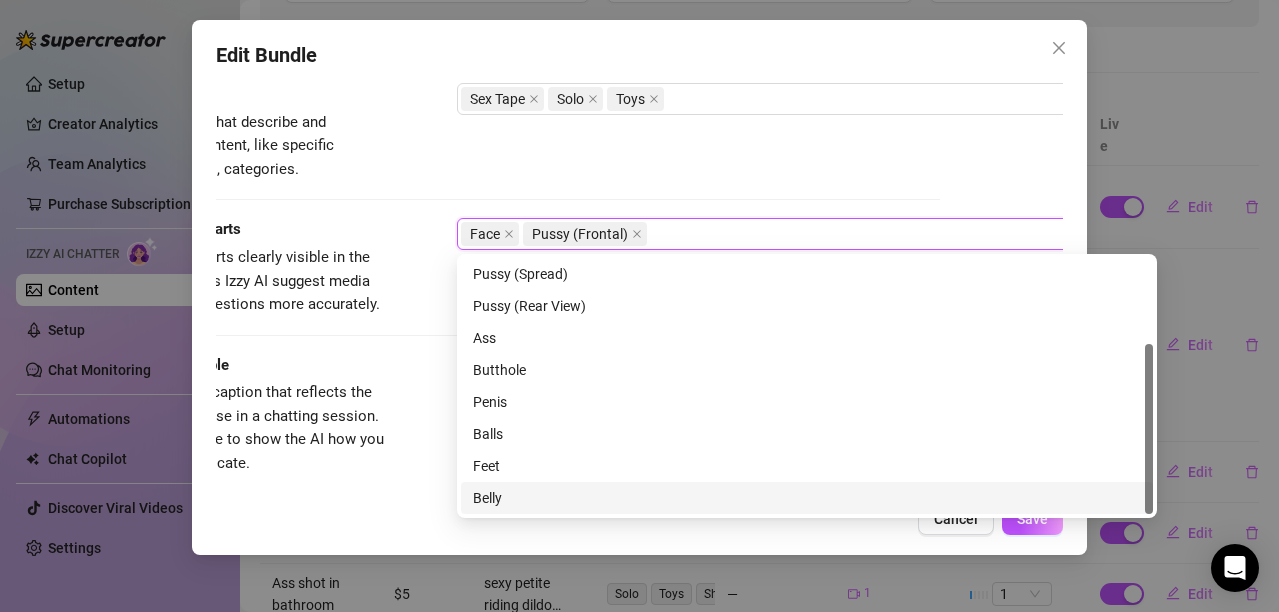 click on "Belly" at bounding box center (807, 498) 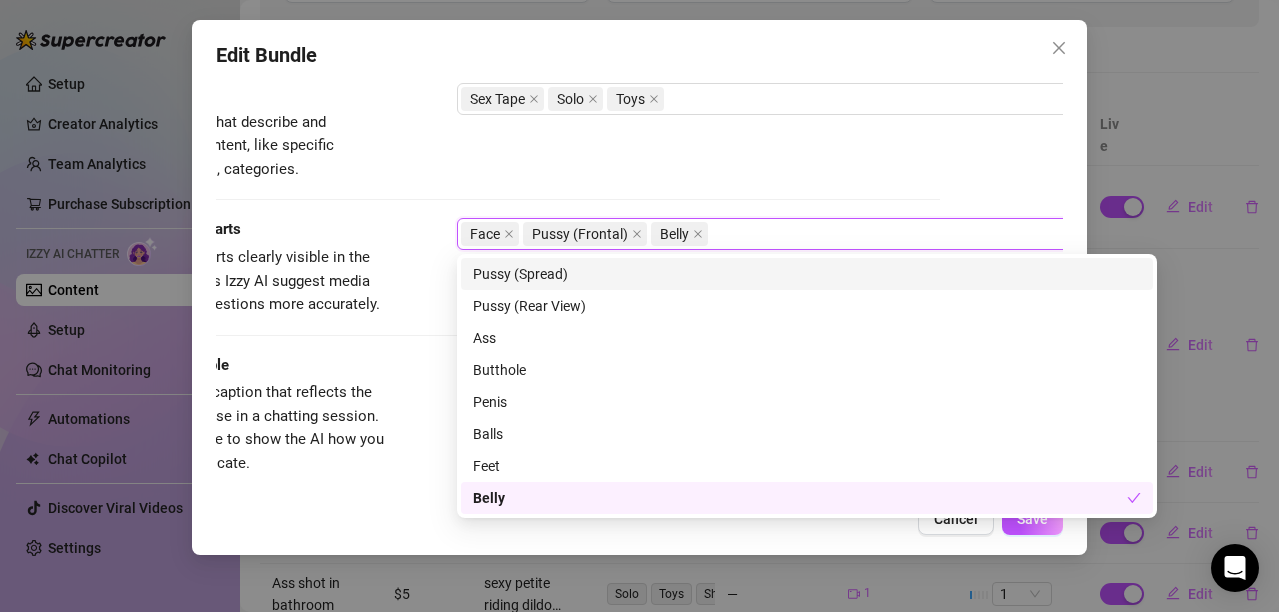 click on "Tags Simple keywords that describe and summarize the content, like specific fetishes, positions, categories. Sex Tape Solo Toys" at bounding box center (516, 132) 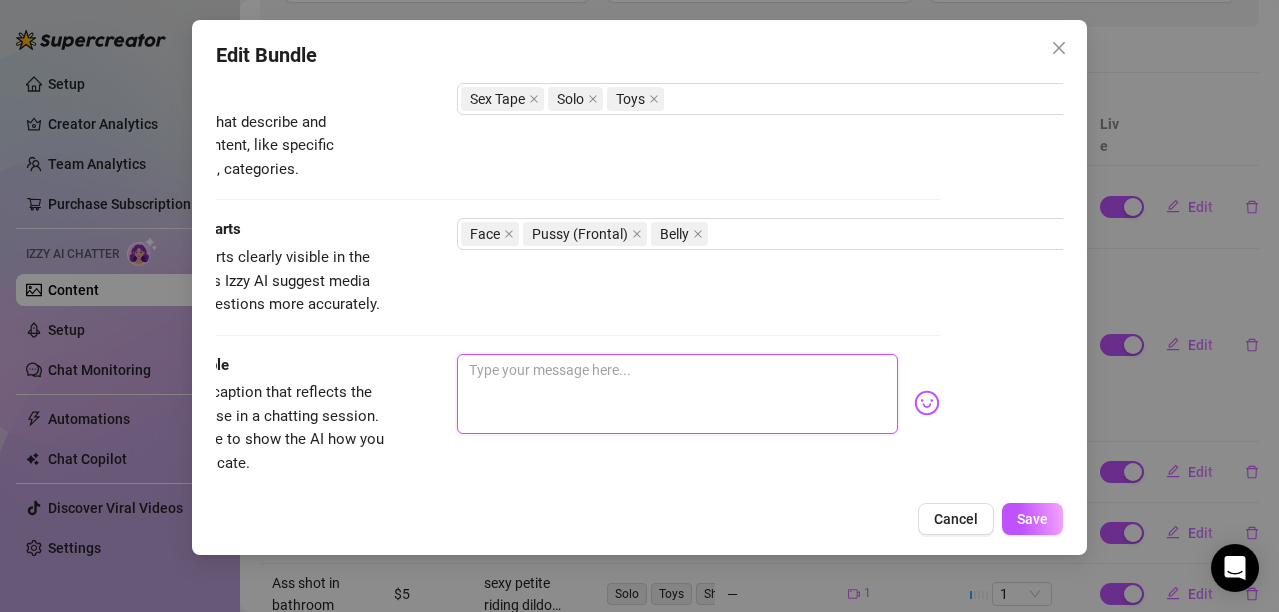 click at bounding box center (677, 394) 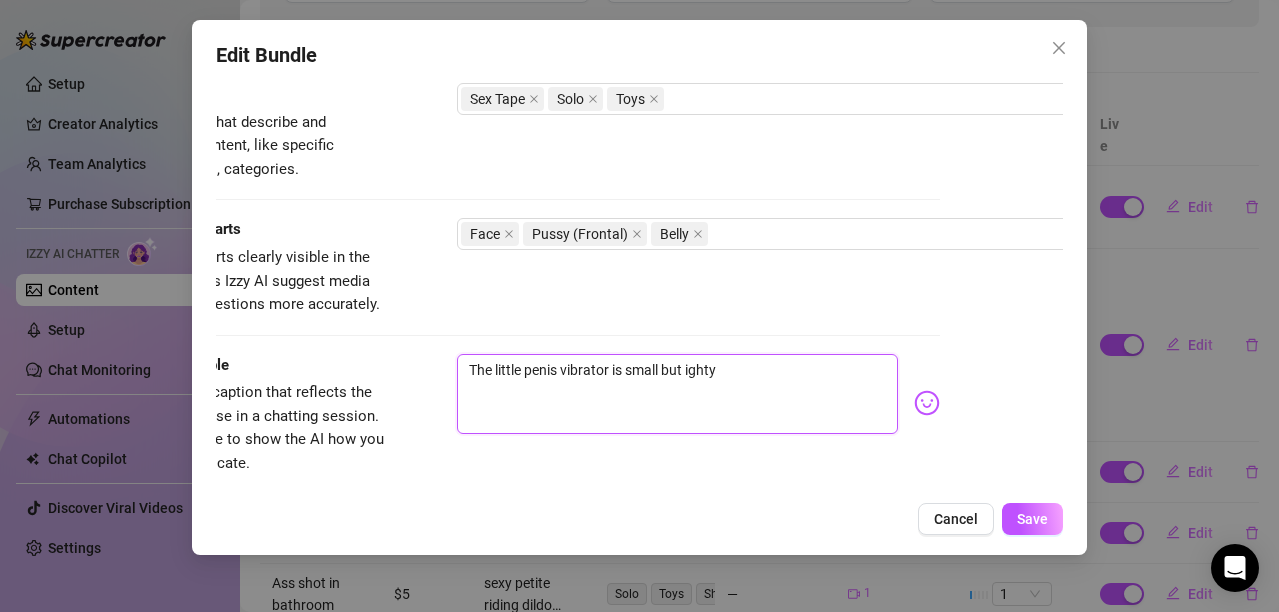 click on "The little penis vibrator is small but ighty" at bounding box center [677, 394] 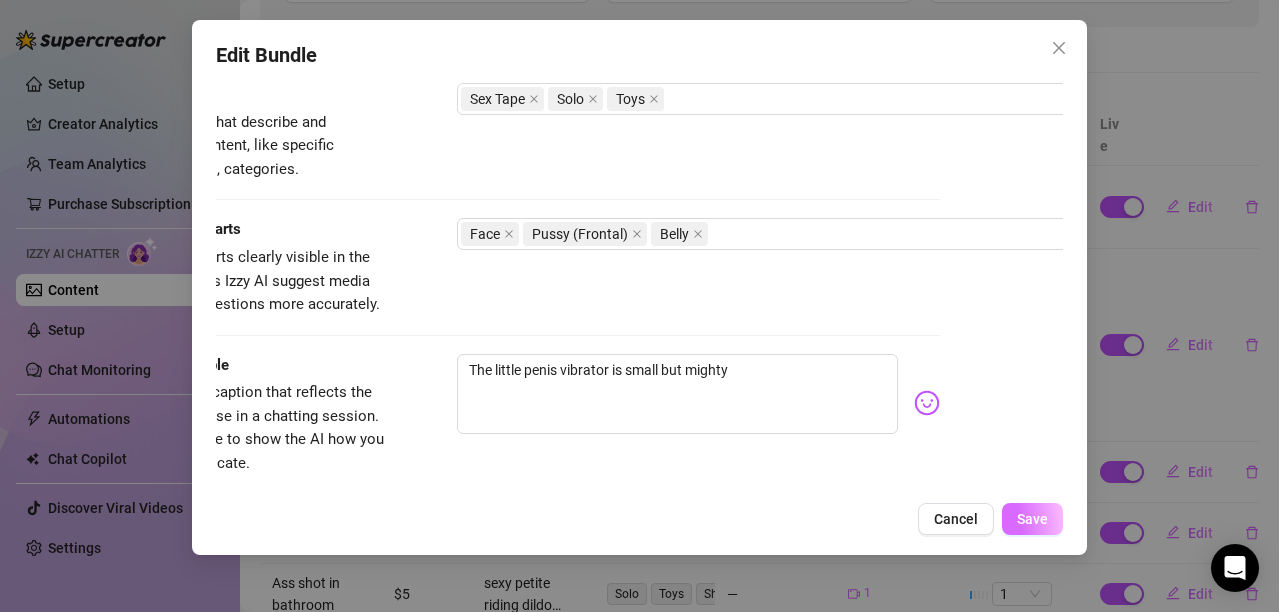 click on "Save" at bounding box center (1032, 519) 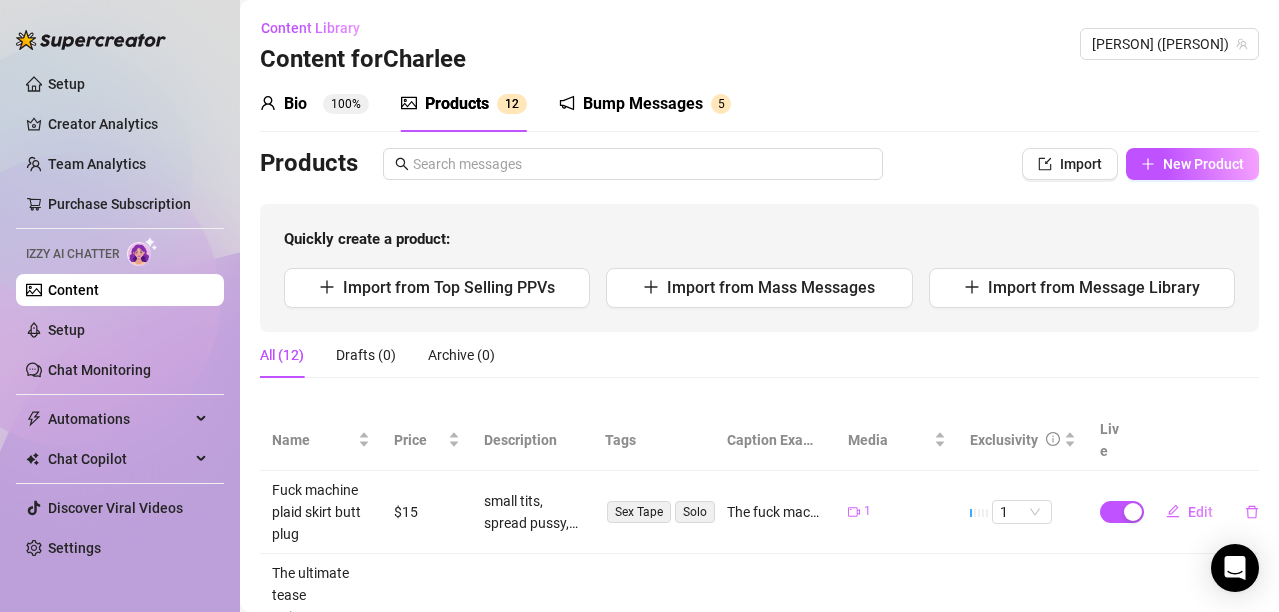 scroll, scrollTop: 0, scrollLeft: 0, axis: both 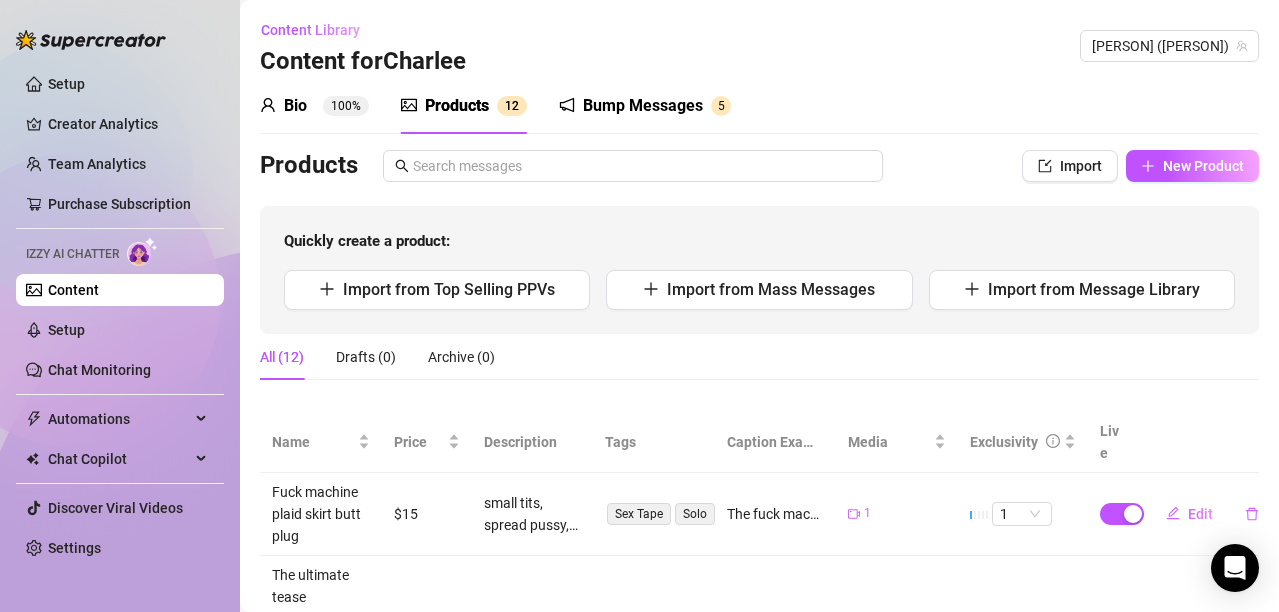 click on "Bump Messages" at bounding box center (643, 106) 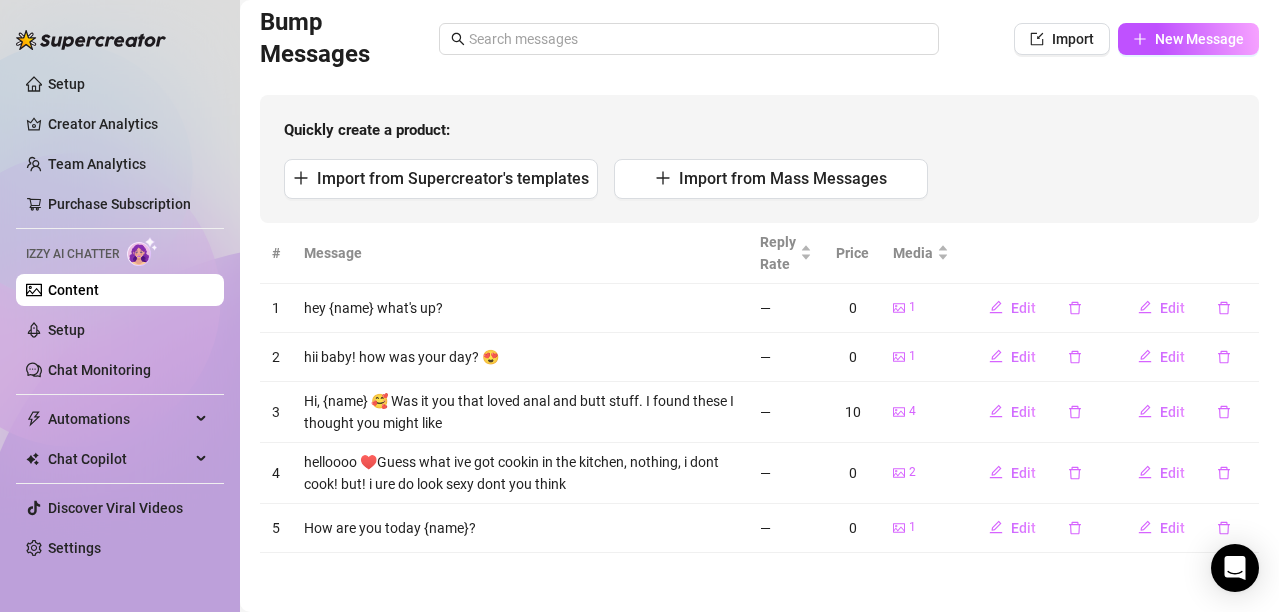 scroll, scrollTop: 144, scrollLeft: 0, axis: vertical 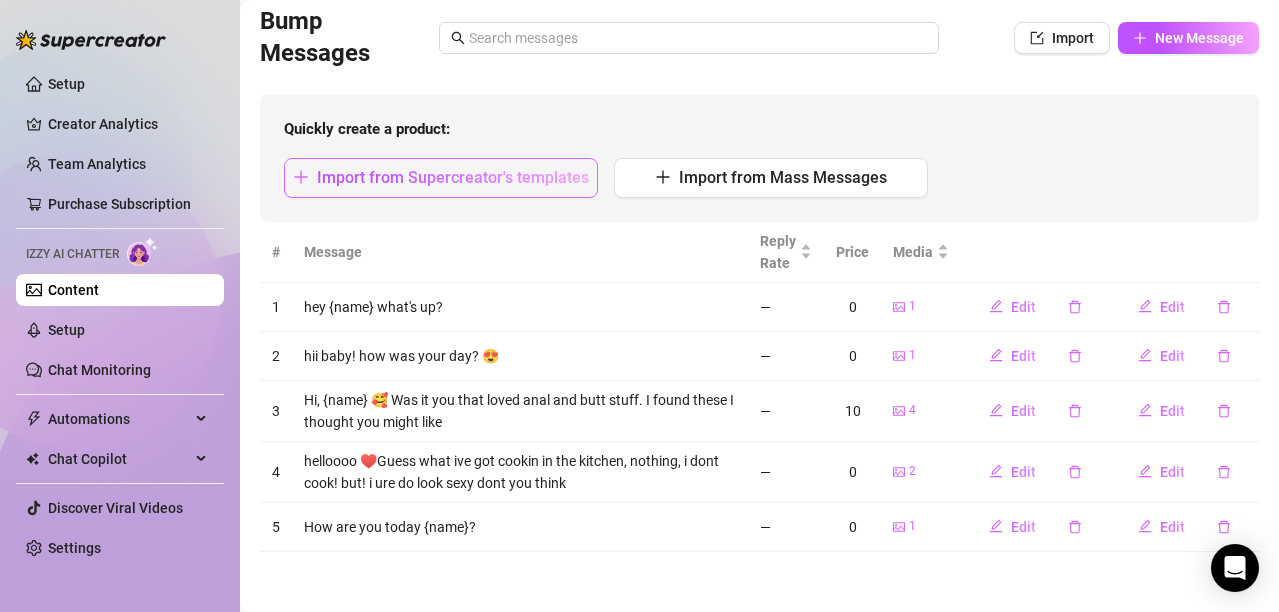 click on "Import from Supercreator's templates" at bounding box center [453, 177] 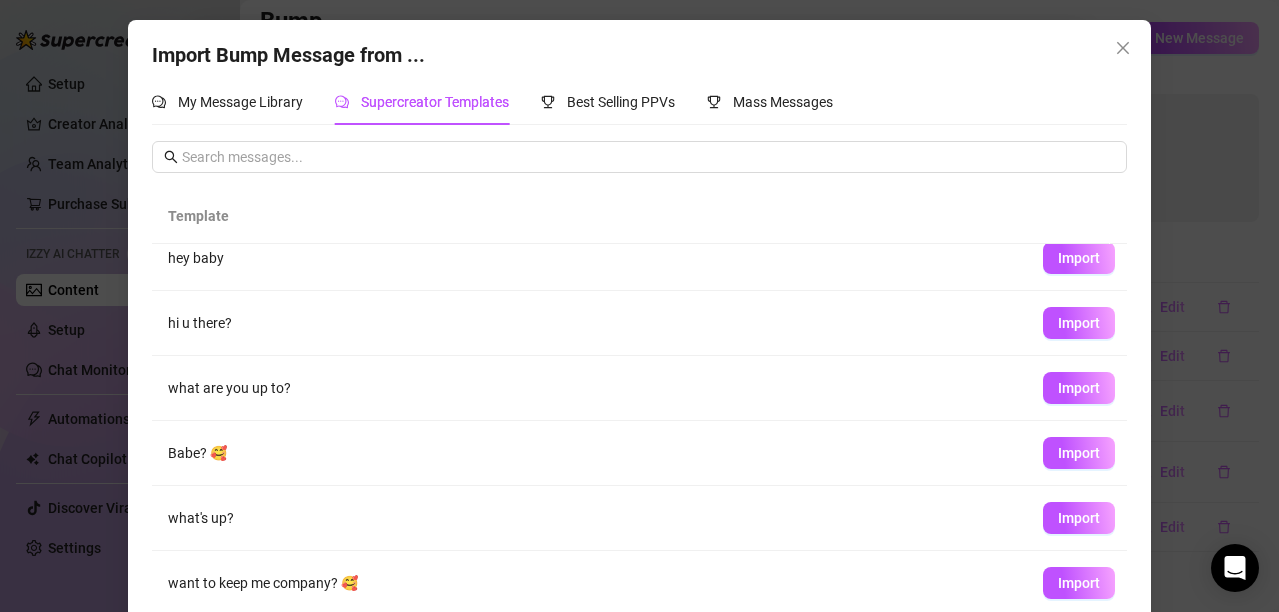 scroll, scrollTop: 282, scrollLeft: 0, axis: vertical 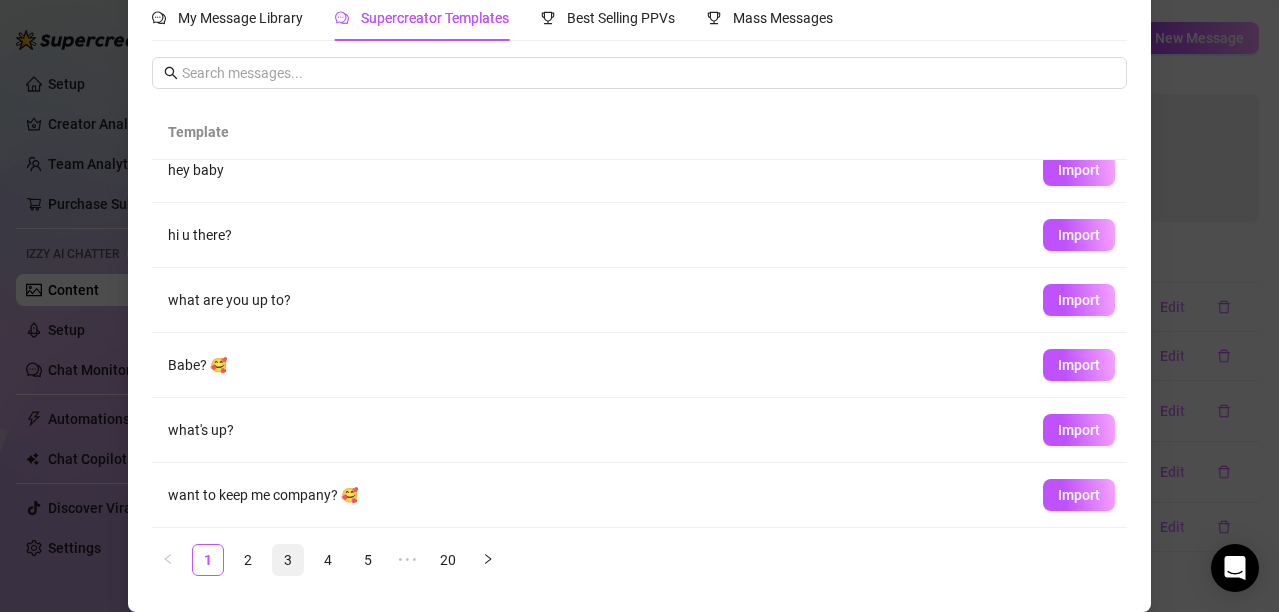click on "3" at bounding box center [288, 560] 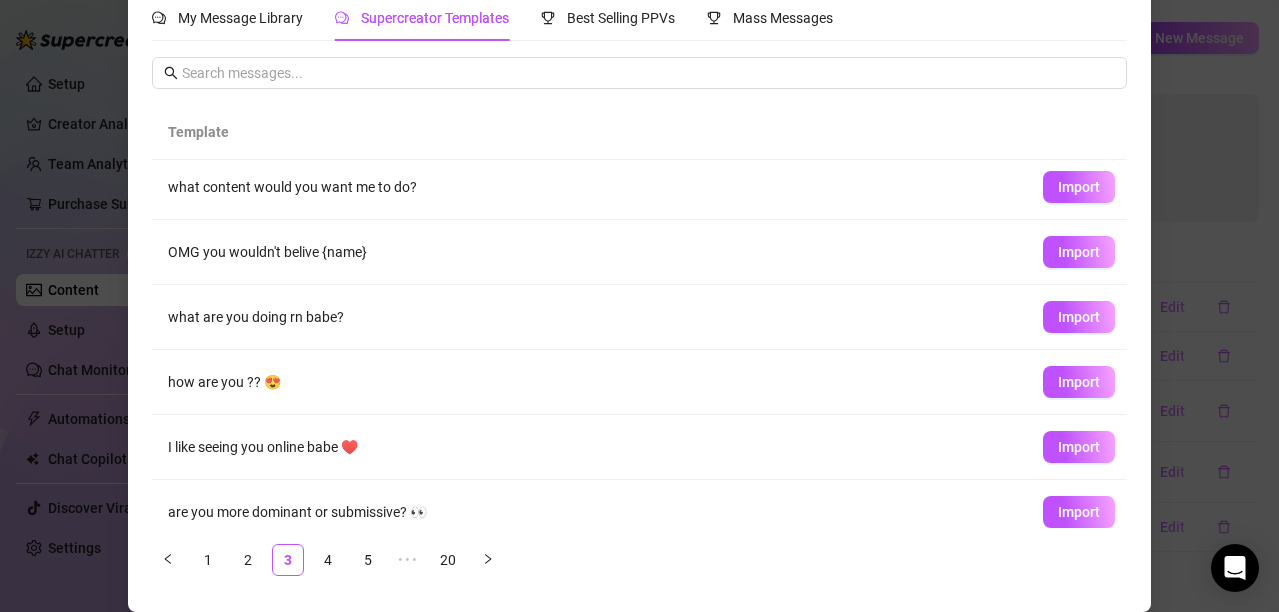 scroll, scrollTop: 282, scrollLeft: 0, axis: vertical 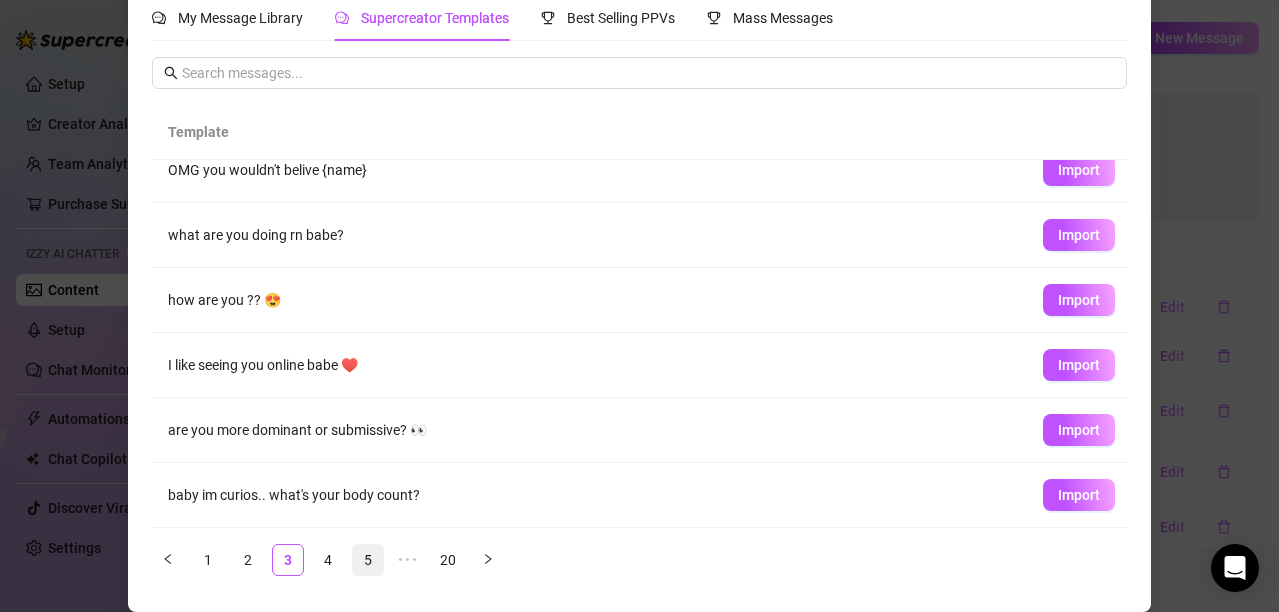 click on "5" at bounding box center (368, 560) 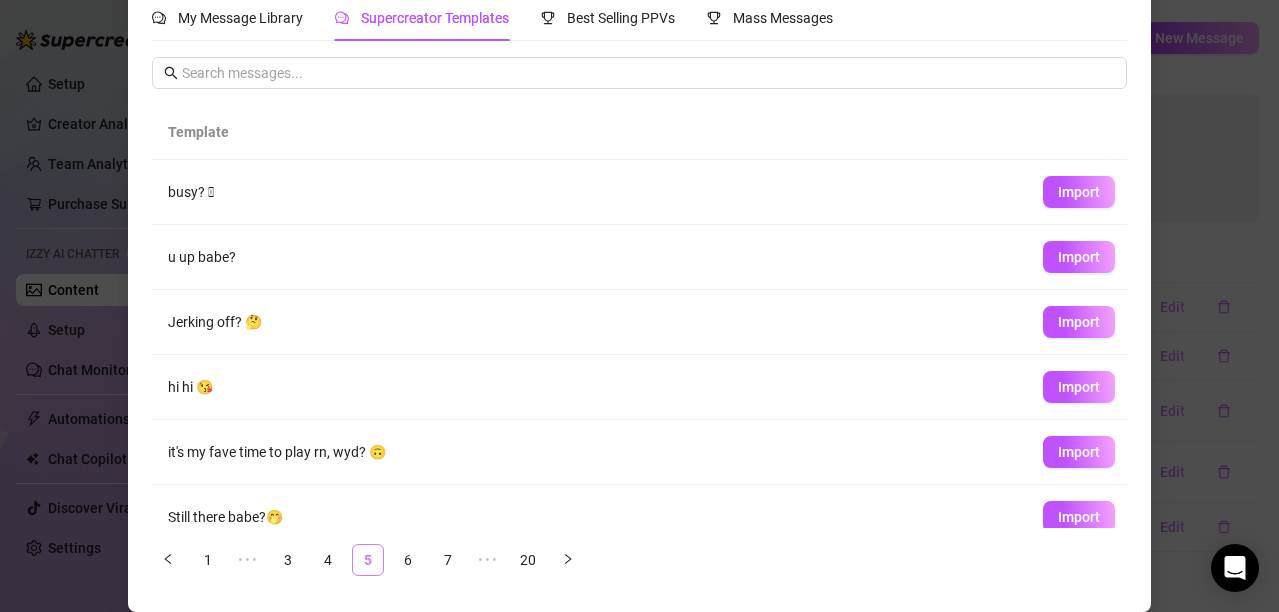 scroll, scrollTop: 0, scrollLeft: 0, axis: both 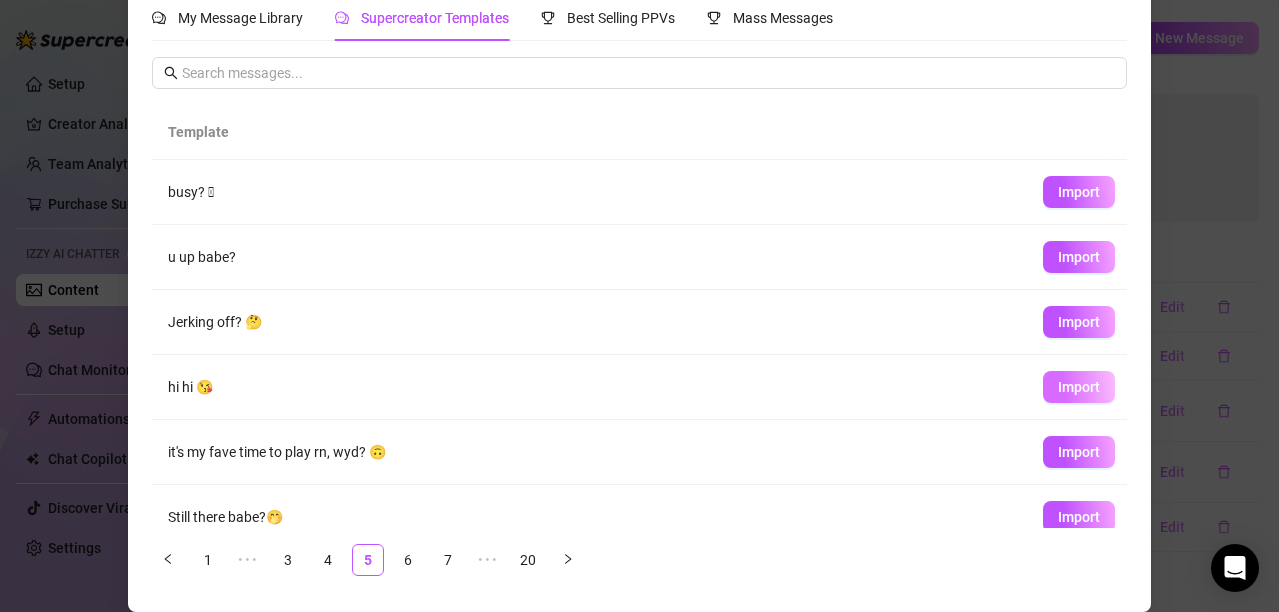 click on "Import" at bounding box center [1079, 387] 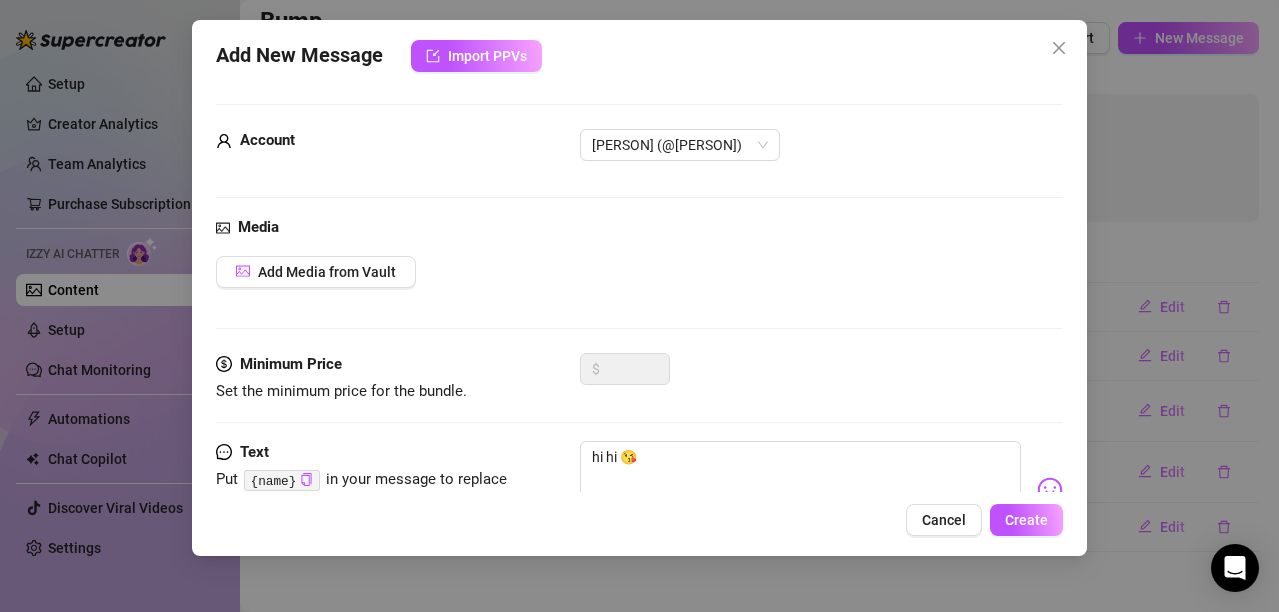 scroll, scrollTop: 0, scrollLeft: 0, axis: both 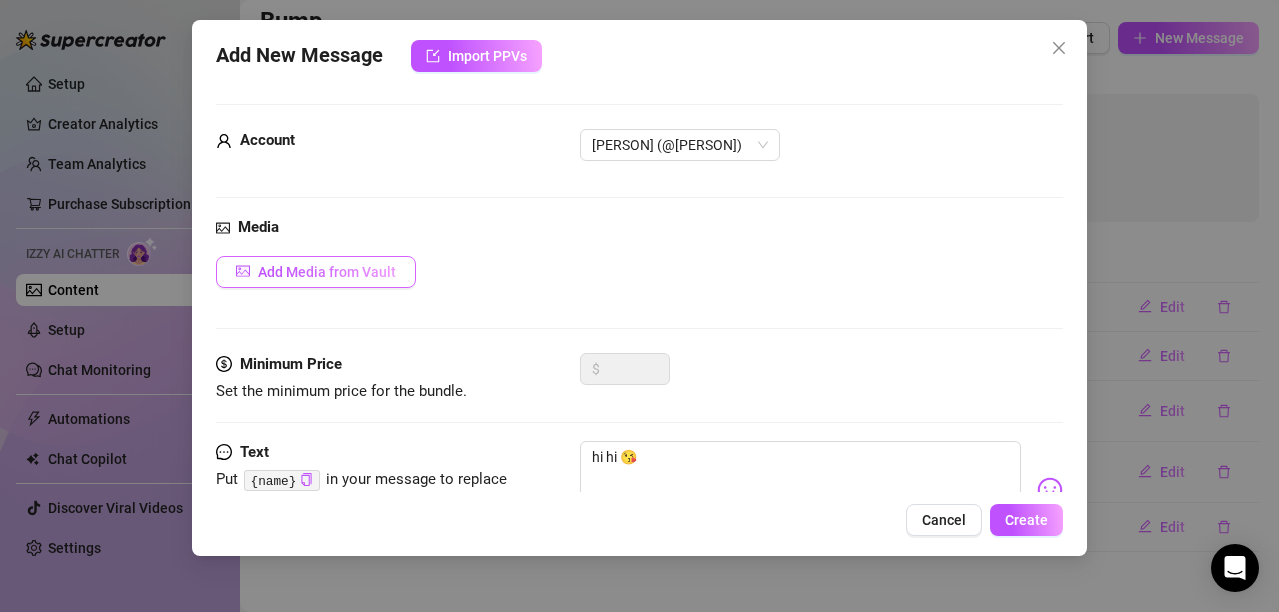 click on "Add Media from Vault" at bounding box center (316, 272) 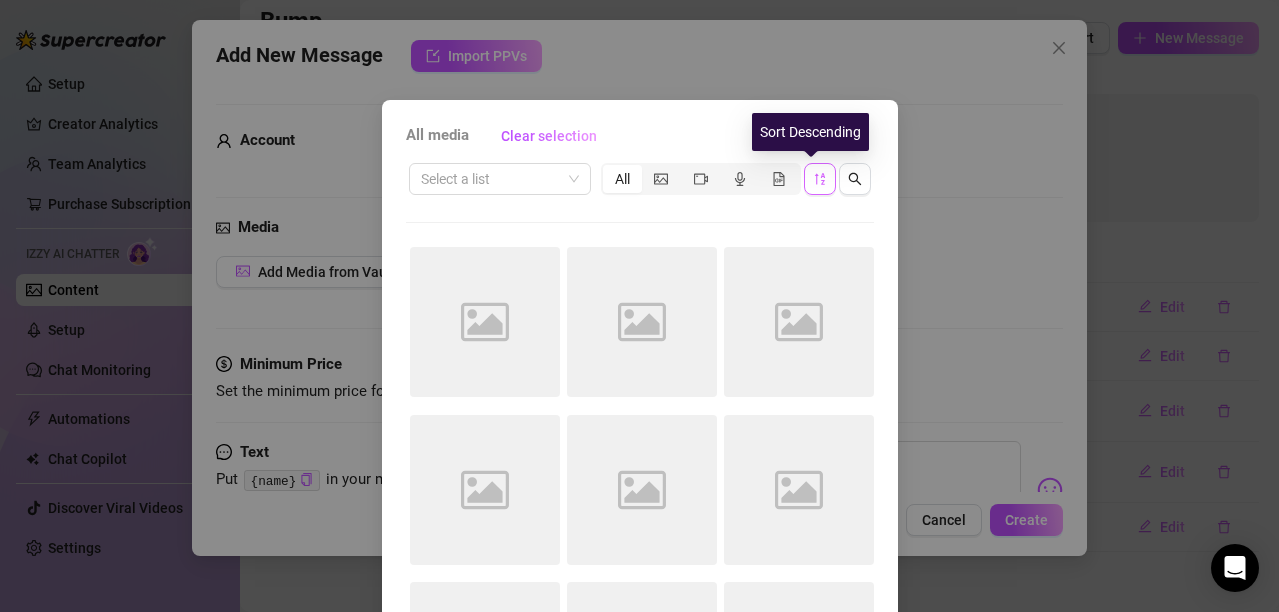 click at bounding box center (820, 179) 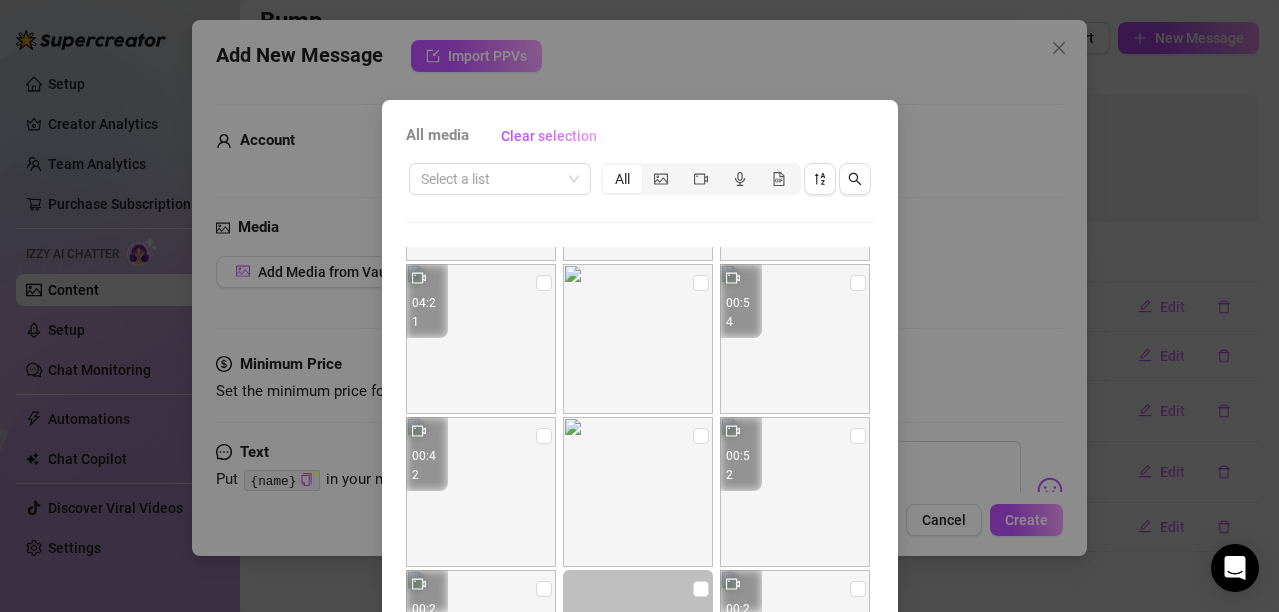 scroll, scrollTop: 754, scrollLeft: 0, axis: vertical 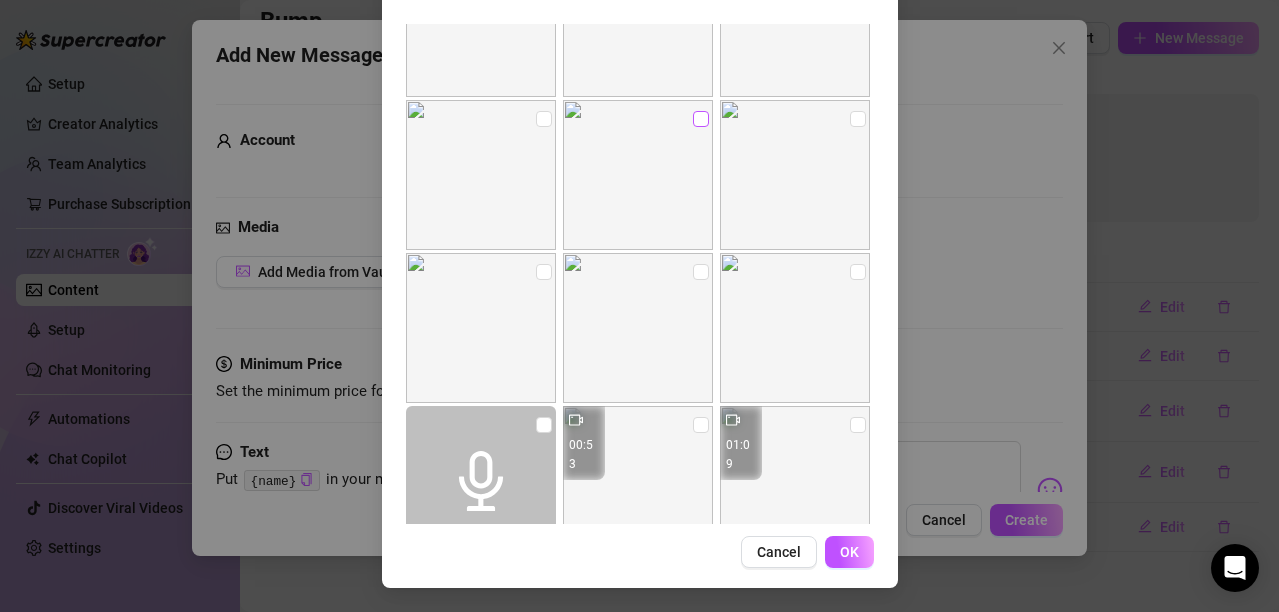 click at bounding box center [701, 119] 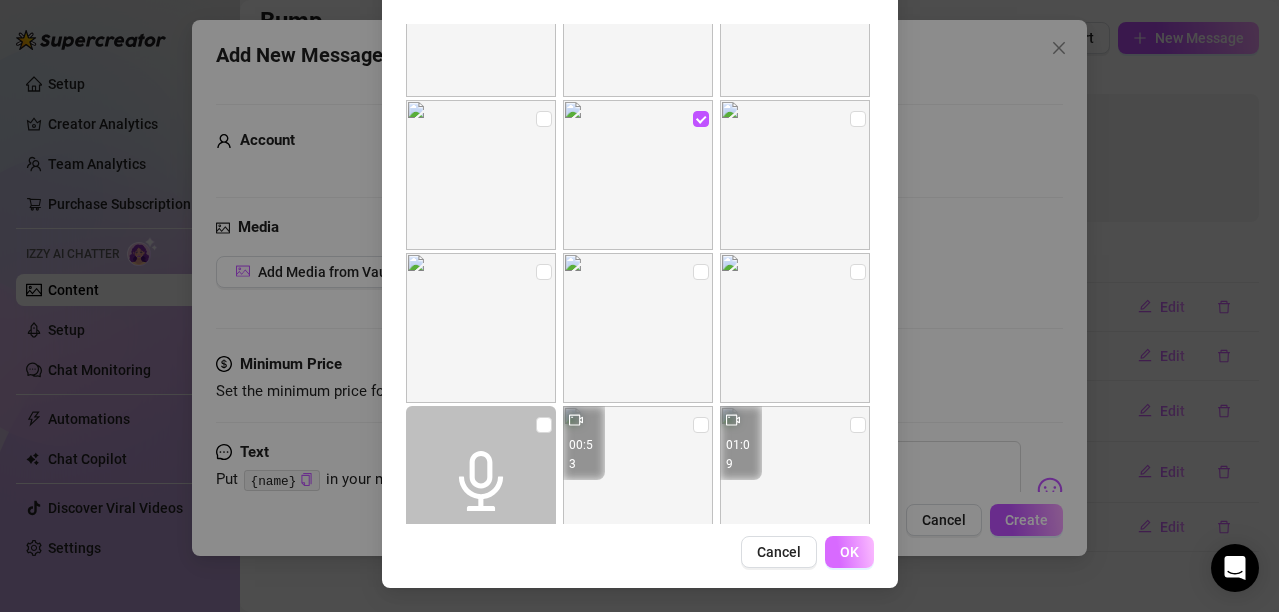 click on "OK" at bounding box center (849, 552) 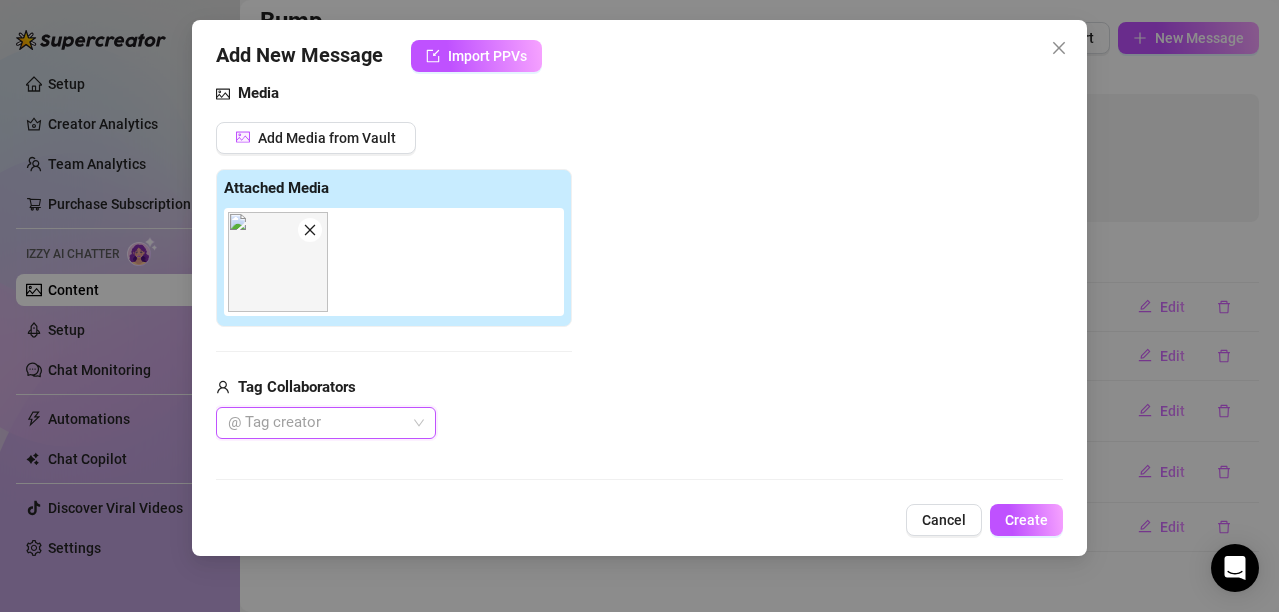 scroll, scrollTop: 300, scrollLeft: 0, axis: vertical 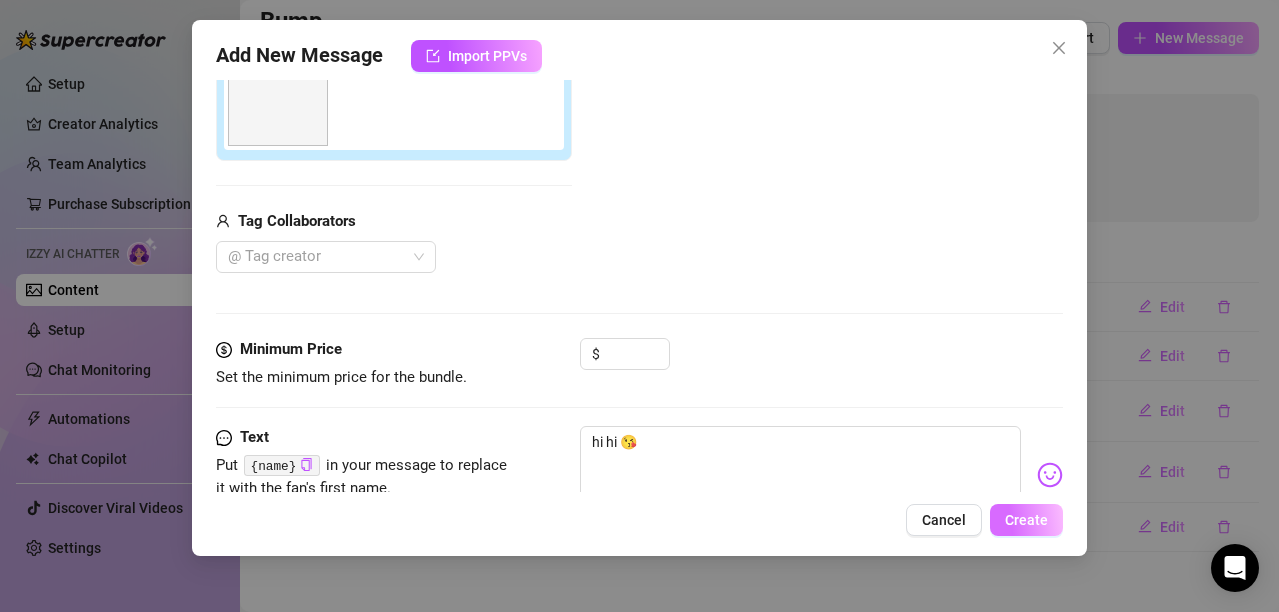 click on "Create" at bounding box center [1026, 520] 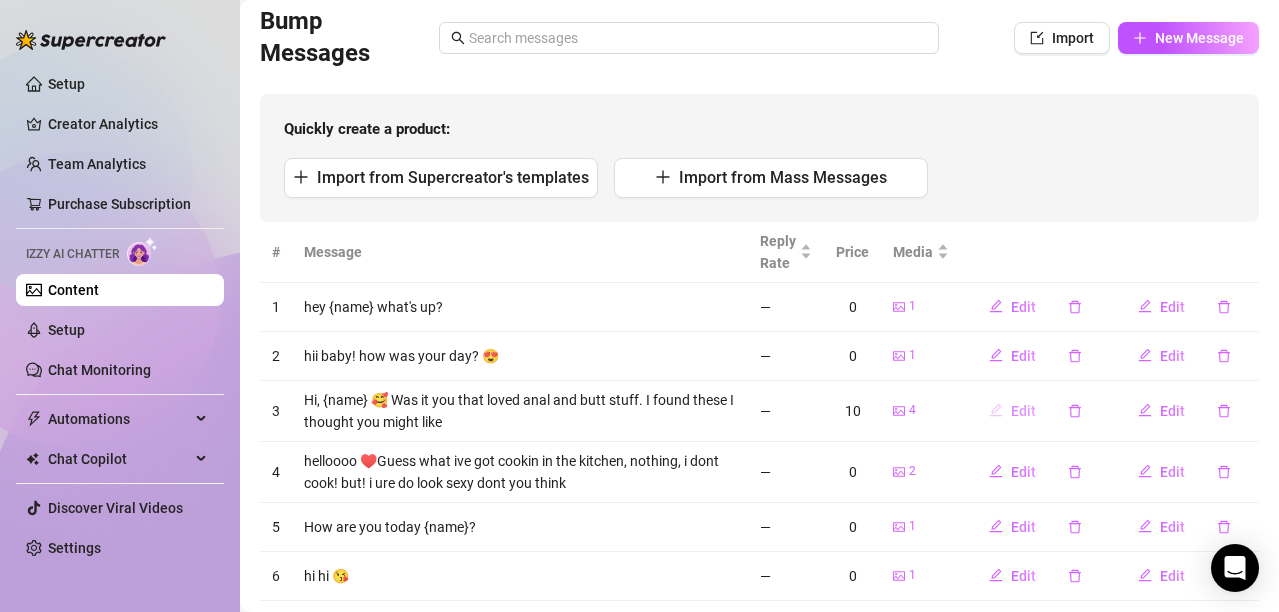 click on "Edit" at bounding box center [1023, 411] 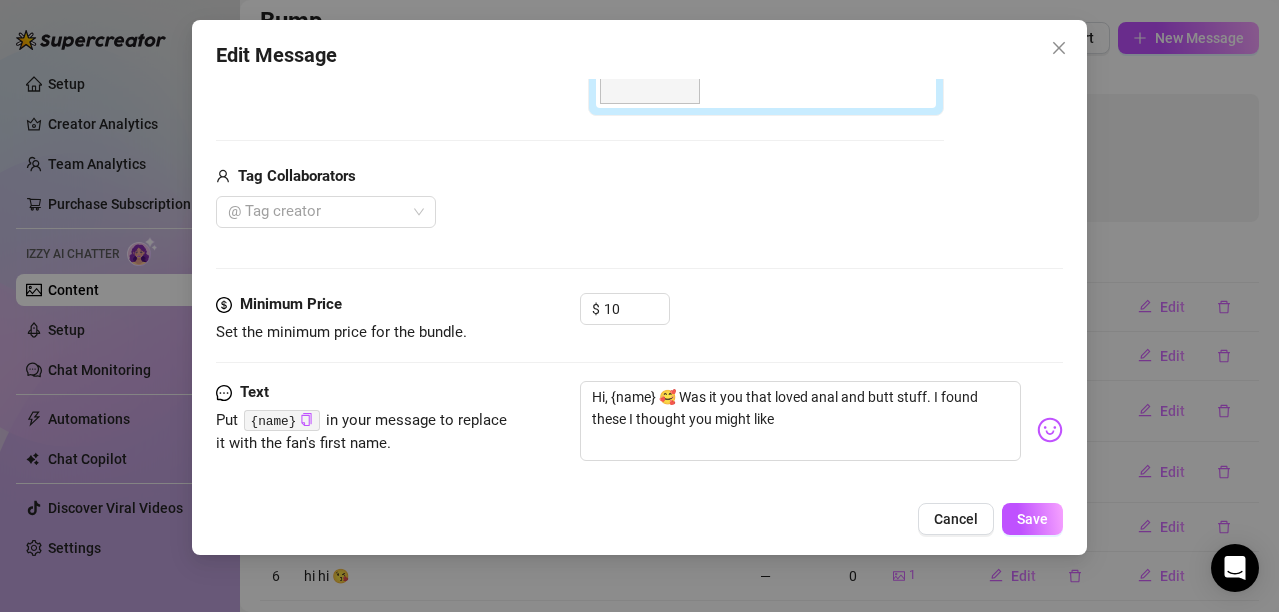 scroll, scrollTop: 475, scrollLeft: 0, axis: vertical 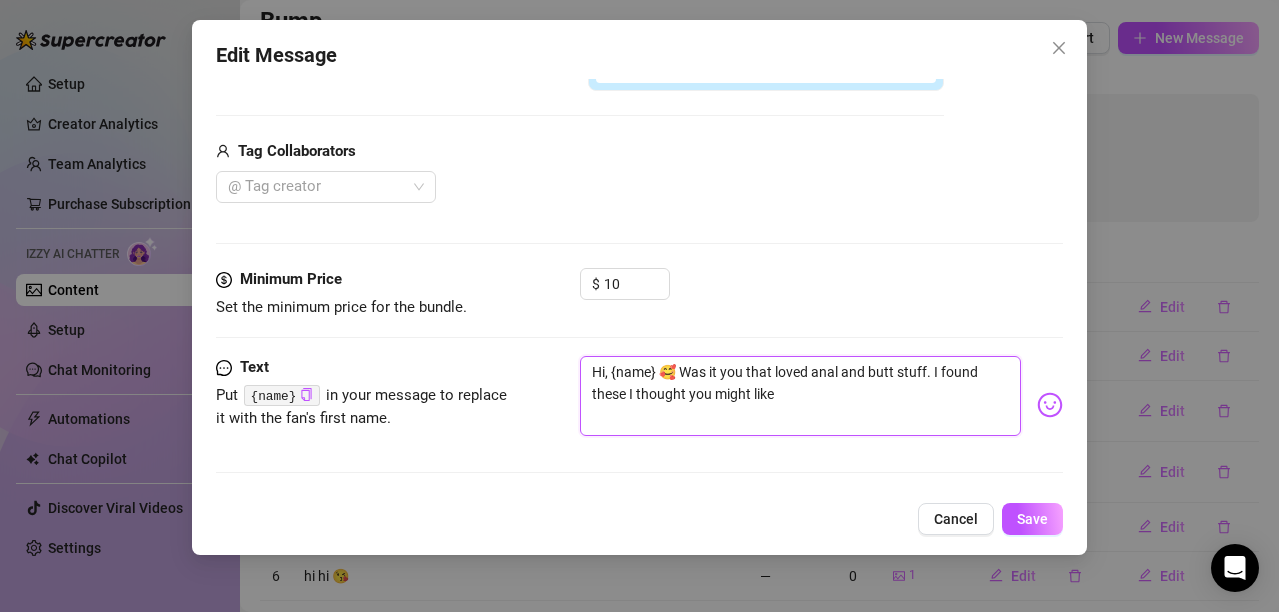 drag, startPoint x: 661, startPoint y: 369, endPoint x: 612, endPoint y: 371, distance: 49.0408 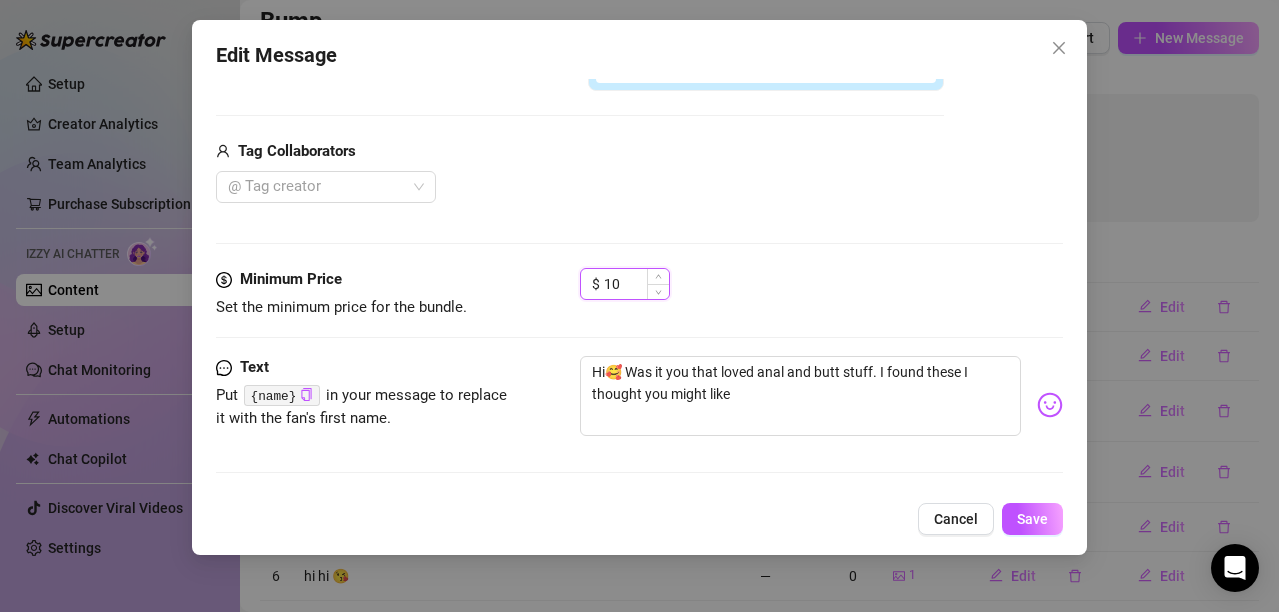 click on "10" at bounding box center [636, 284] 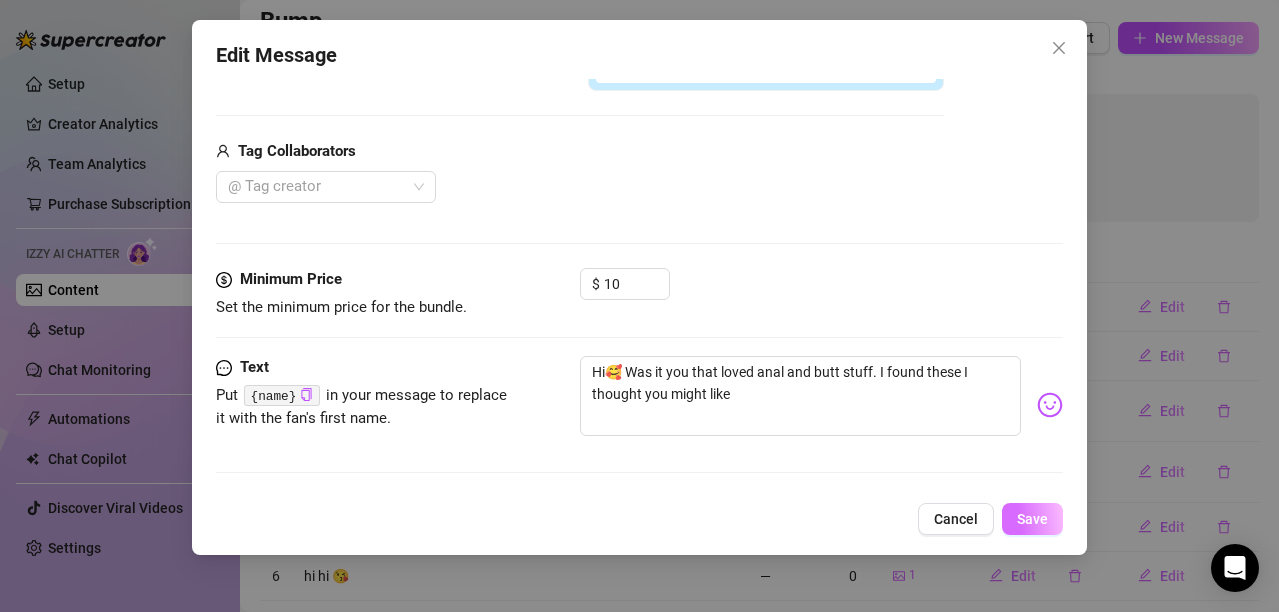 click on "Save" at bounding box center (1032, 519) 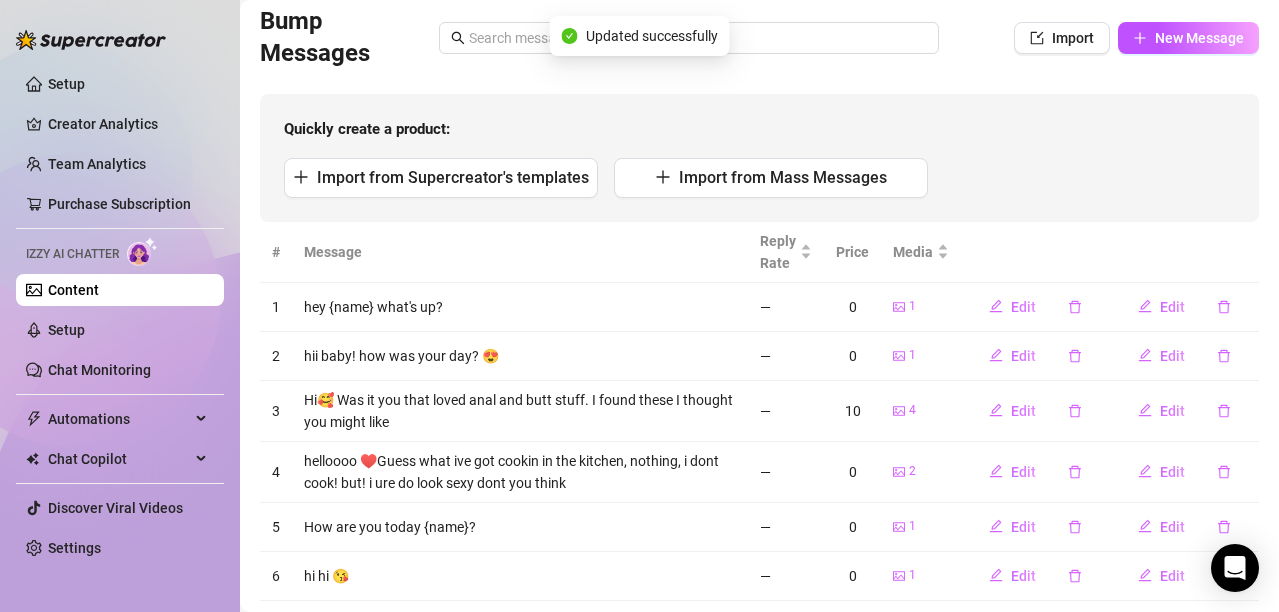 scroll, scrollTop: 193, scrollLeft: 0, axis: vertical 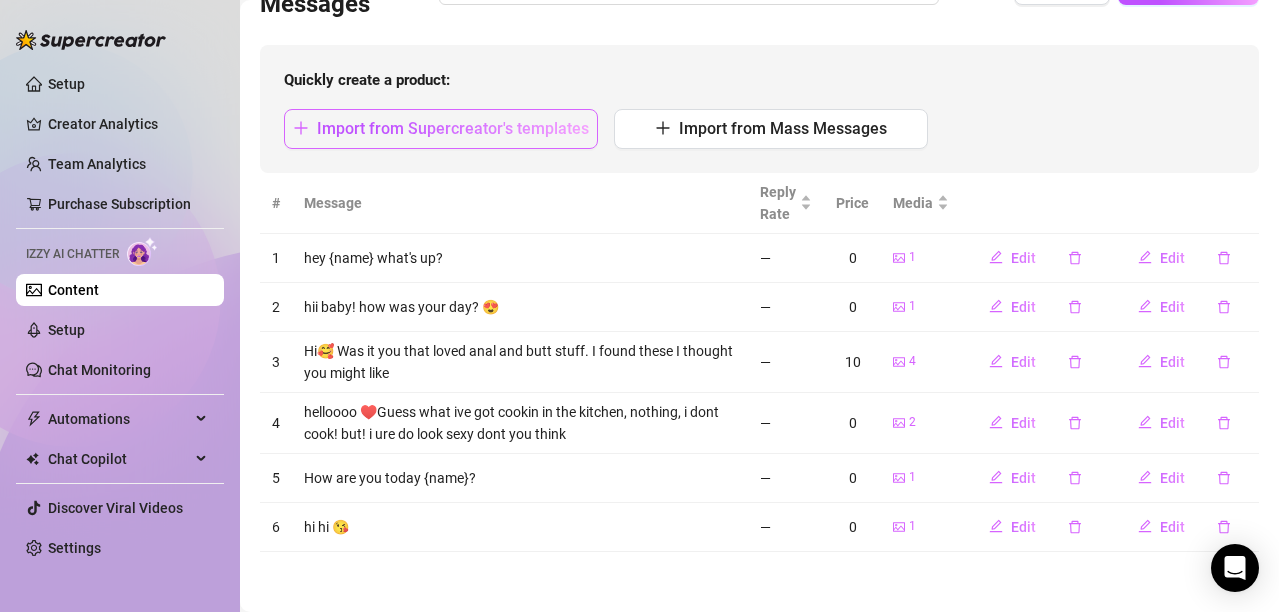 click on "Import from Supercreator's templates" at bounding box center (453, 128) 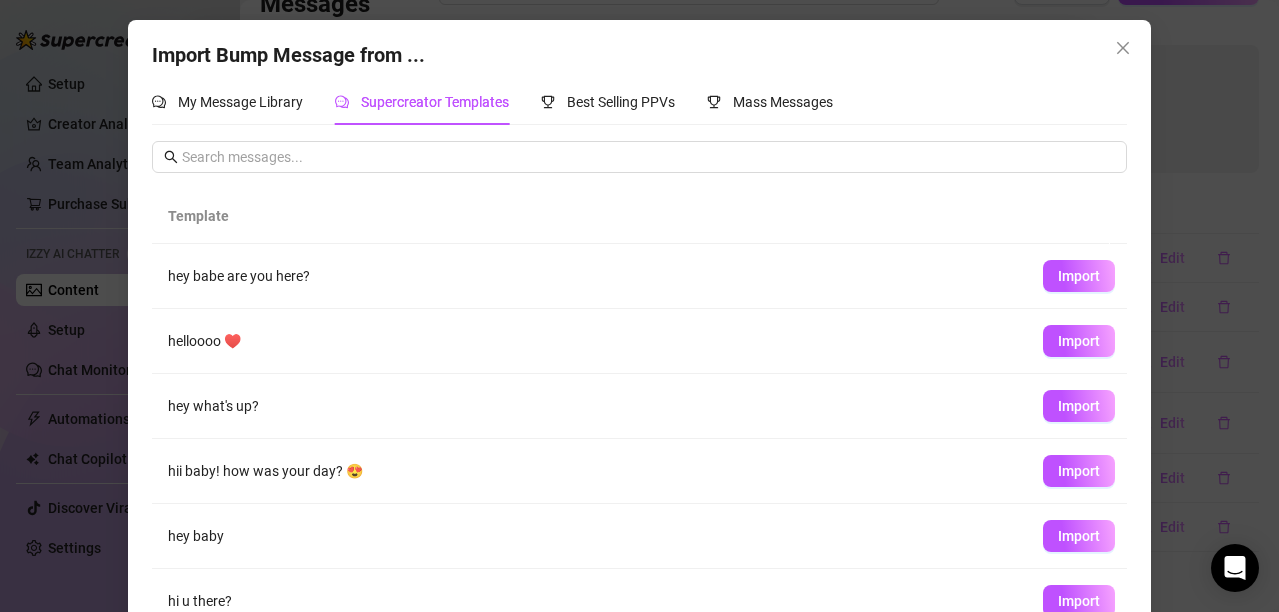 scroll, scrollTop: 282, scrollLeft: 0, axis: vertical 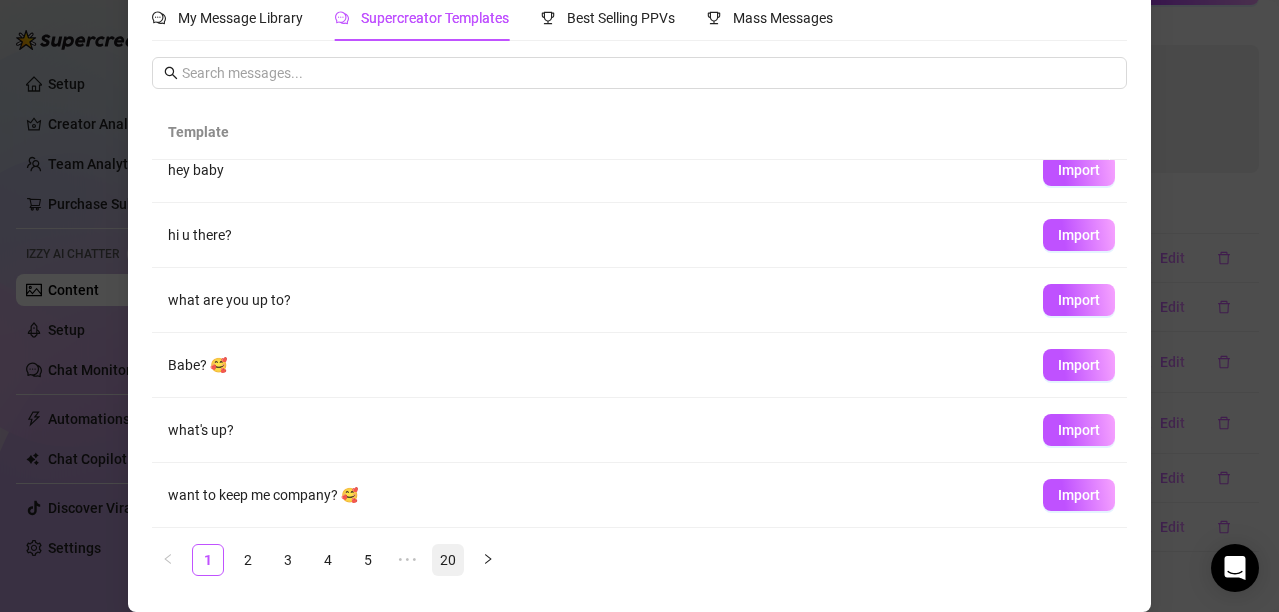 click on "20" at bounding box center (448, 560) 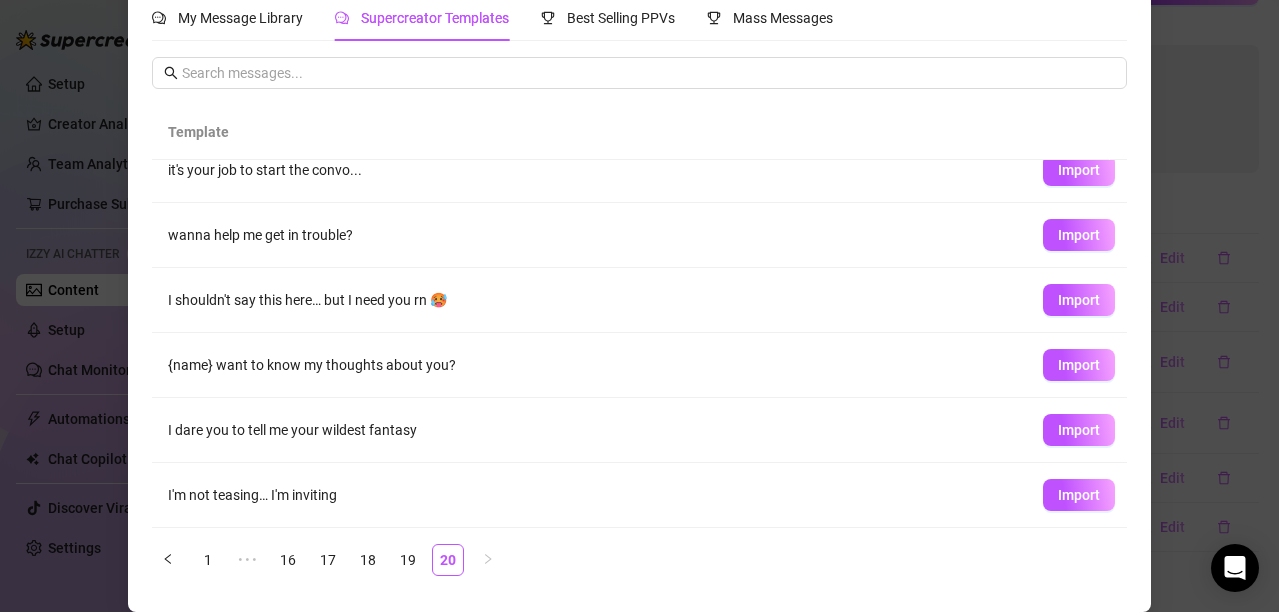 scroll, scrollTop: 200, scrollLeft: 0, axis: vertical 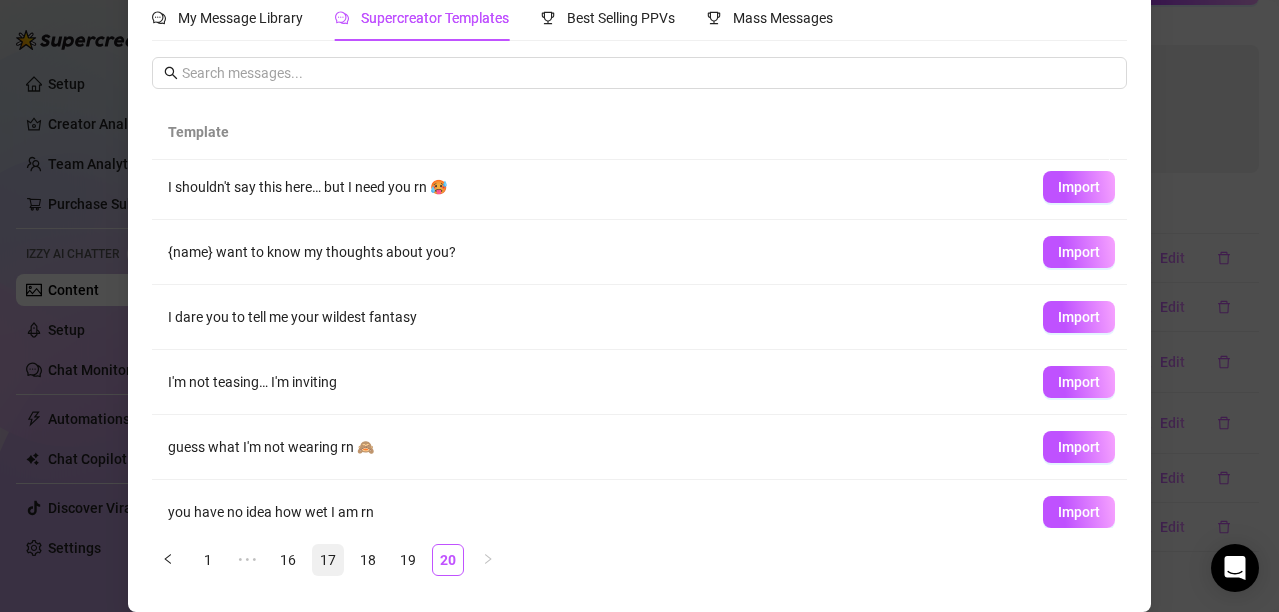click on "17" at bounding box center (328, 560) 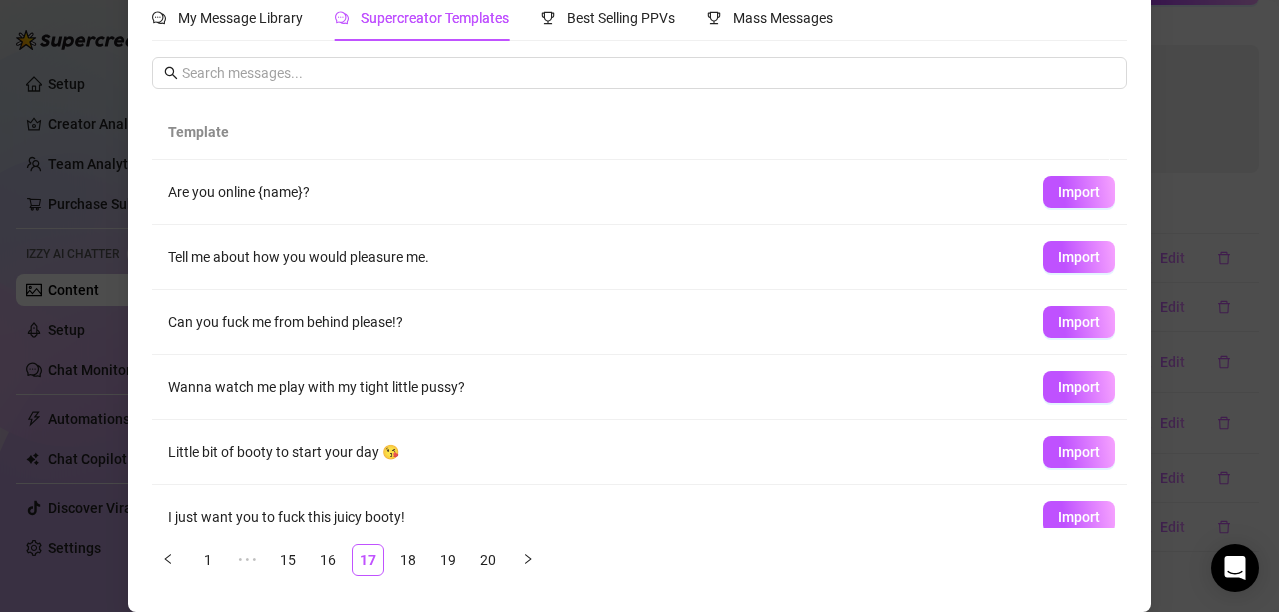 scroll, scrollTop: 100, scrollLeft: 0, axis: vertical 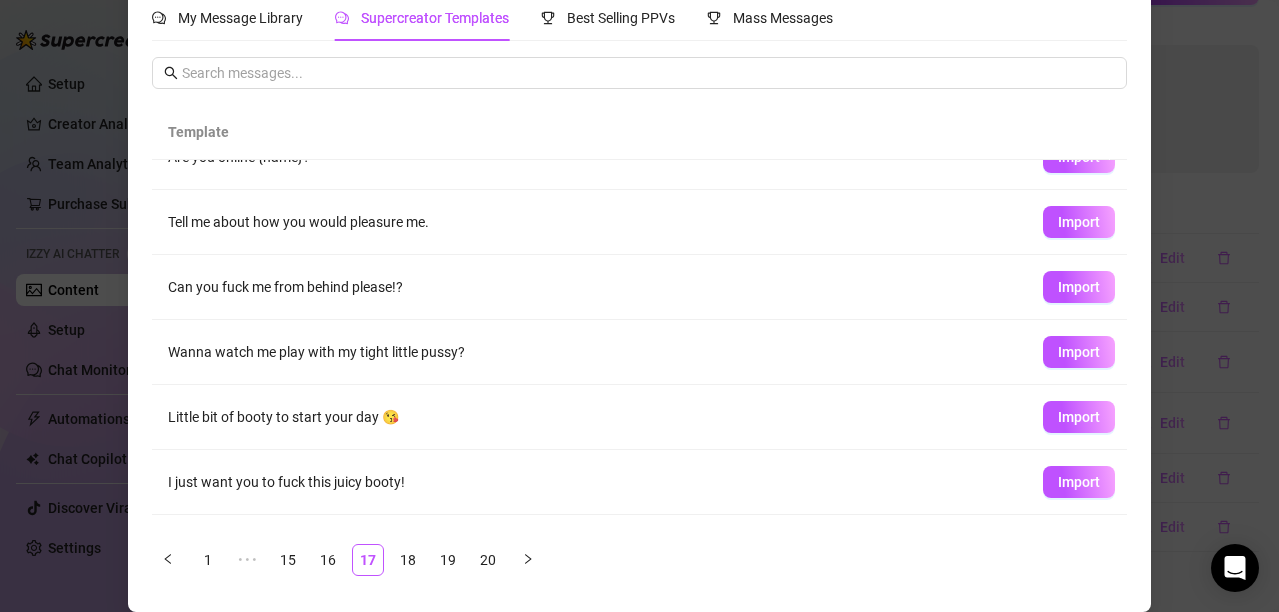 click on "Import" at bounding box center [1079, 417] 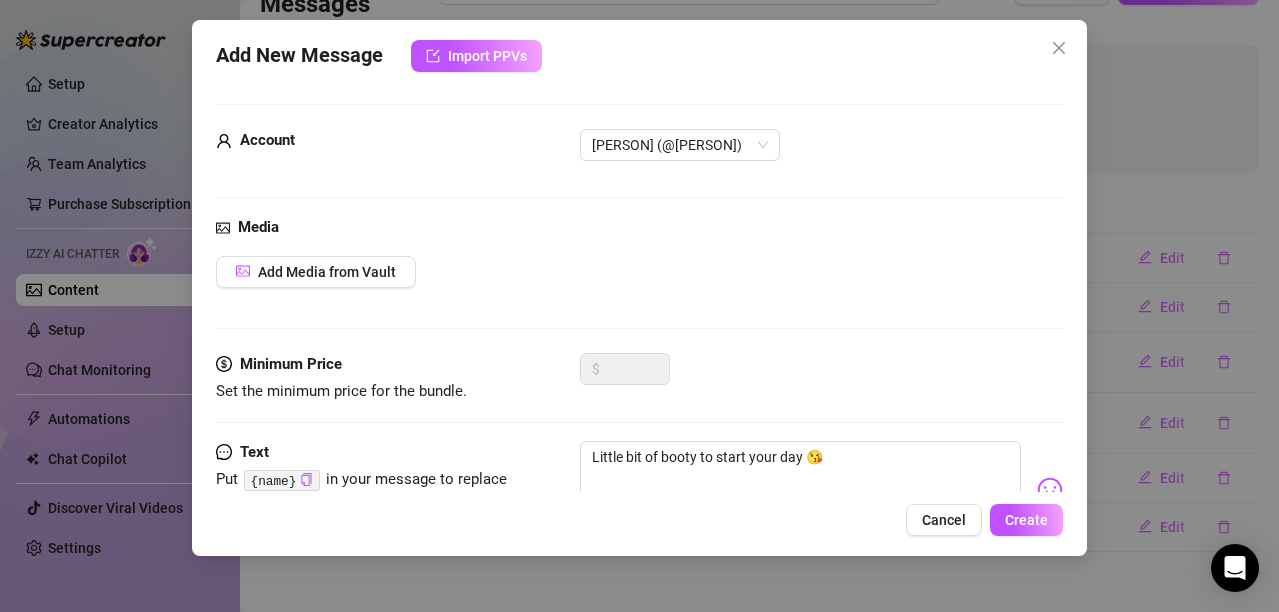 scroll, scrollTop: 0, scrollLeft: 0, axis: both 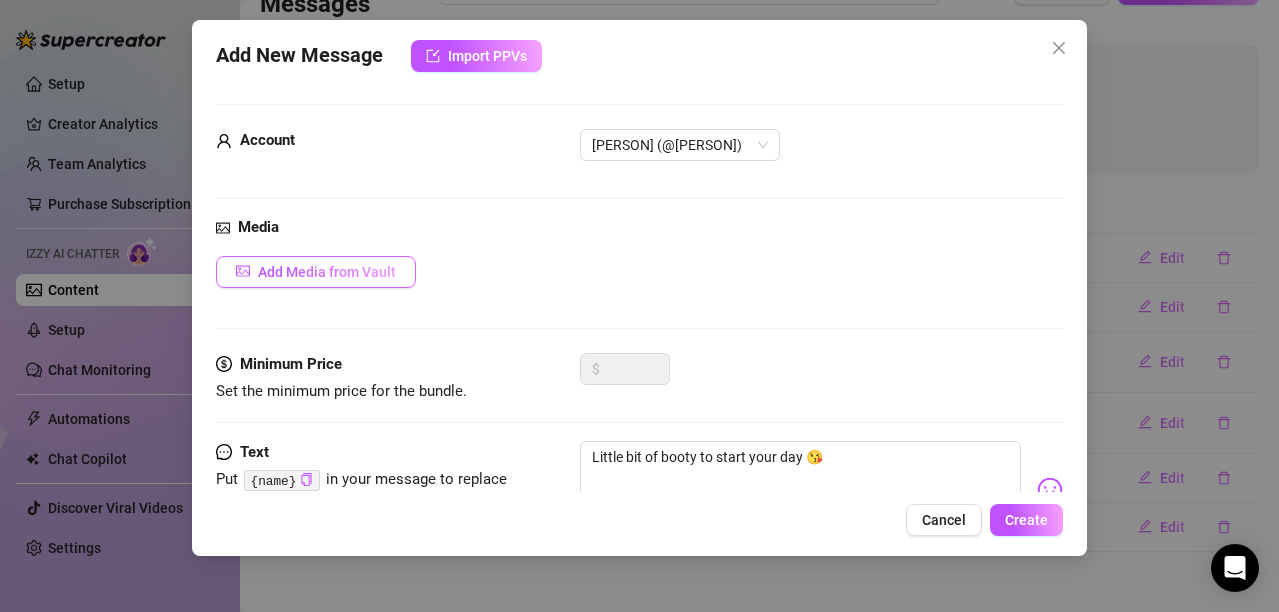 click on "Add Media from Vault" at bounding box center [327, 272] 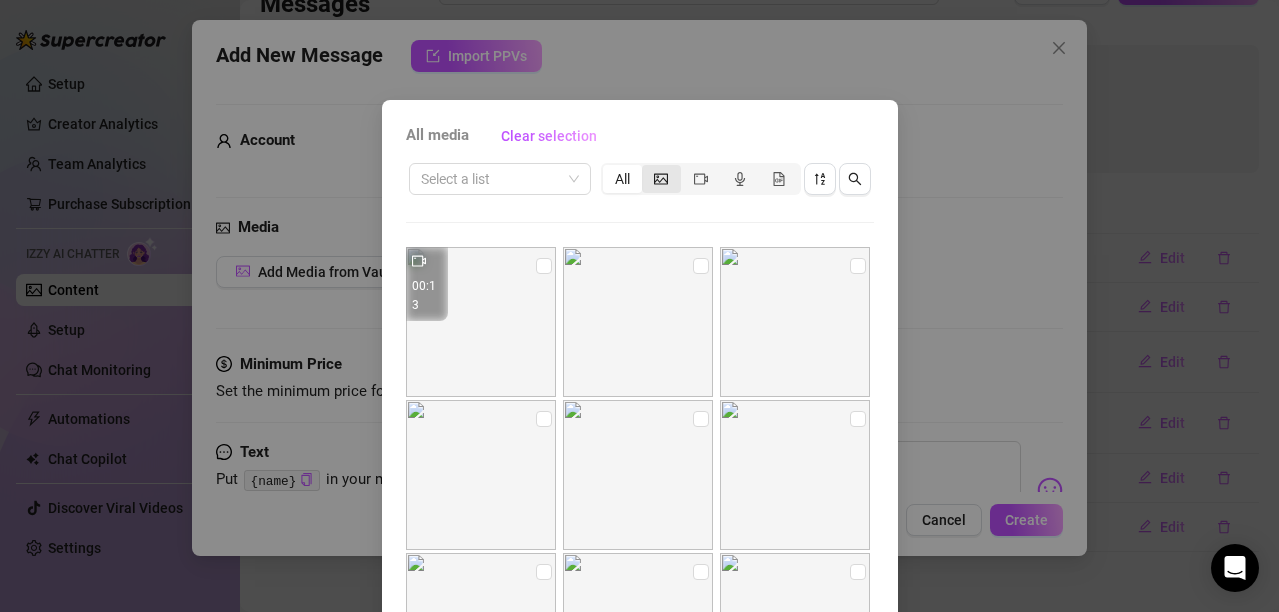 click 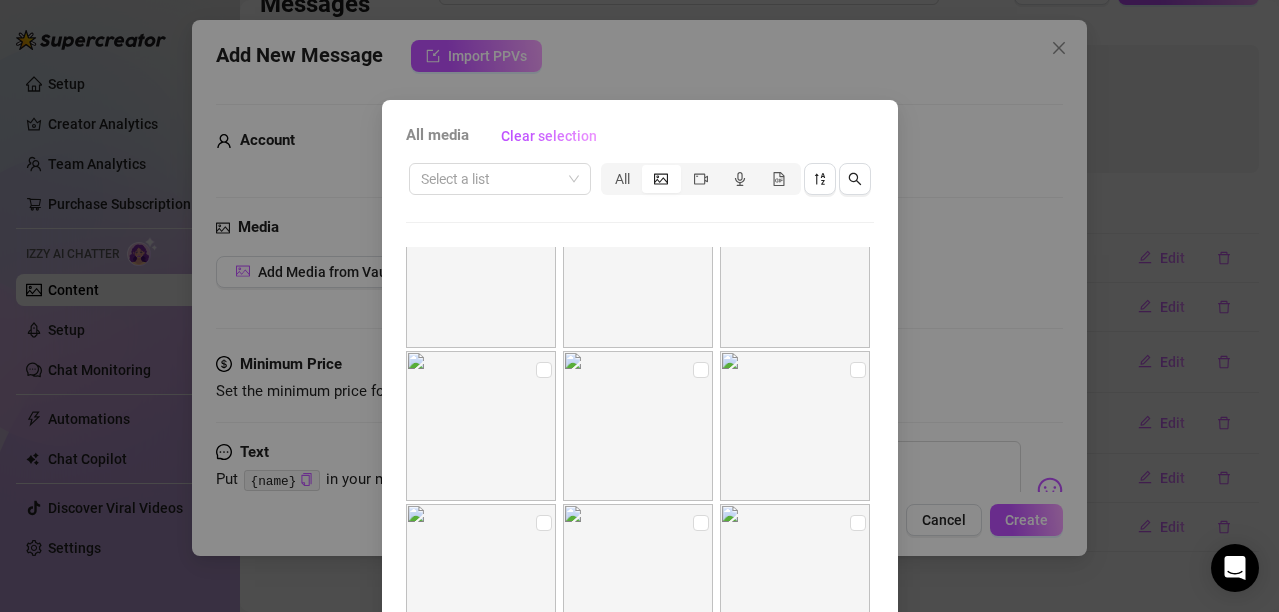 scroll, scrollTop: 754, scrollLeft: 0, axis: vertical 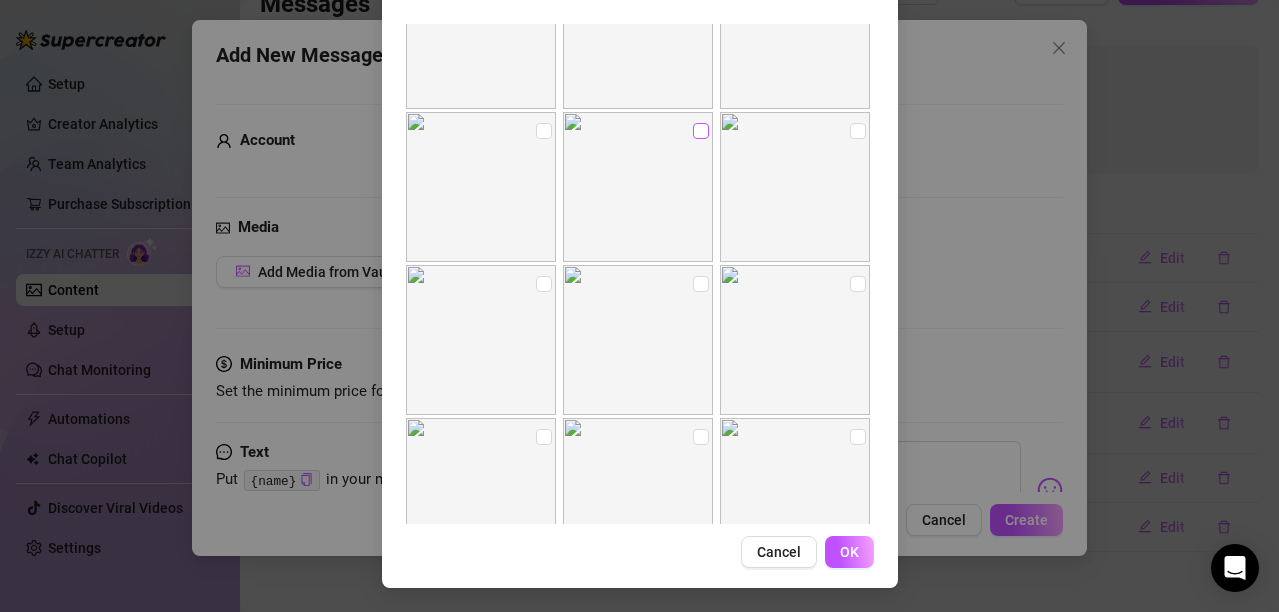 click at bounding box center (701, 131) 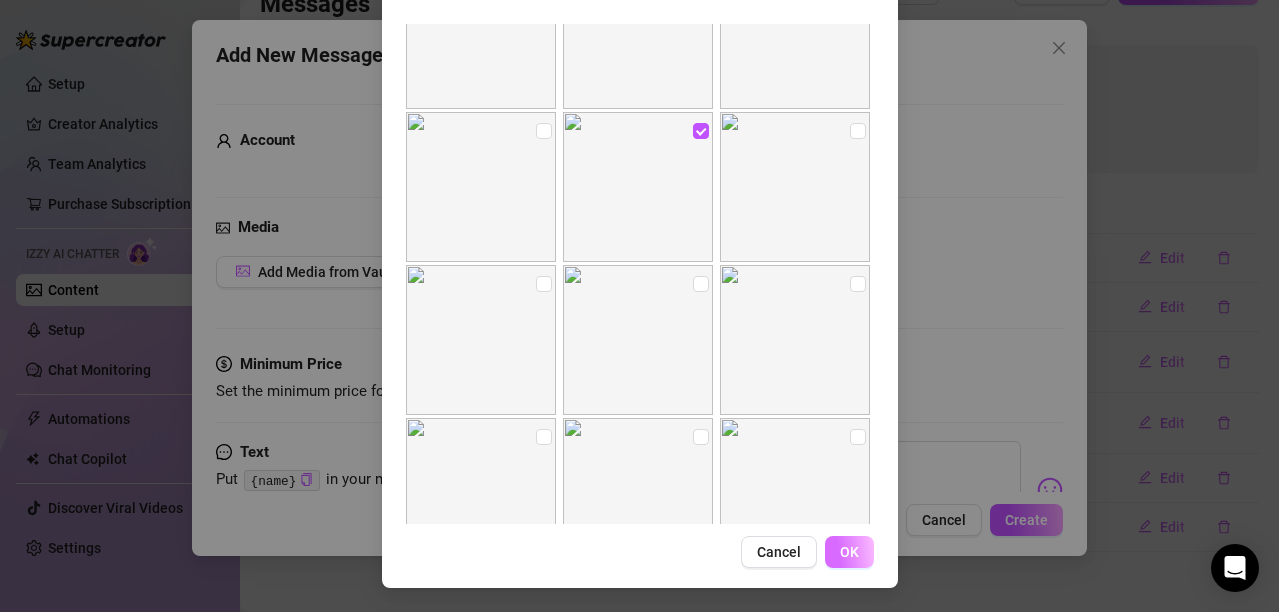click on "OK" at bounding box center [849, 552] 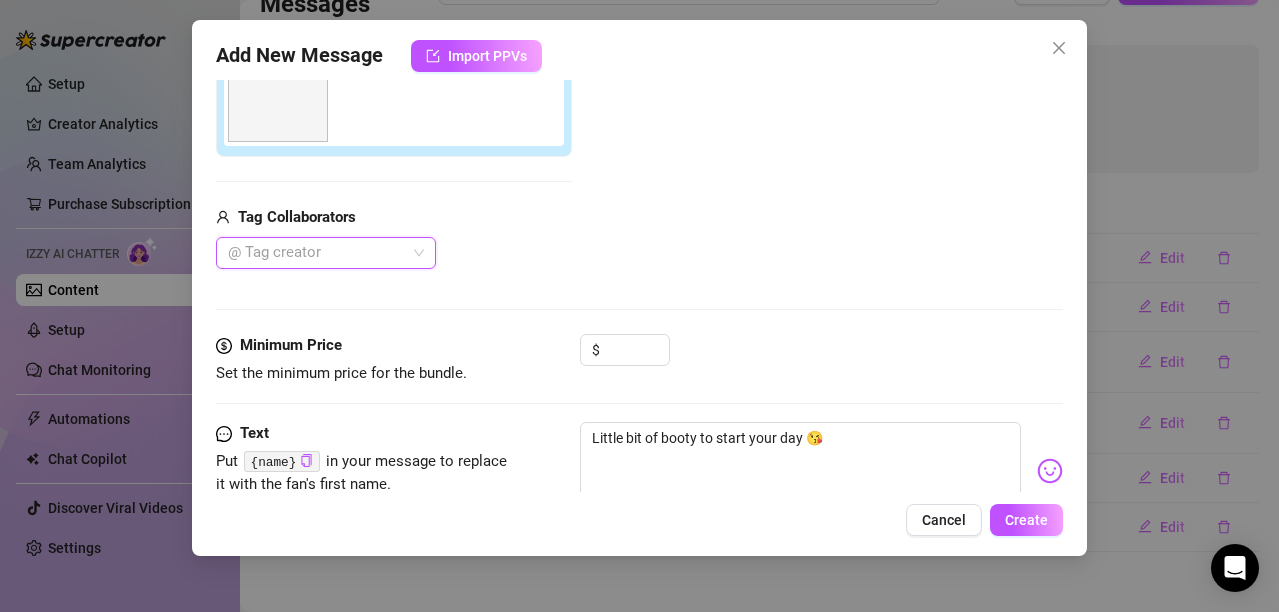 scroll, scrollTop: 369, scrollLeft: 0, axis: vertical 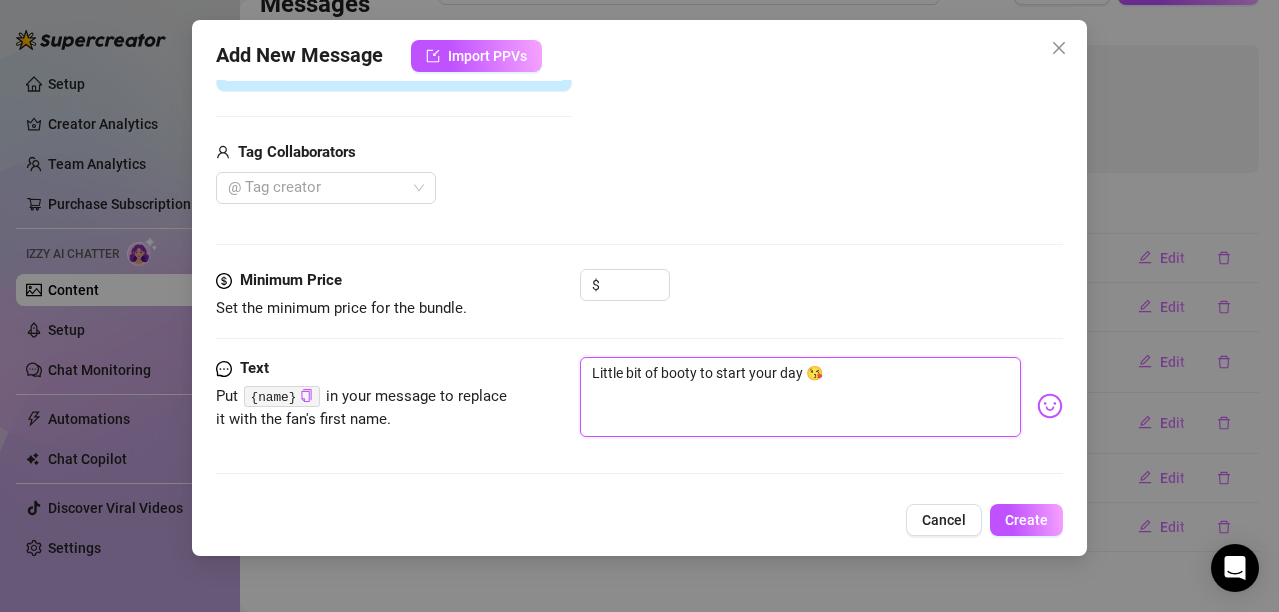drag, startPoint x: 806, startPoint y: 370, endPoint x: 592, endPoint y: 363, distance: 214.11446 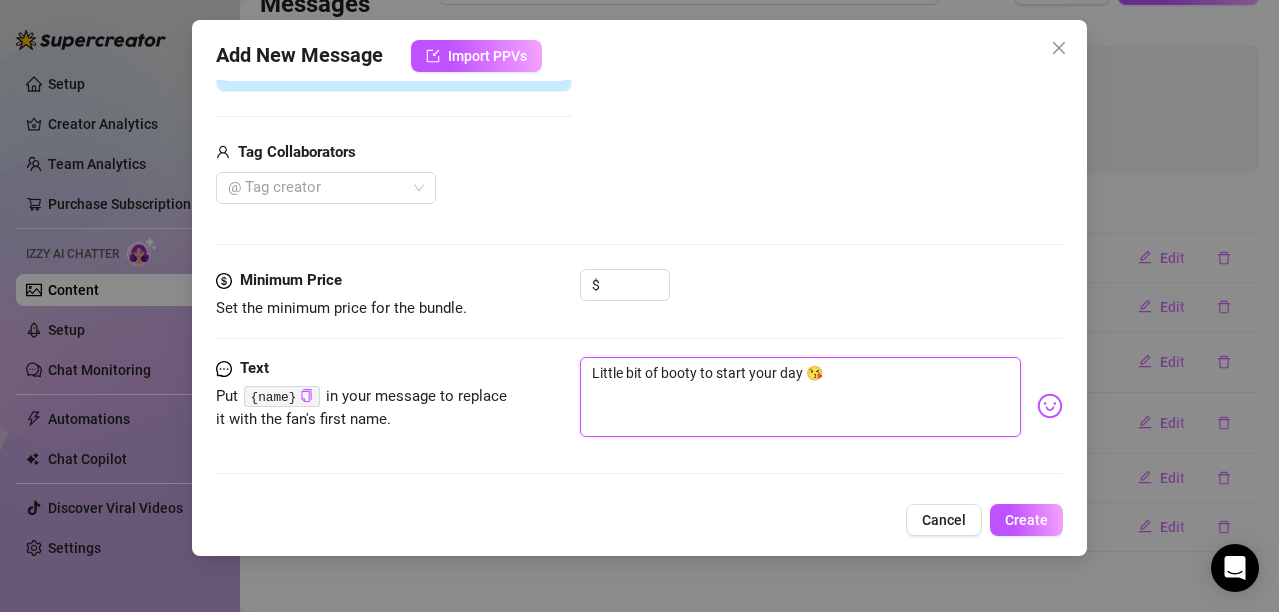 click on "Little bit of booty to start your day 😘" at bounding box center [800, 397] 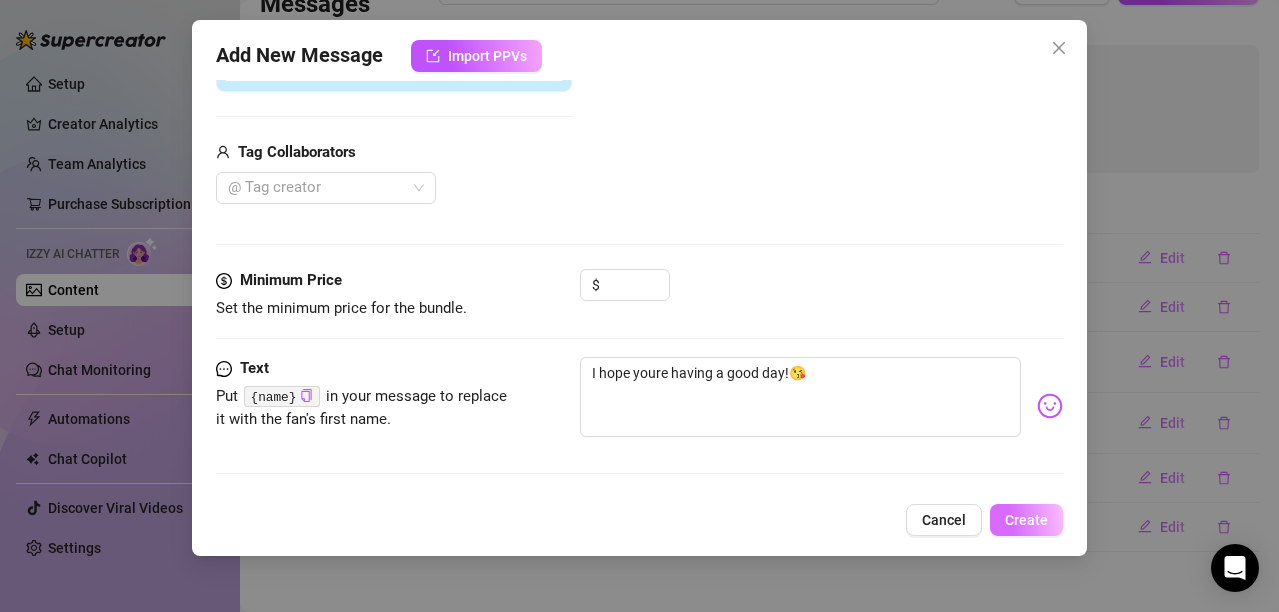 click on "Create" at bounding box center (1026, 520) 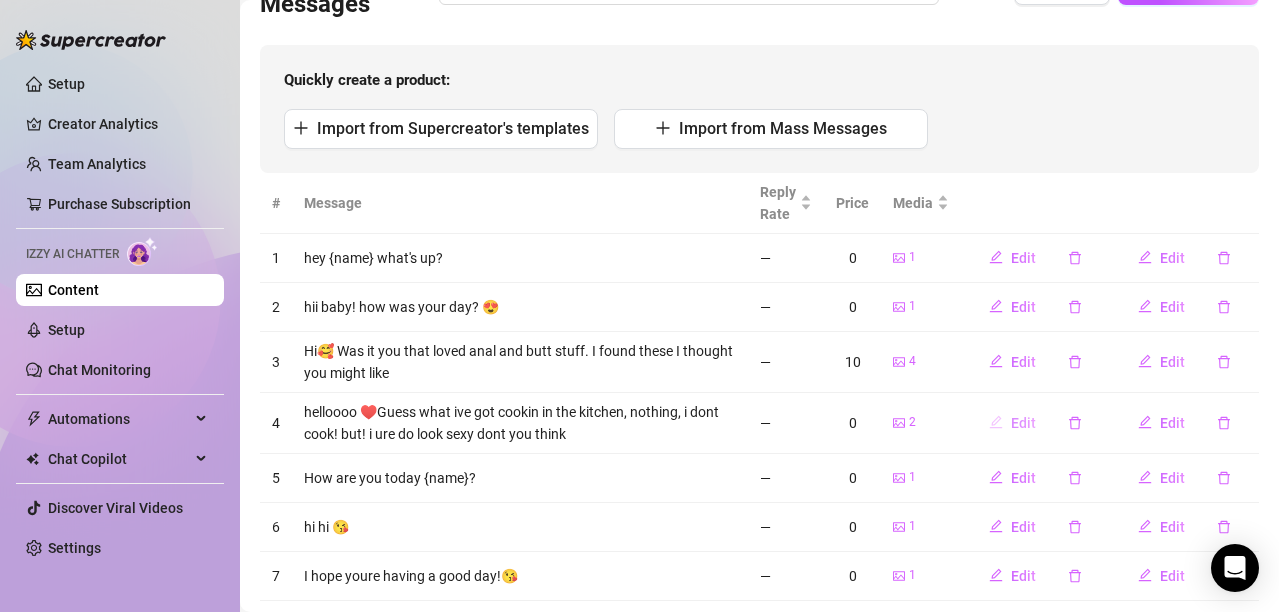 click on "Edit" at bounding box center [1023, 423] 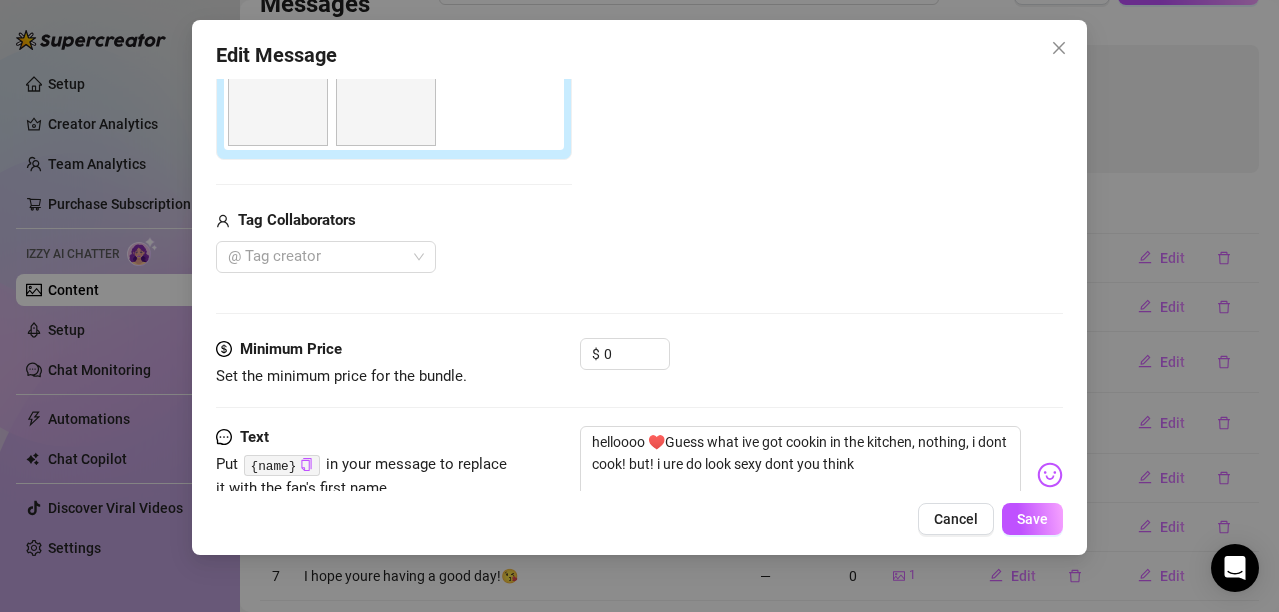 scroll, scrollTop: 369, scrollLeft: 0, axis: vertical 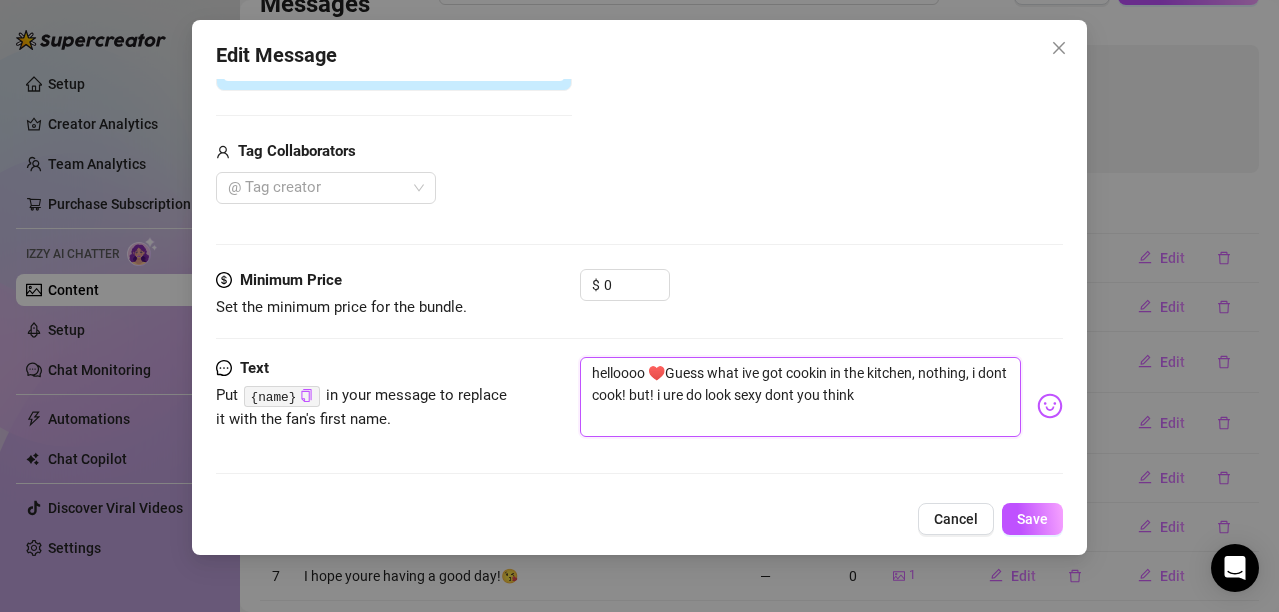 click on "helloooo ♥️Guess what ive got cookin in the kitchen, nothing, i dont cook! but! i ure do look sexy dont you think" at bounding box center [800, 397] 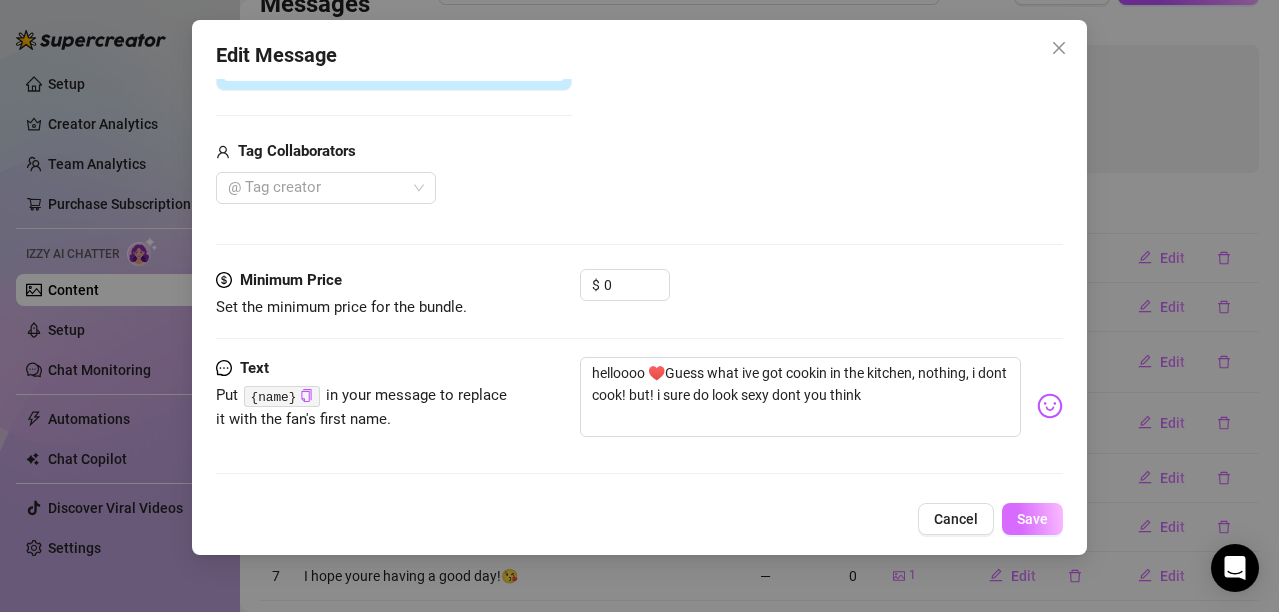 click on "Save" at bounding box center (1032, 519) 